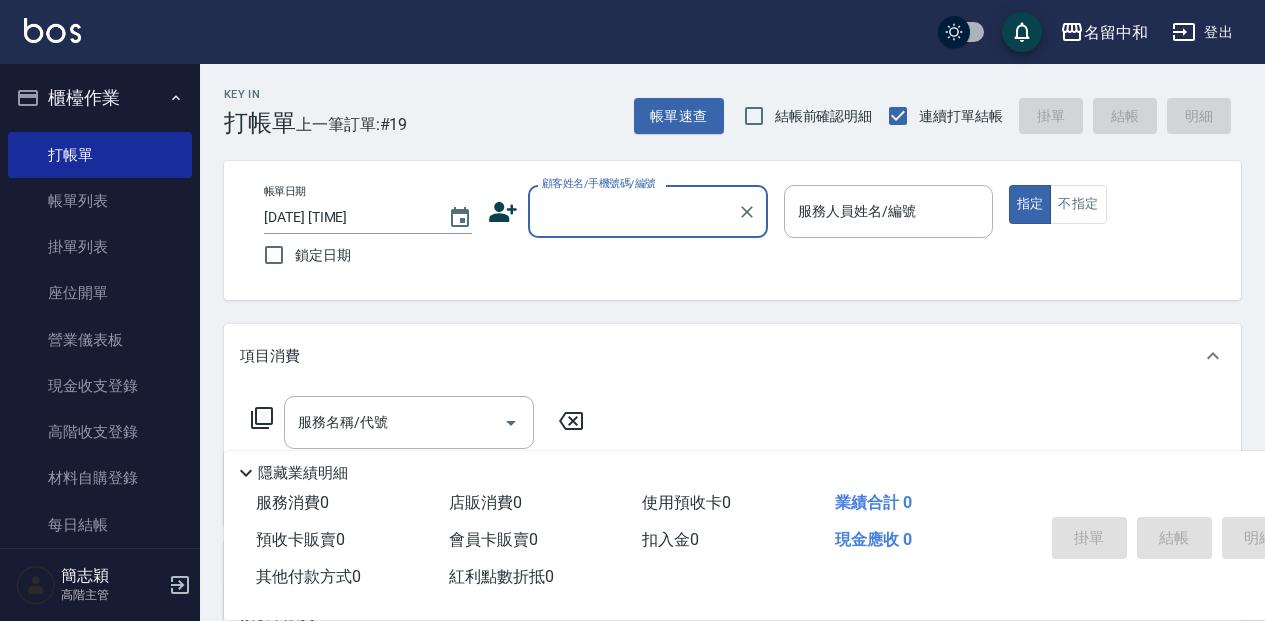 scroll, scrollTop: 0, scrollLeft: 0, axis: both 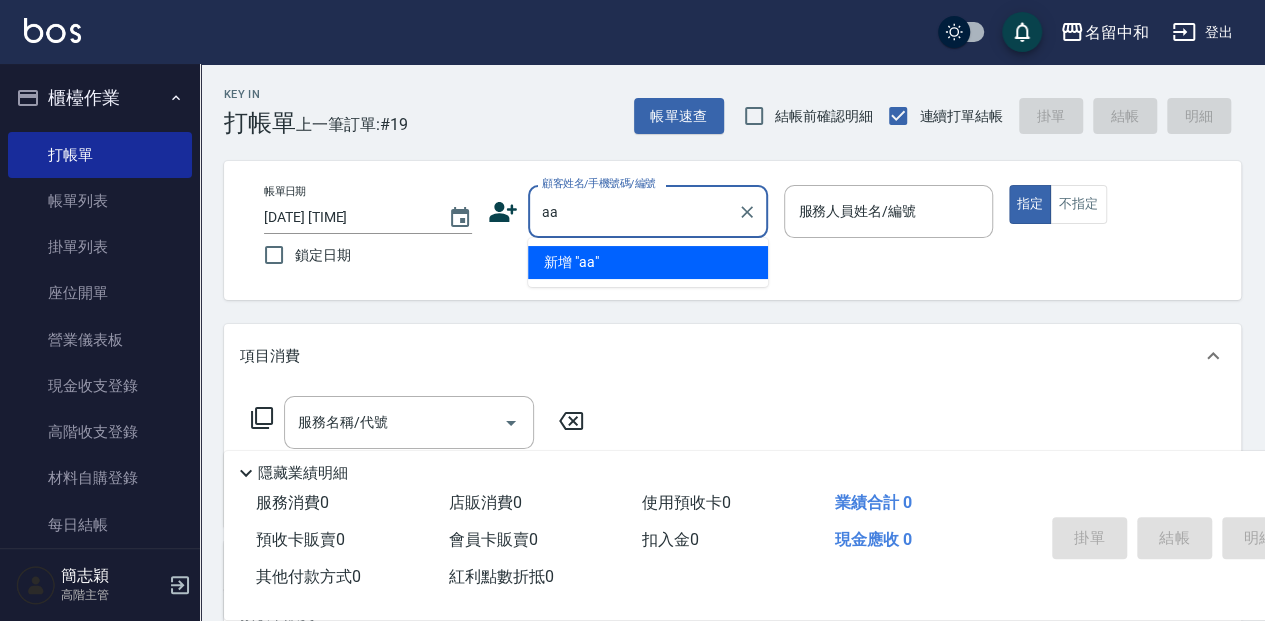type on "aa" 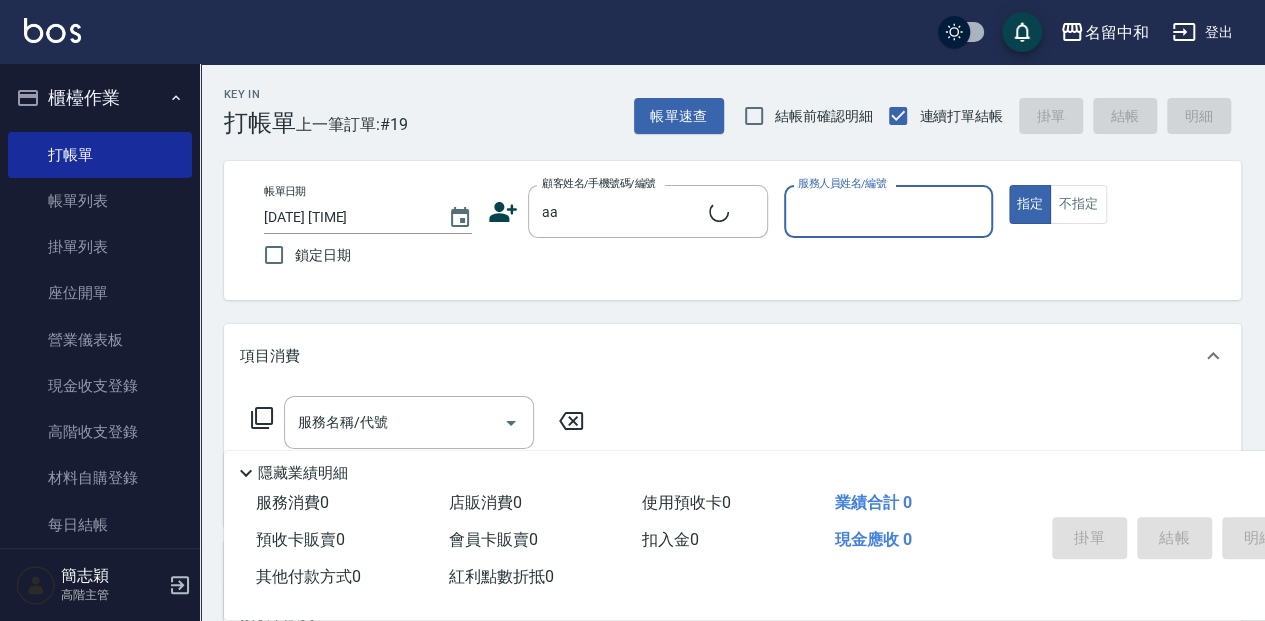 type on "8" 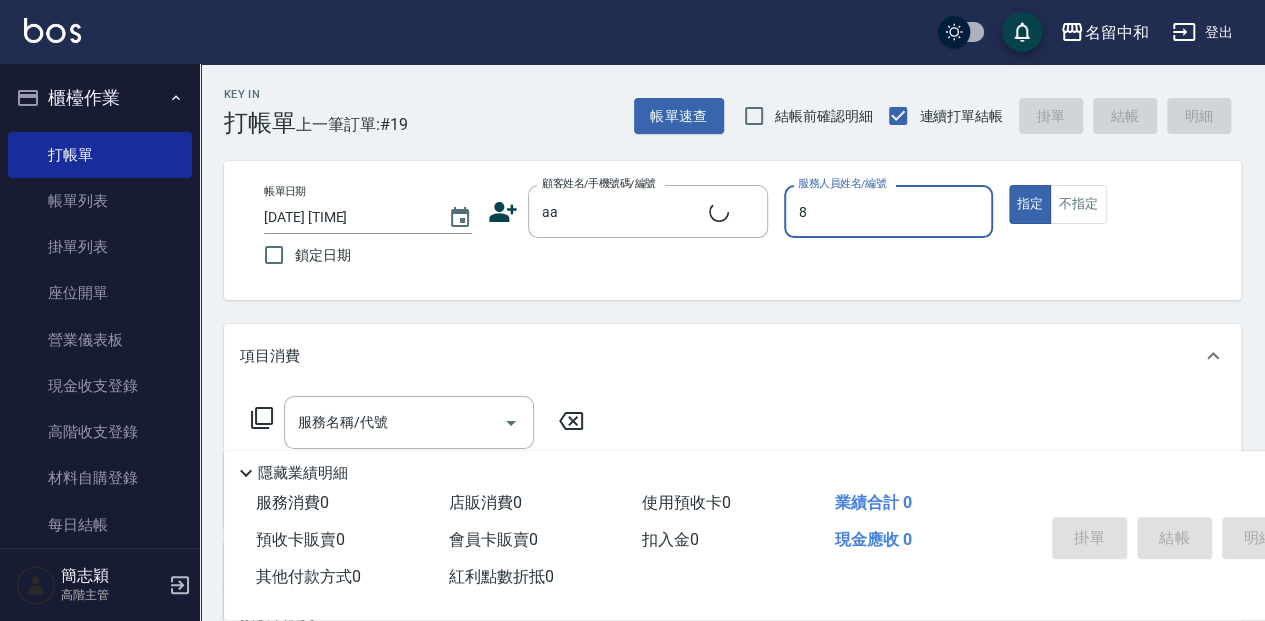 type on "無名字/aa/null" 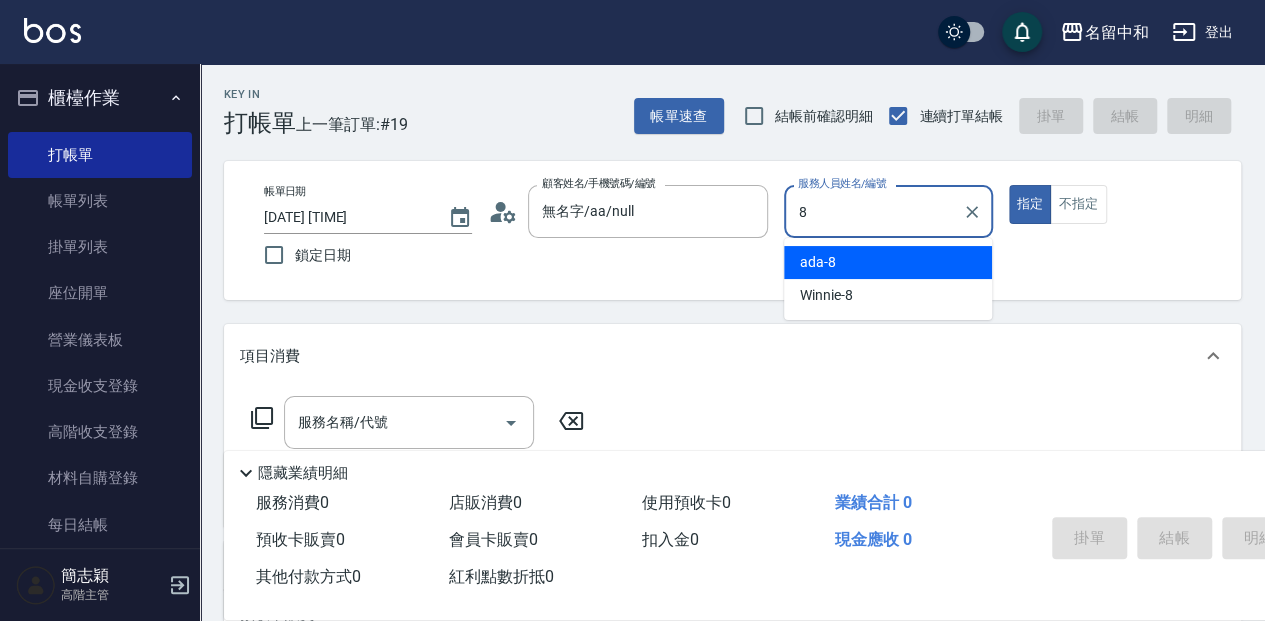 type on "8" 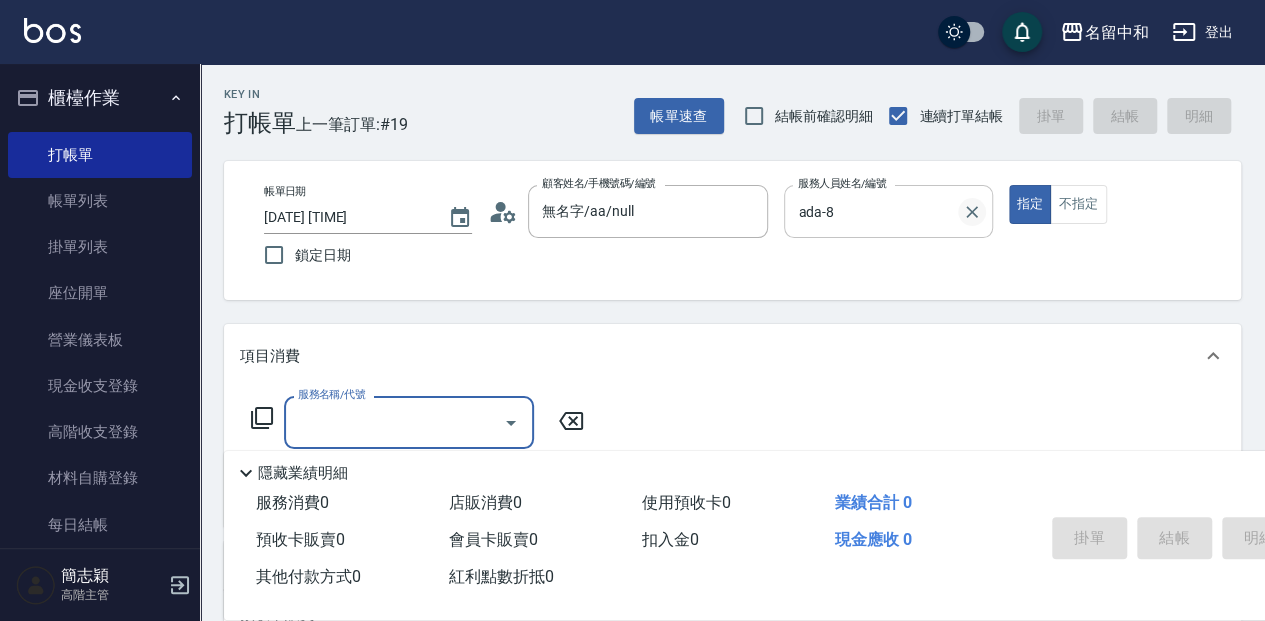 click 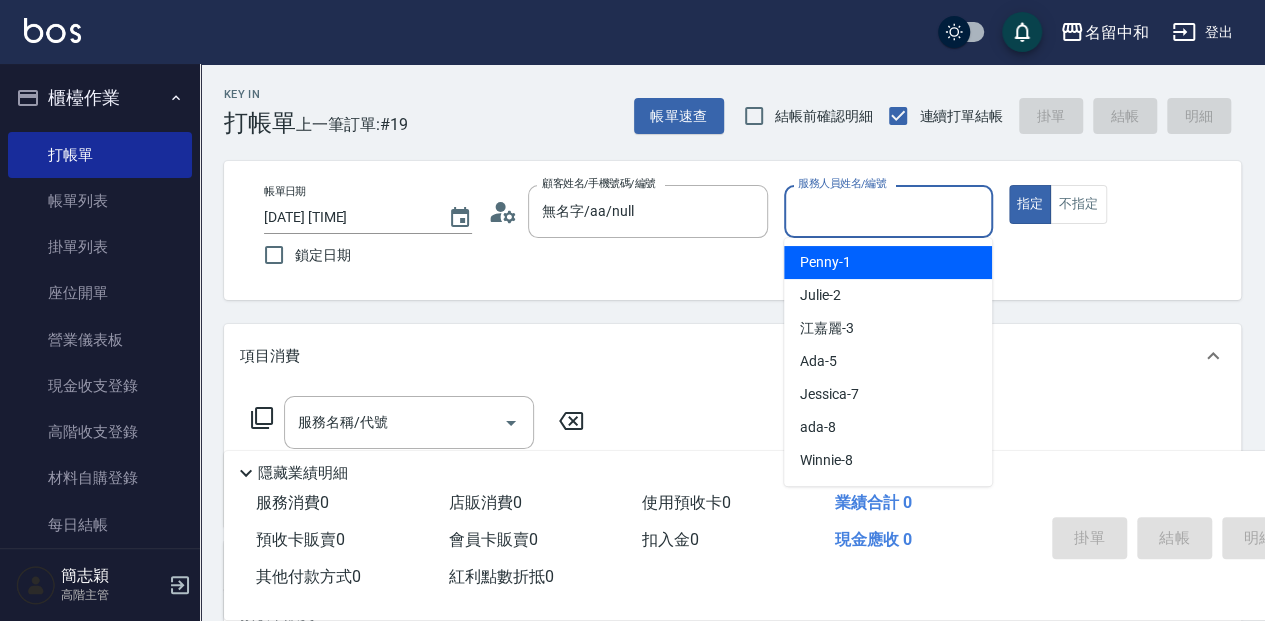 click on "服務人員姓名/編號" at bounding box center [888, 211] 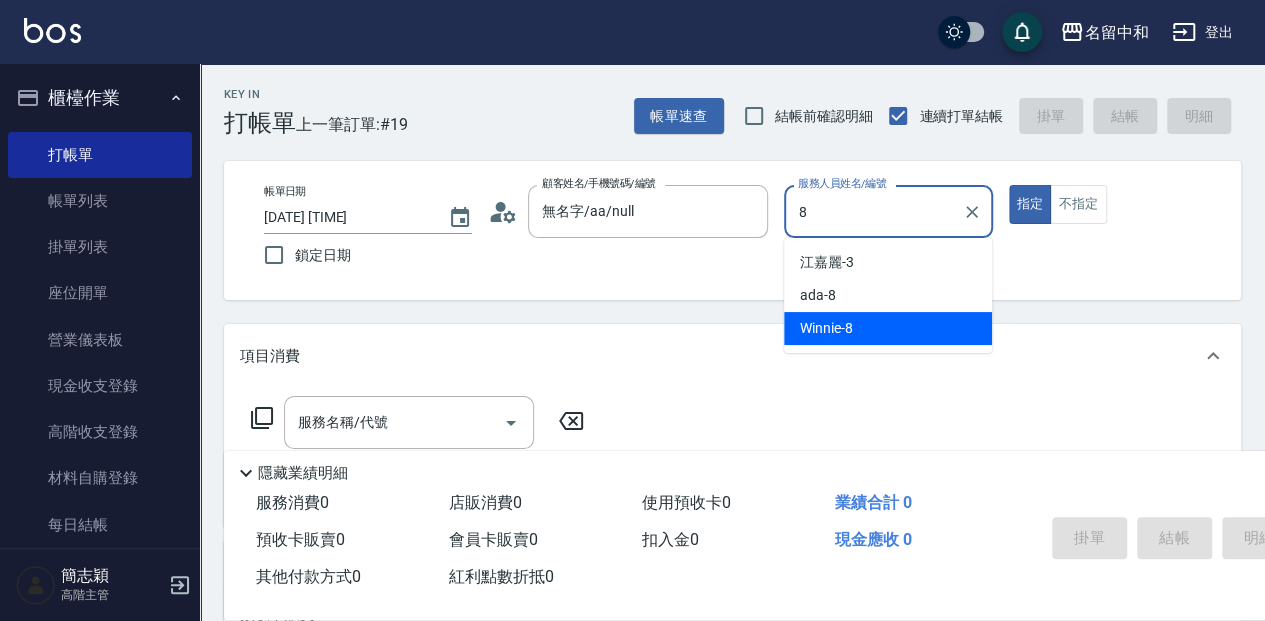 click on "Winnie -8" at bounding box center [888, 328] 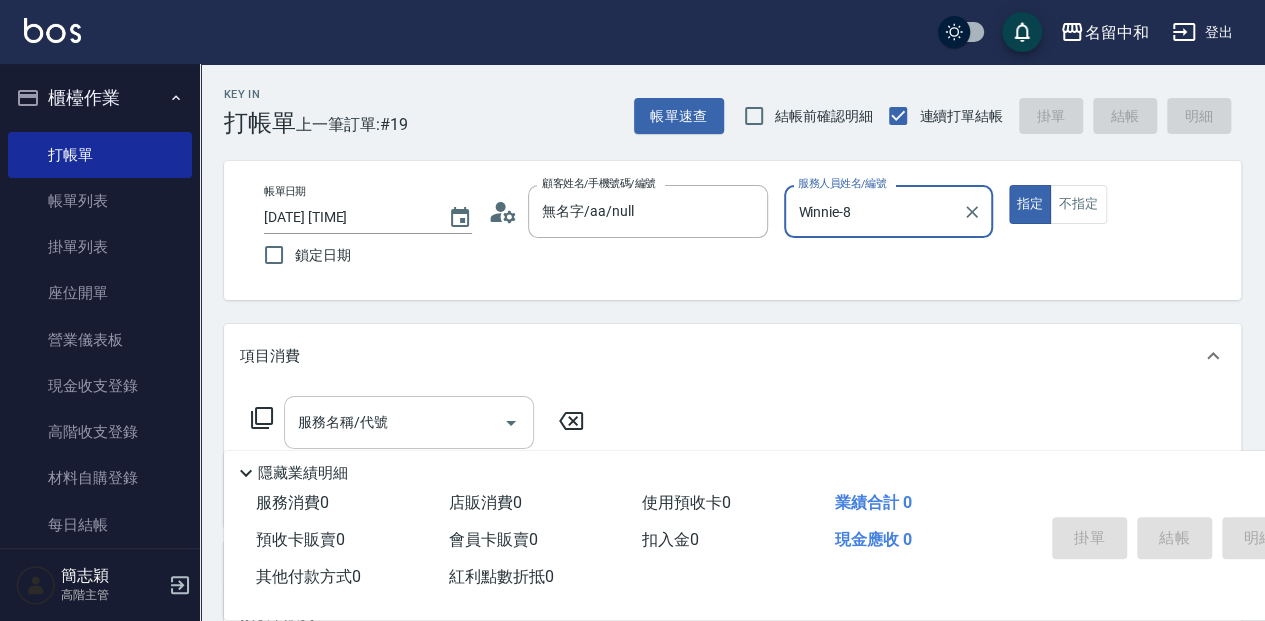 type on "Winnie-8" 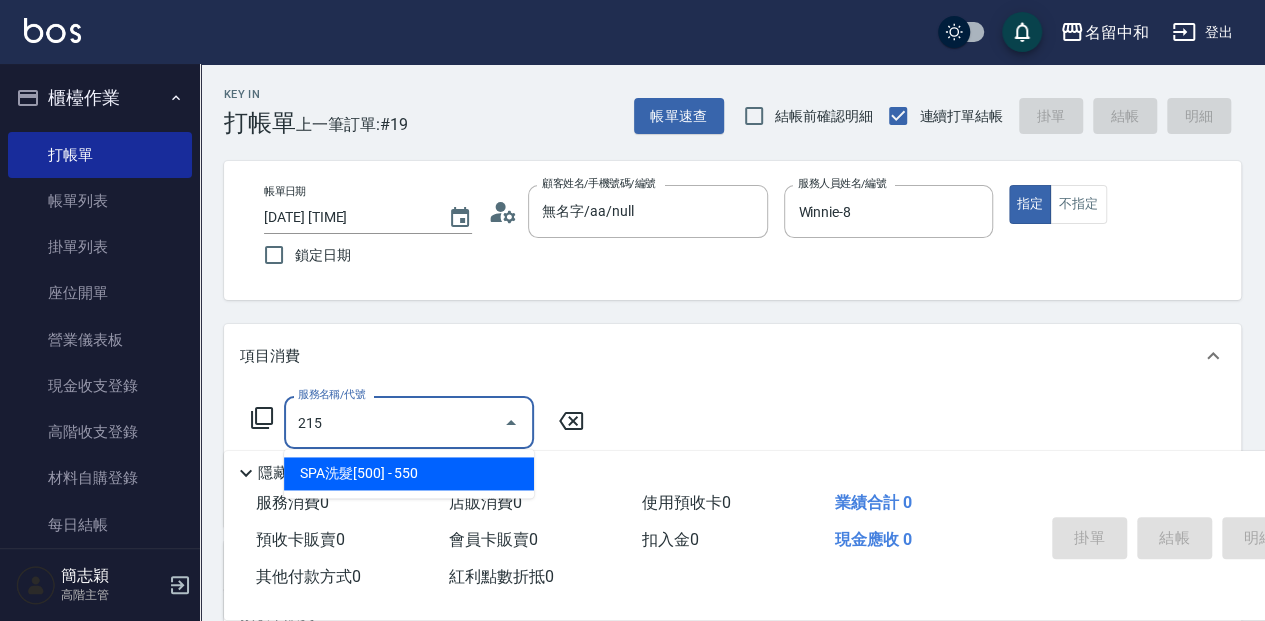 type on "SPA洗髮[500](215)" 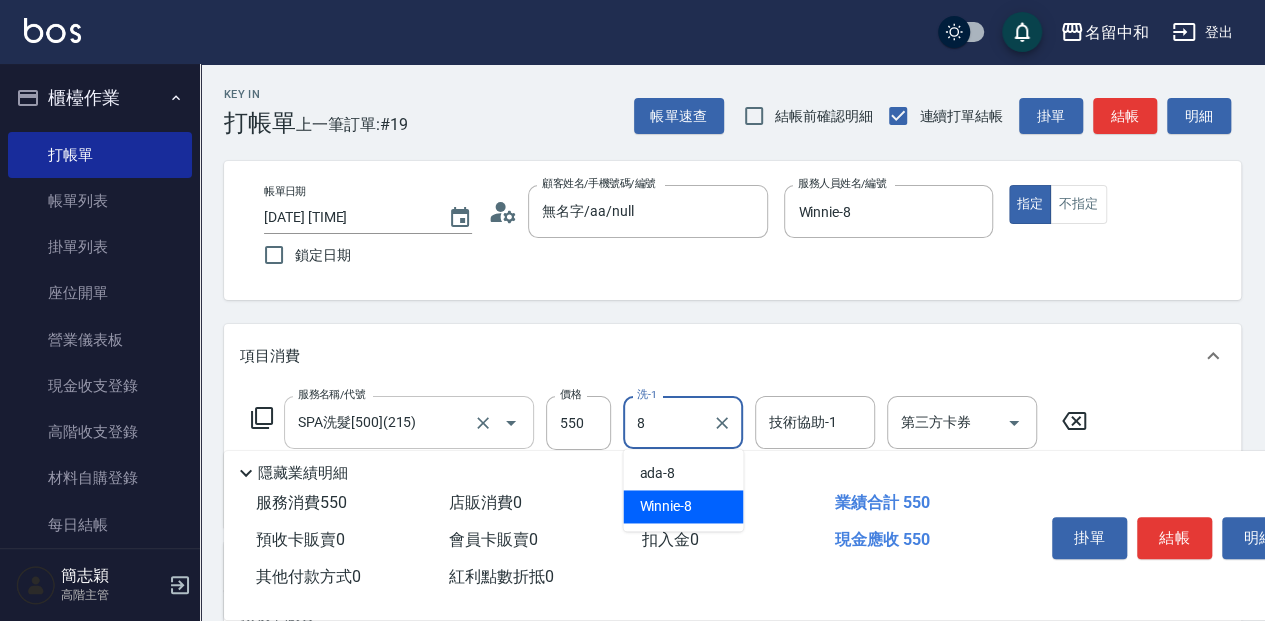 type on "Winnie-8" 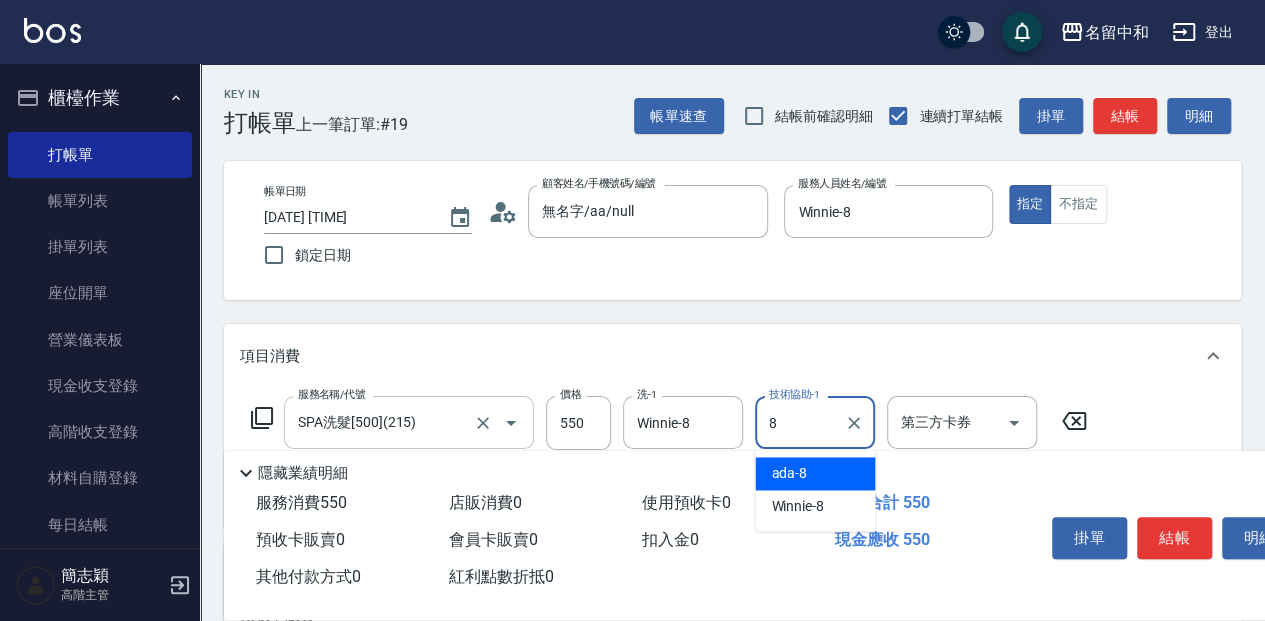 type on "ada-8" 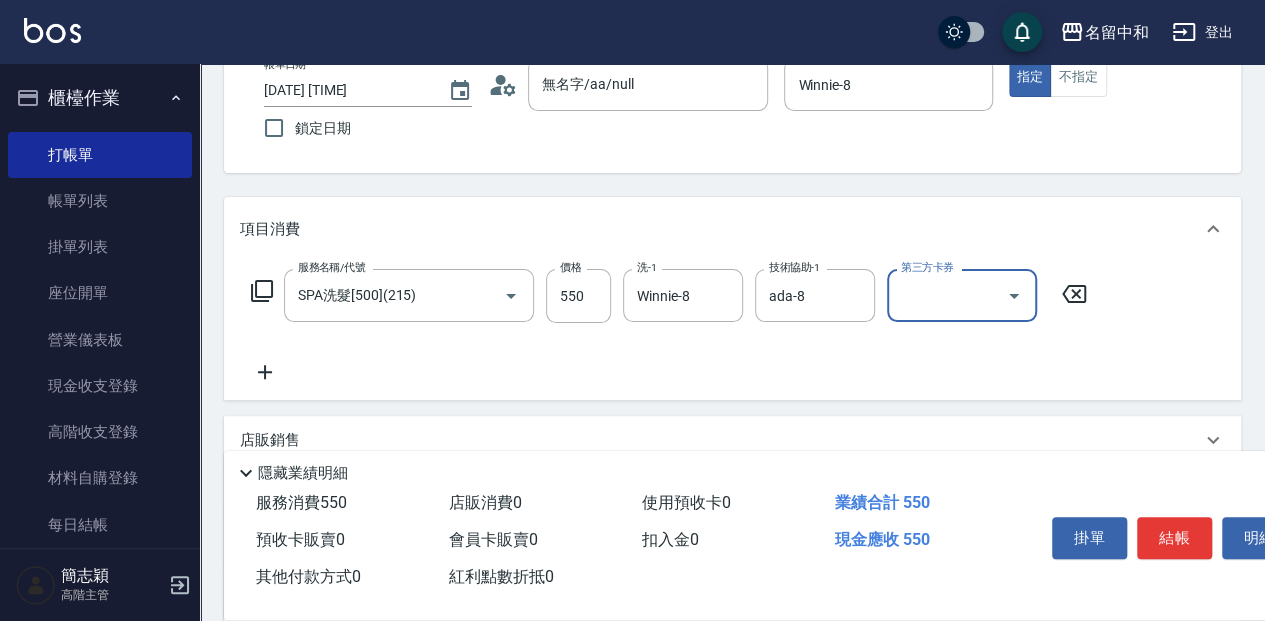 scroll, scrollTop: 133, scrollLeft: 0, axis: vertical 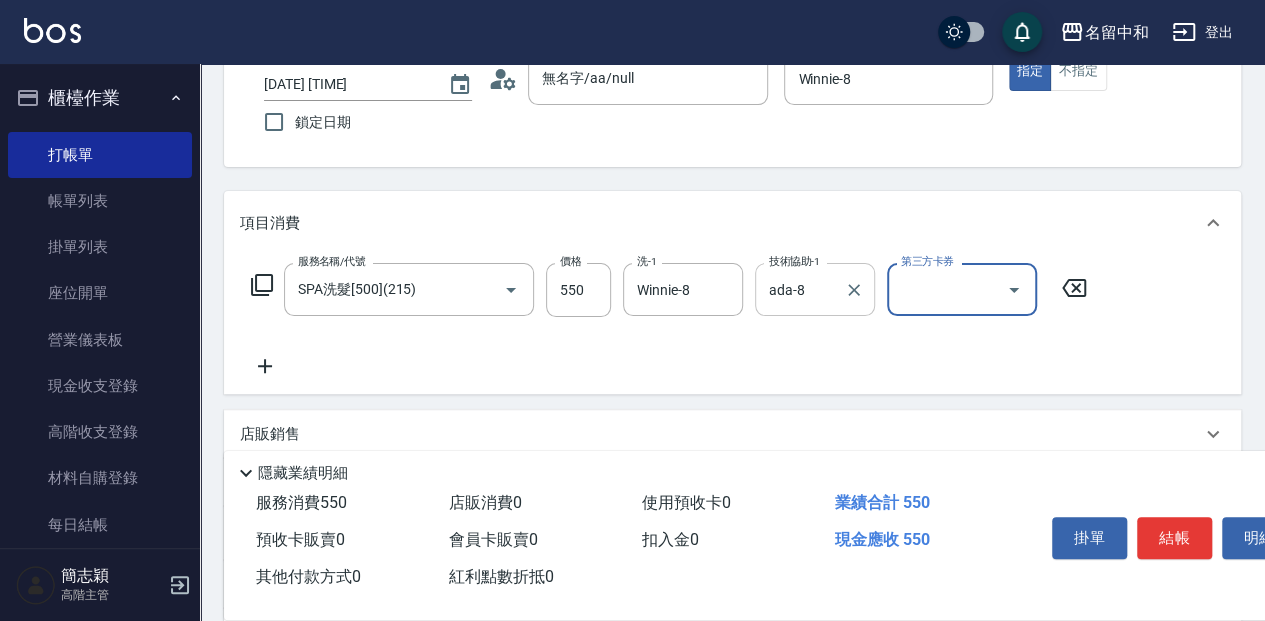 click 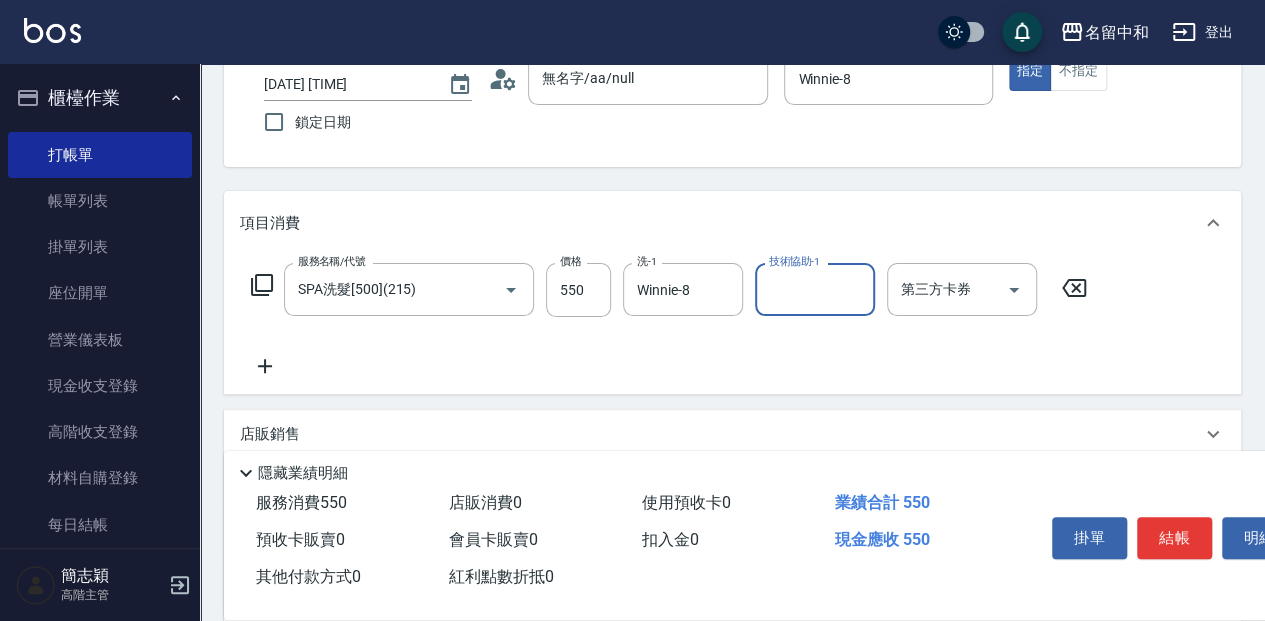 click on "技術協助-1" at bounding box center [815, 289] 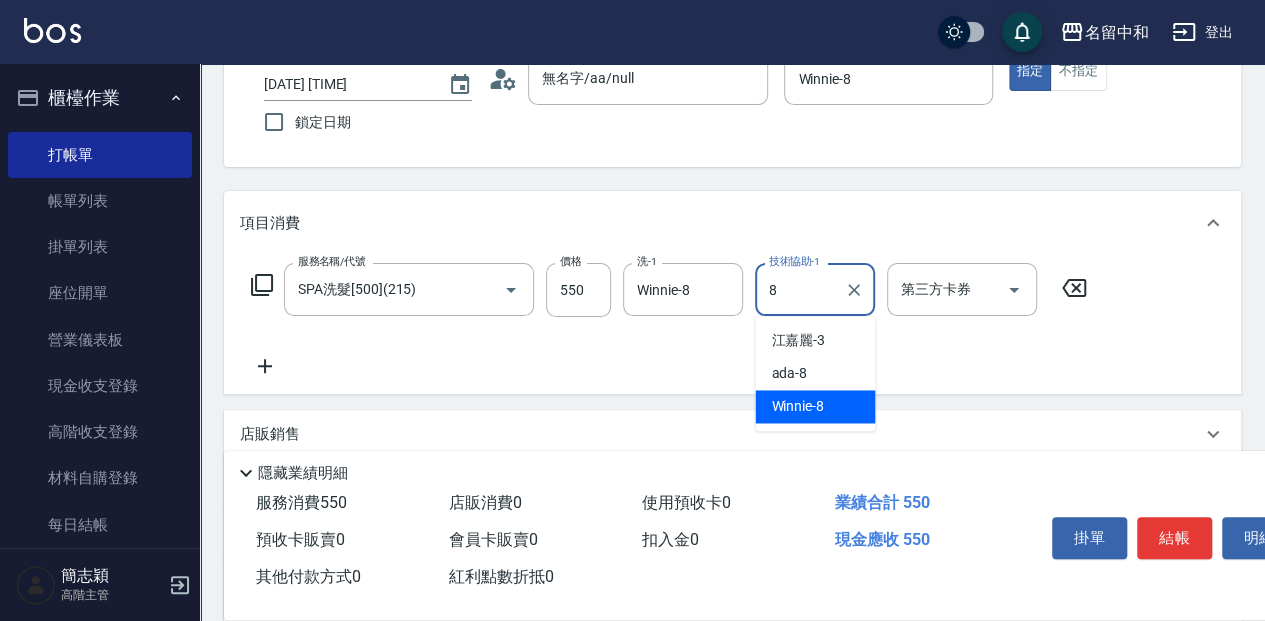 type on "Winnie-8" 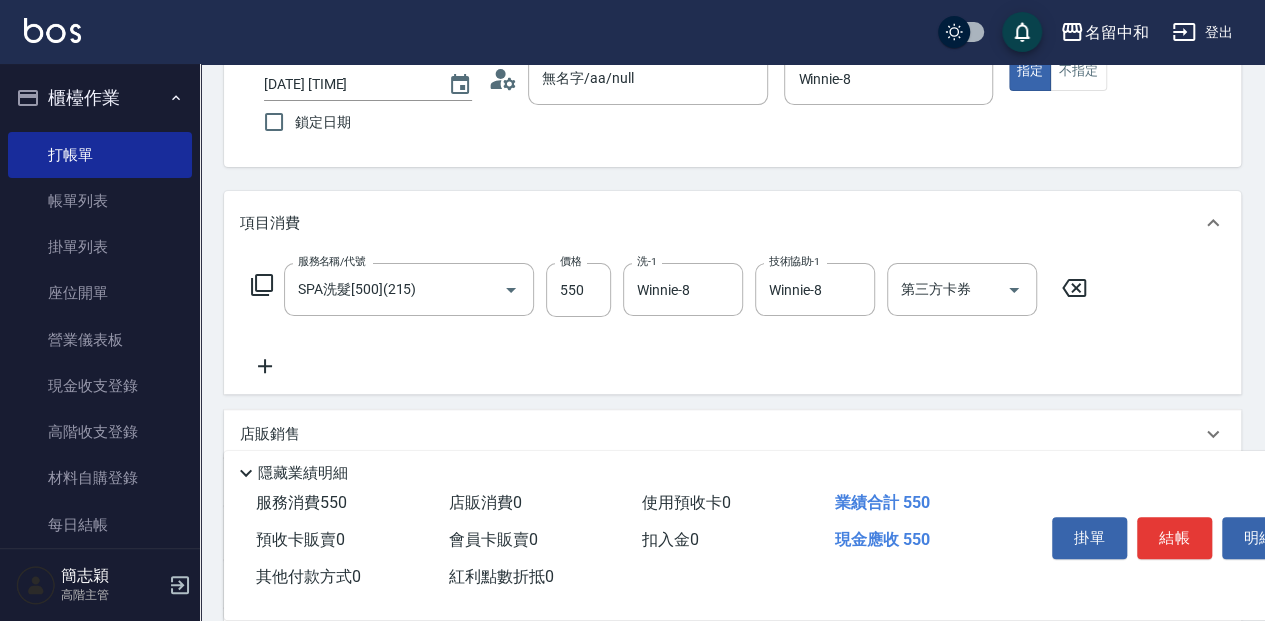 click 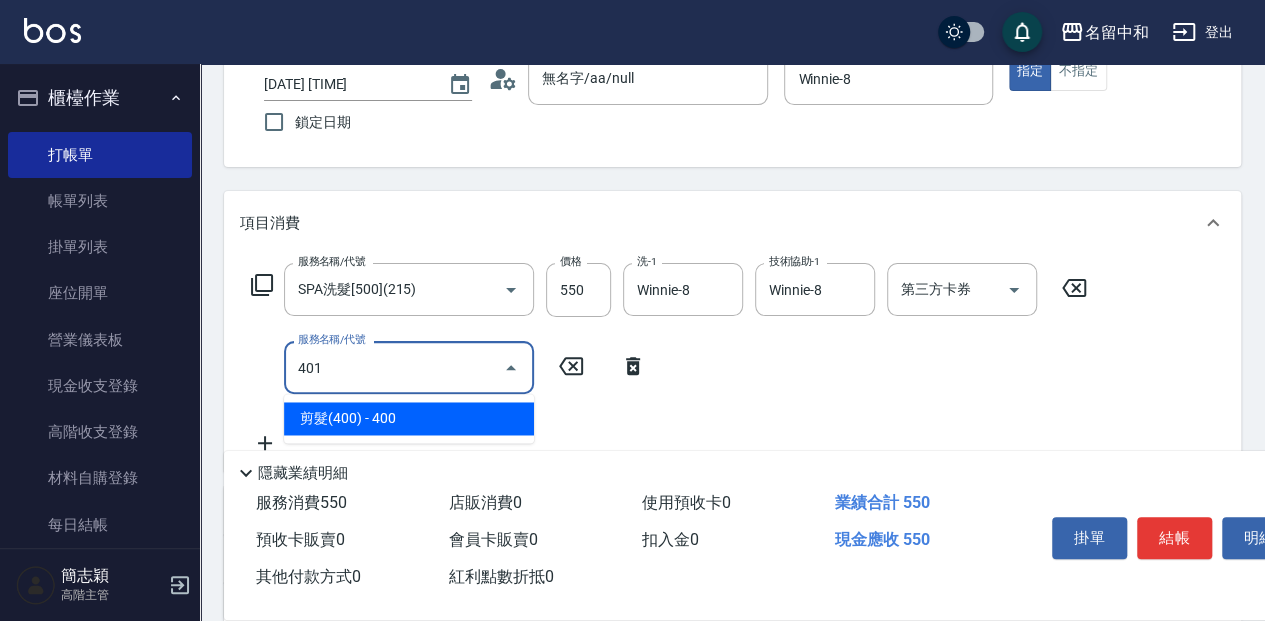 type on "剪髮(400)(401)" 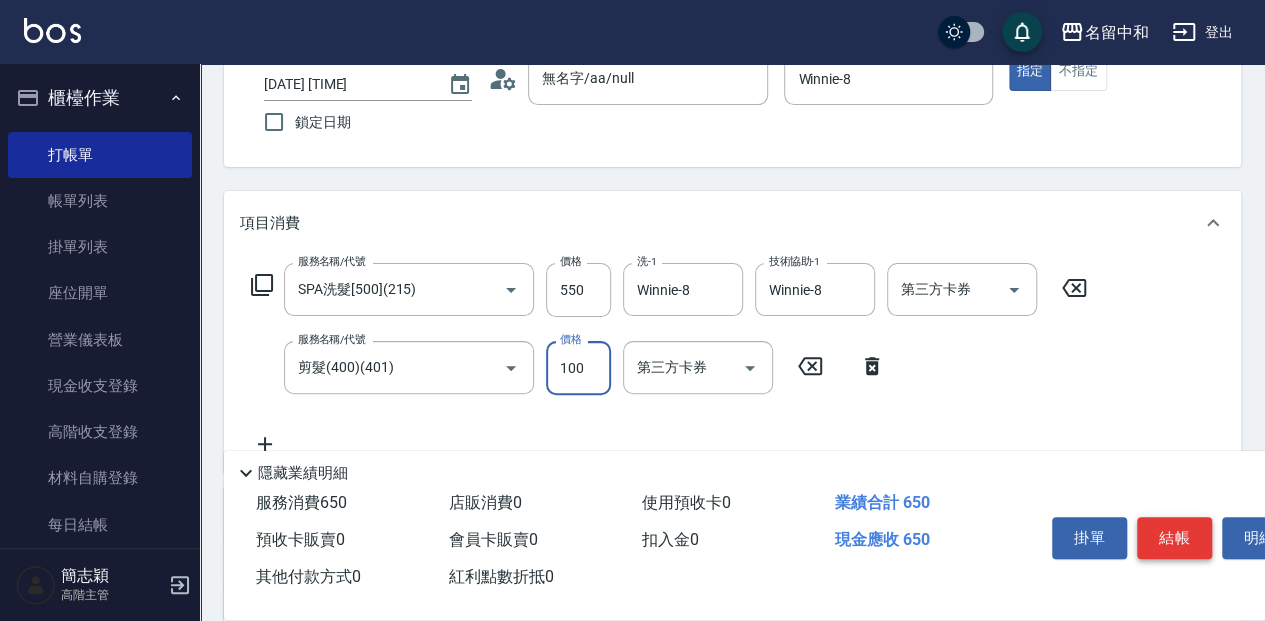 type on "100" 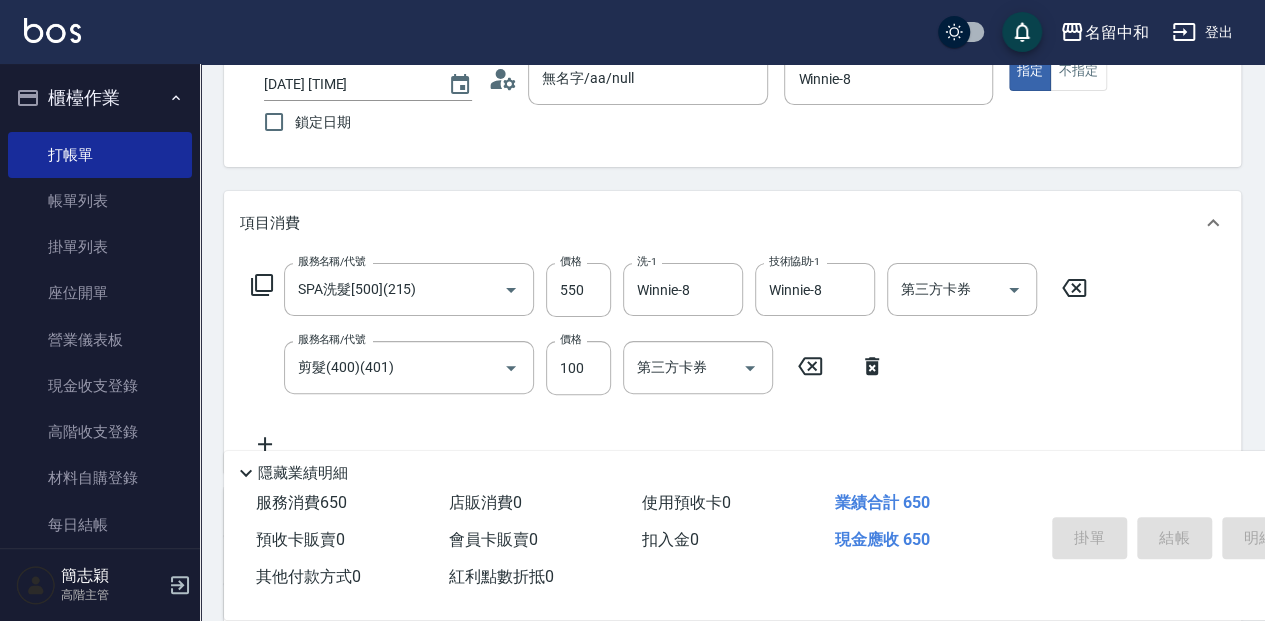 scroll, scrollTop: 88, scrollLeft: 0, axis: vertical 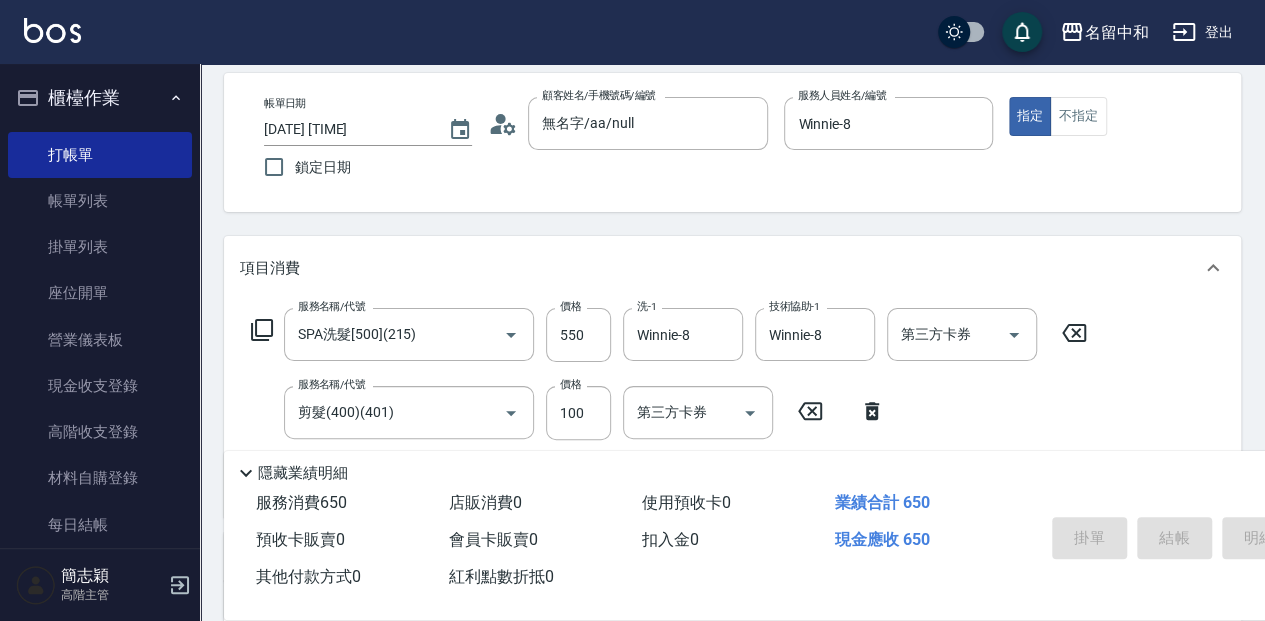 type on "[DATE] [TIME]" 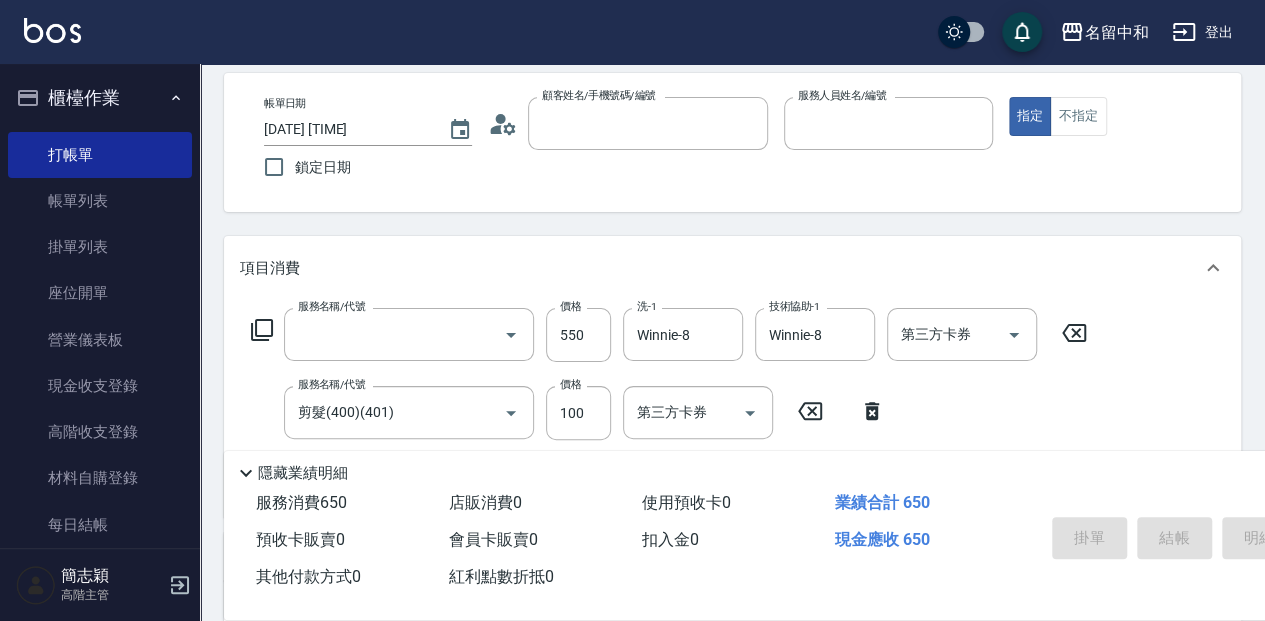 scroll, scrollTop: 0, scrollLeft: 0, axis: both 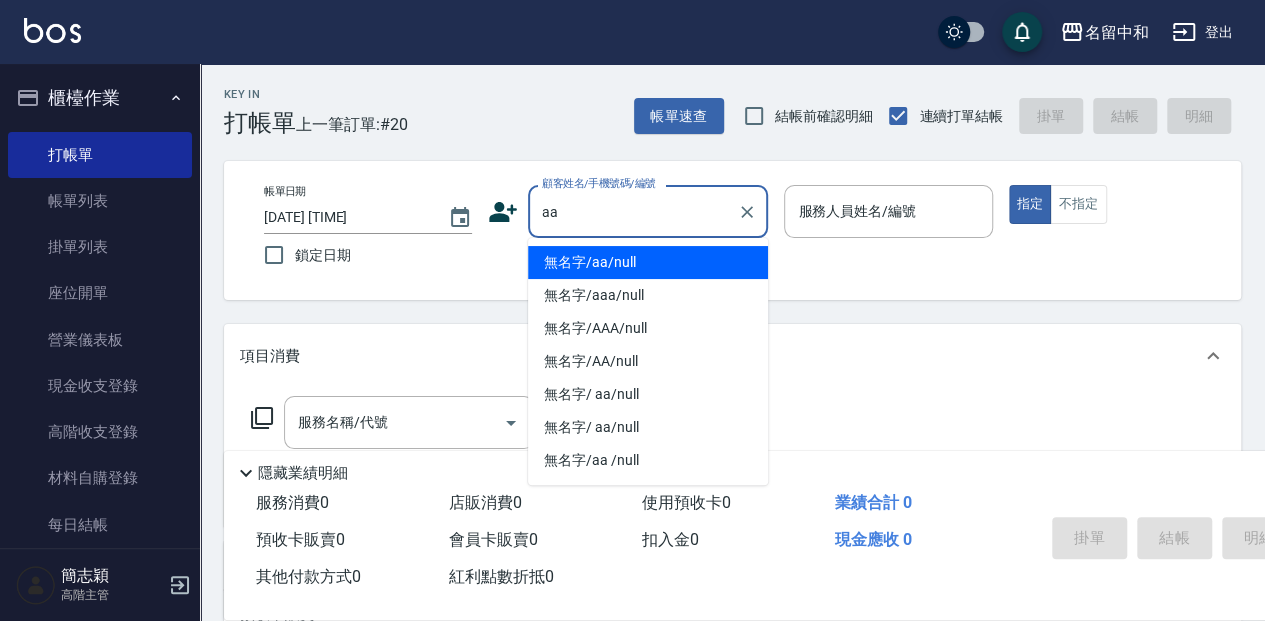type on "無名字/aa/null" 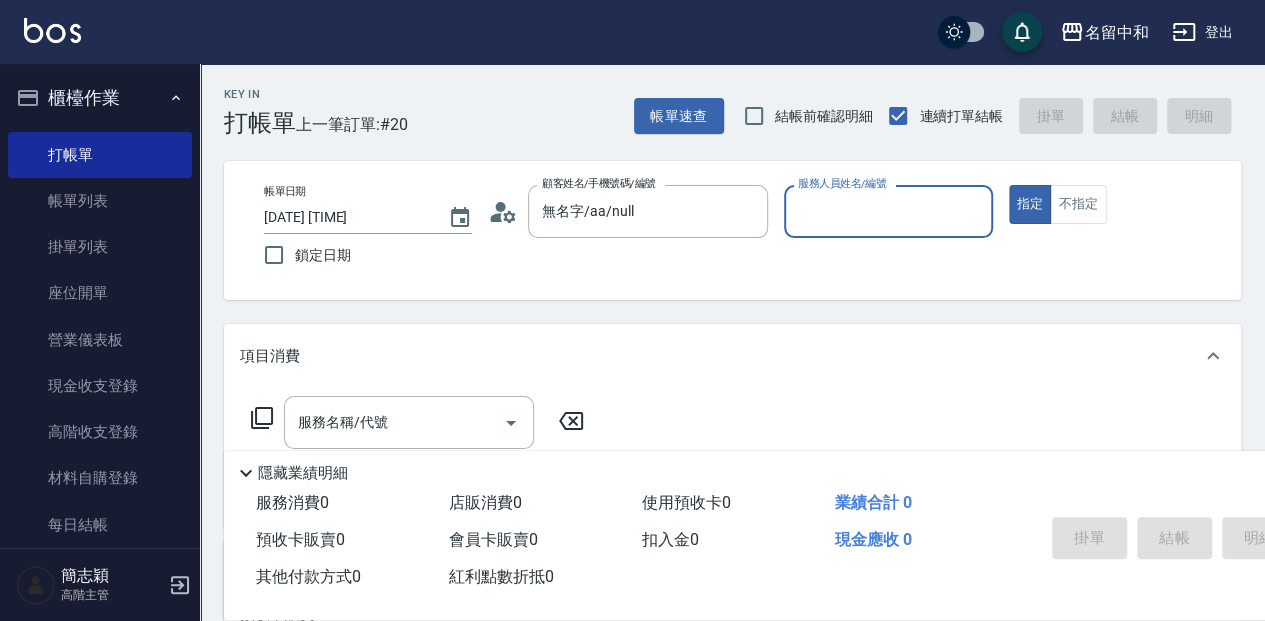 type on "/" 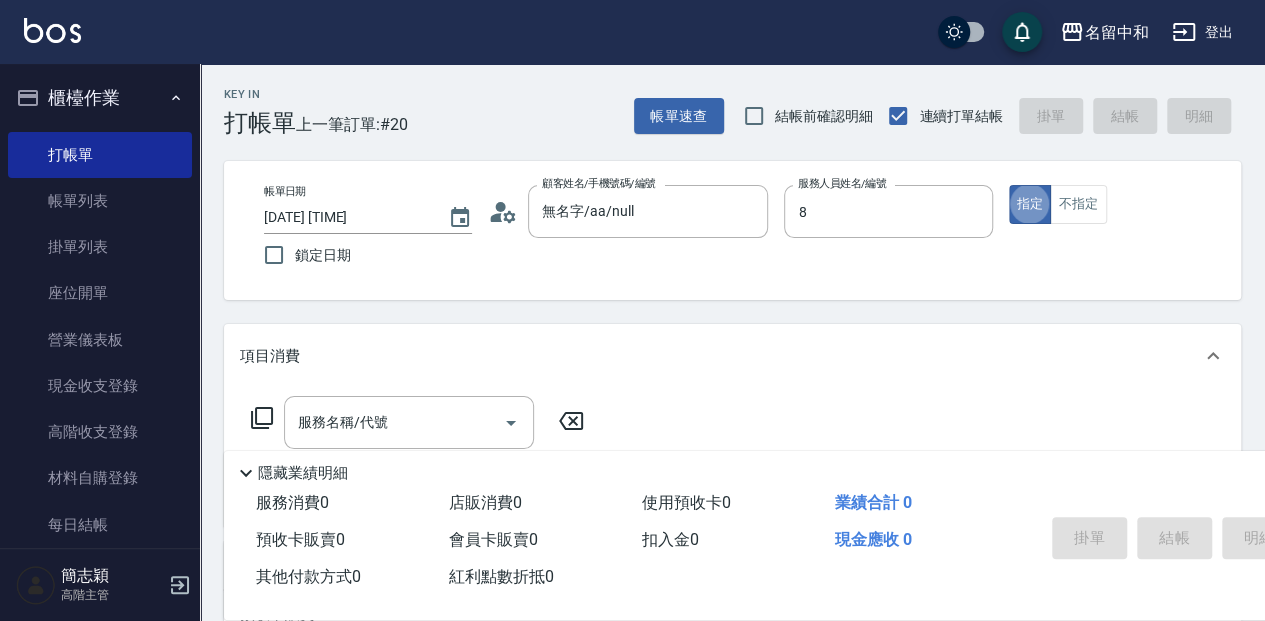 type on "ada-8" 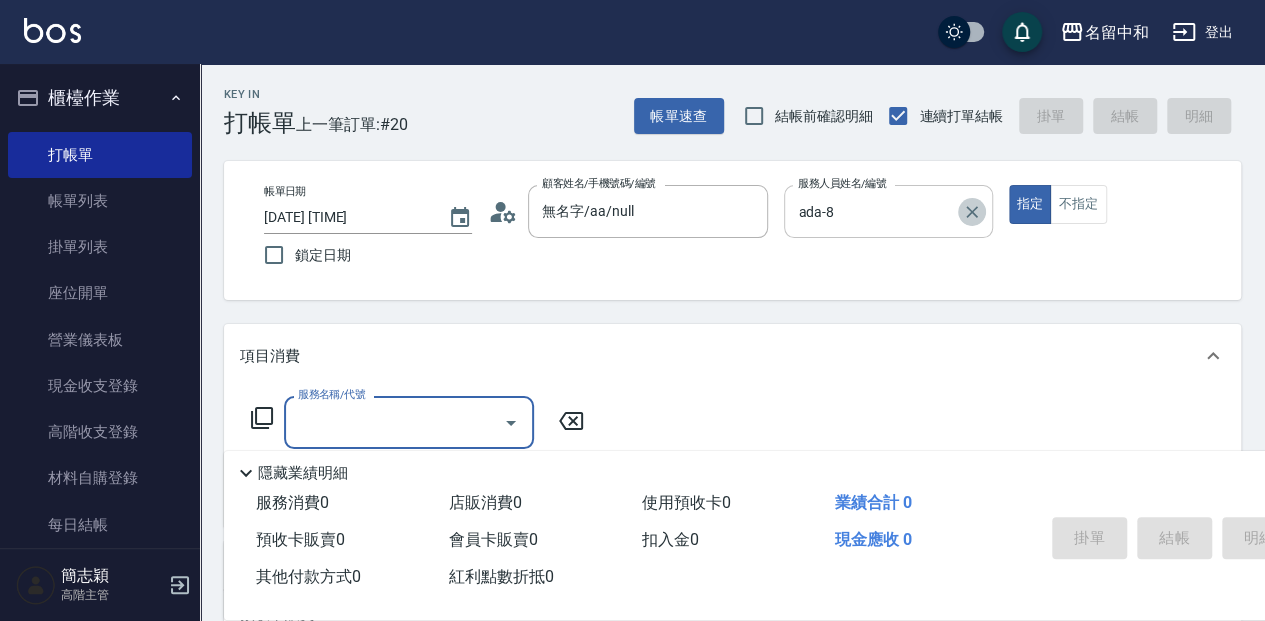 click 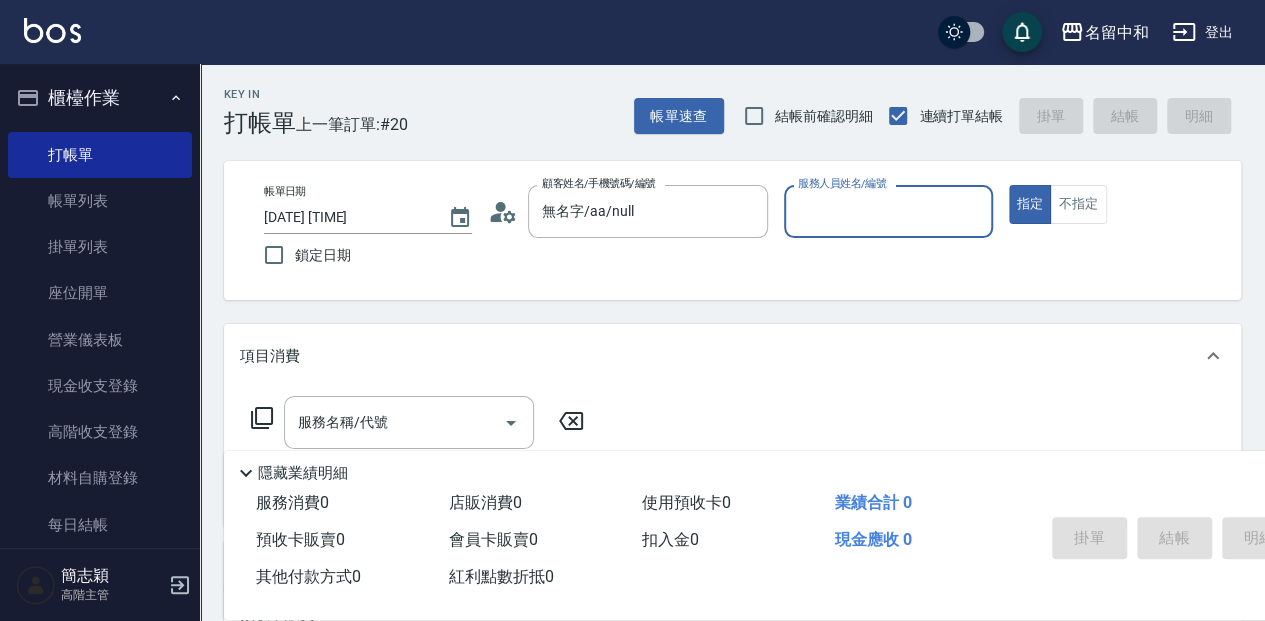 click on "服務人員姓名/編號" at bounding box center [888, 211] 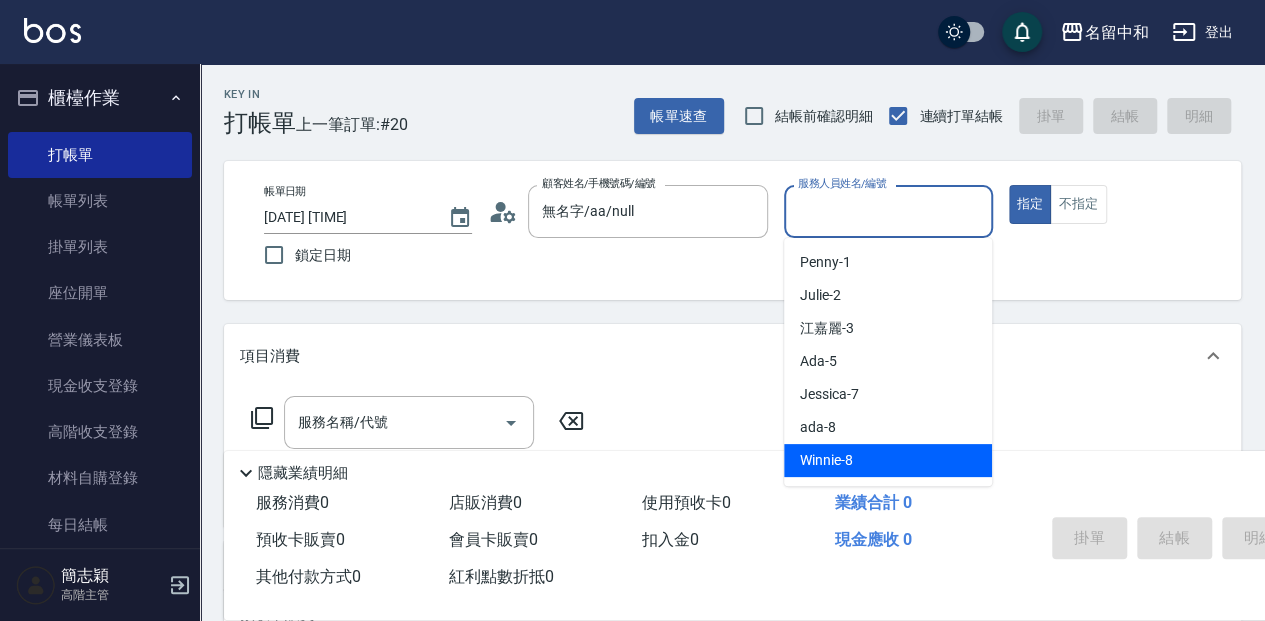 click on "Winnie -8" at bounding box center [888, 460] 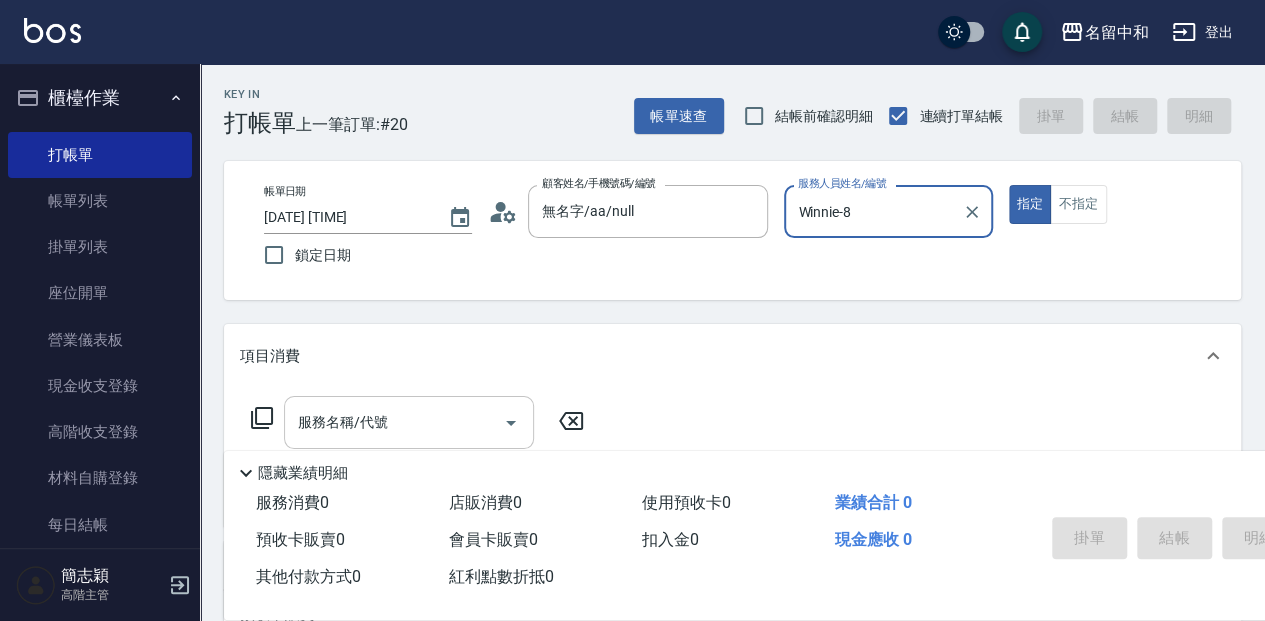 click on "服務名稱/代號" at bounding box center (394, 422) 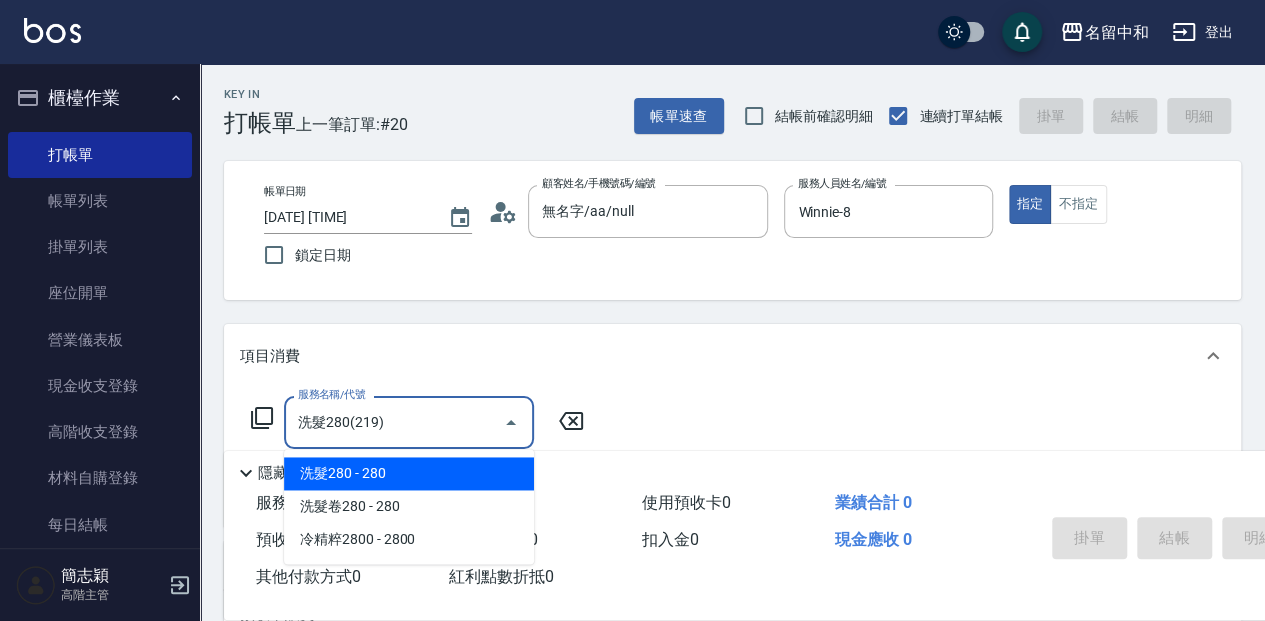 type on "洗髮280(219)" 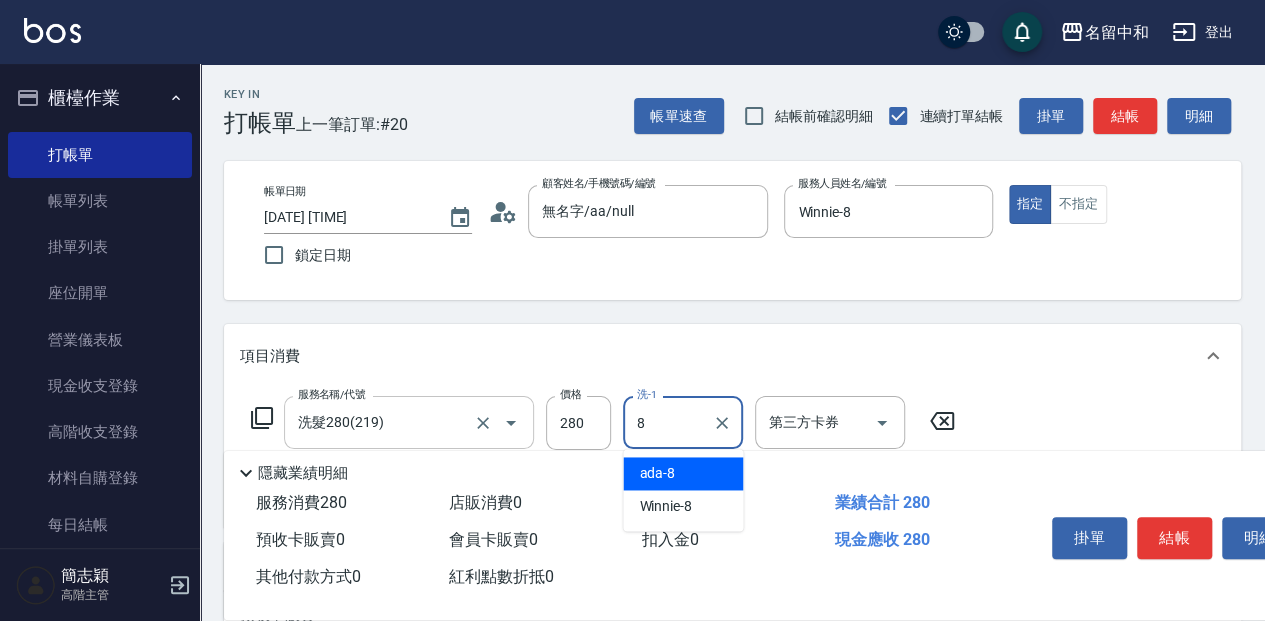 type on "ada-8" 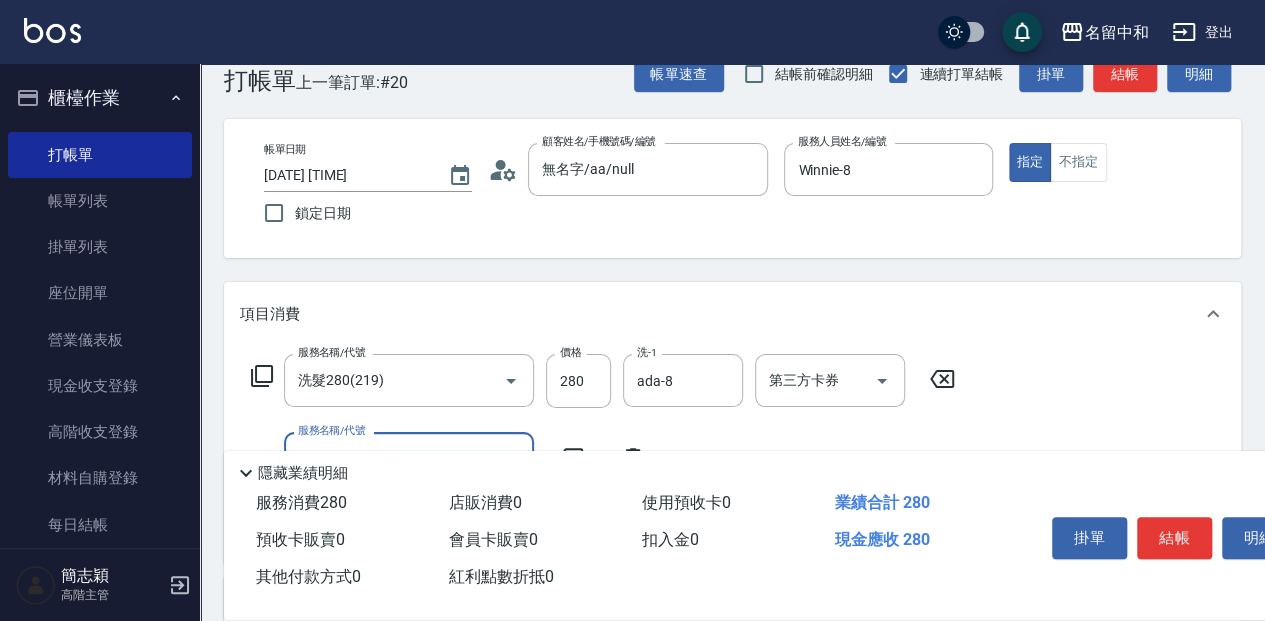 scroll, scrollTop: 66, scrollLeft: 0, axis: vertical 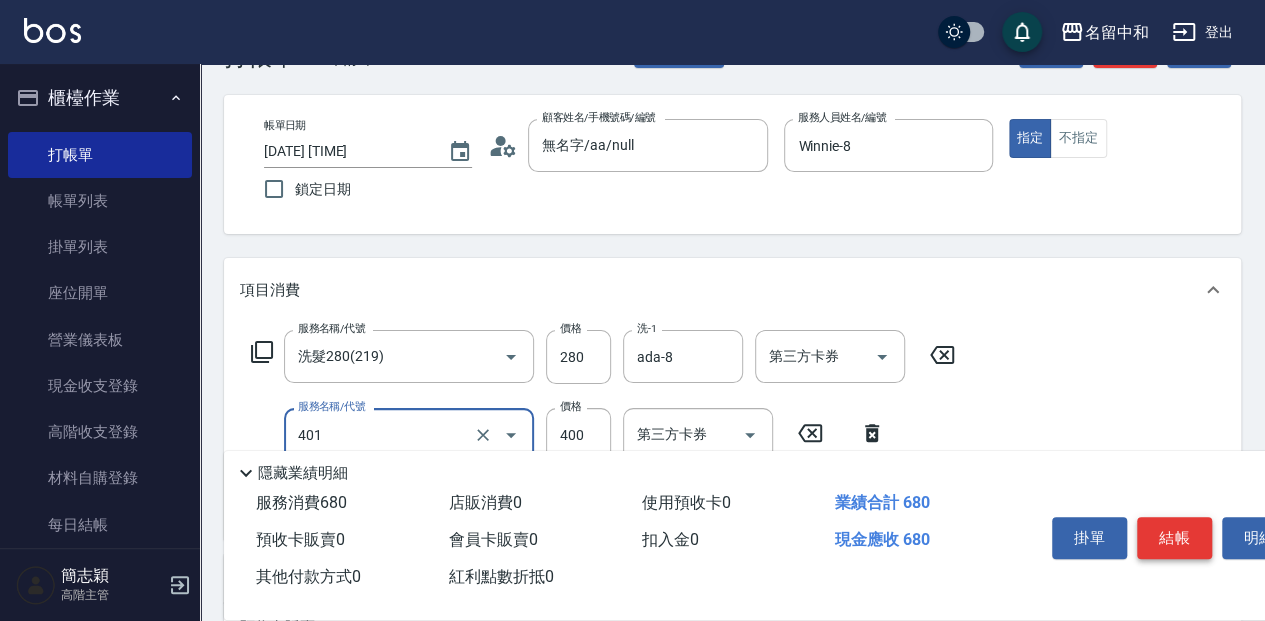 type on "剪髮(400)(401)" 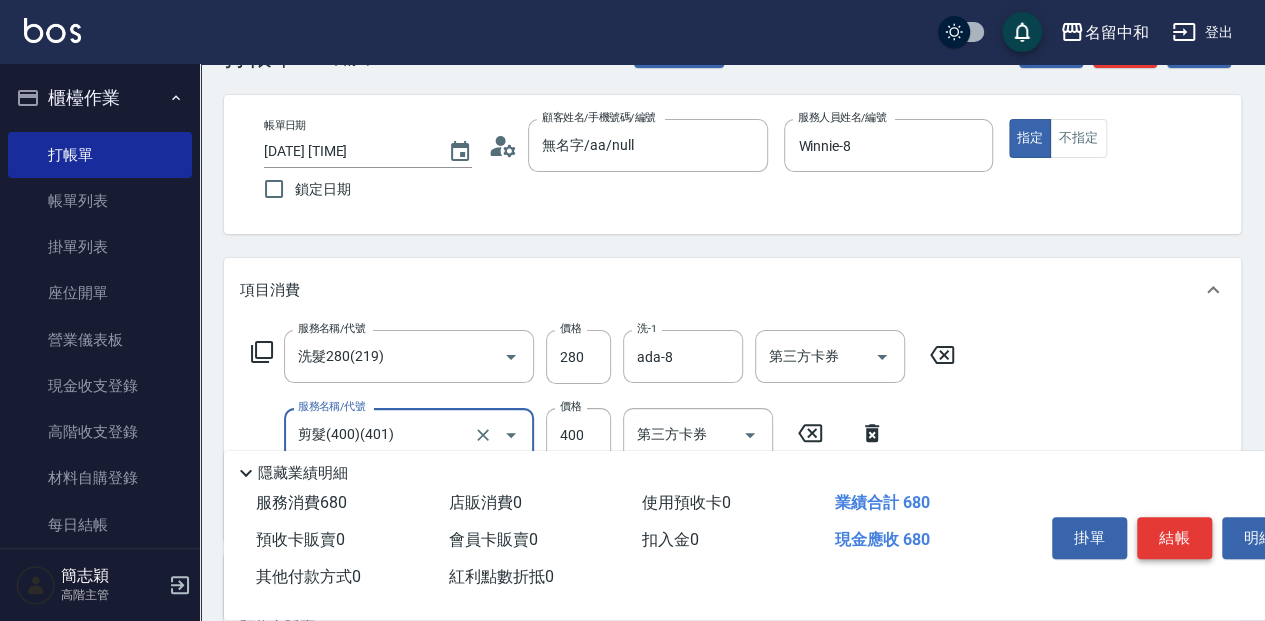 click on "結帳" at bounding box center (1174, 538) 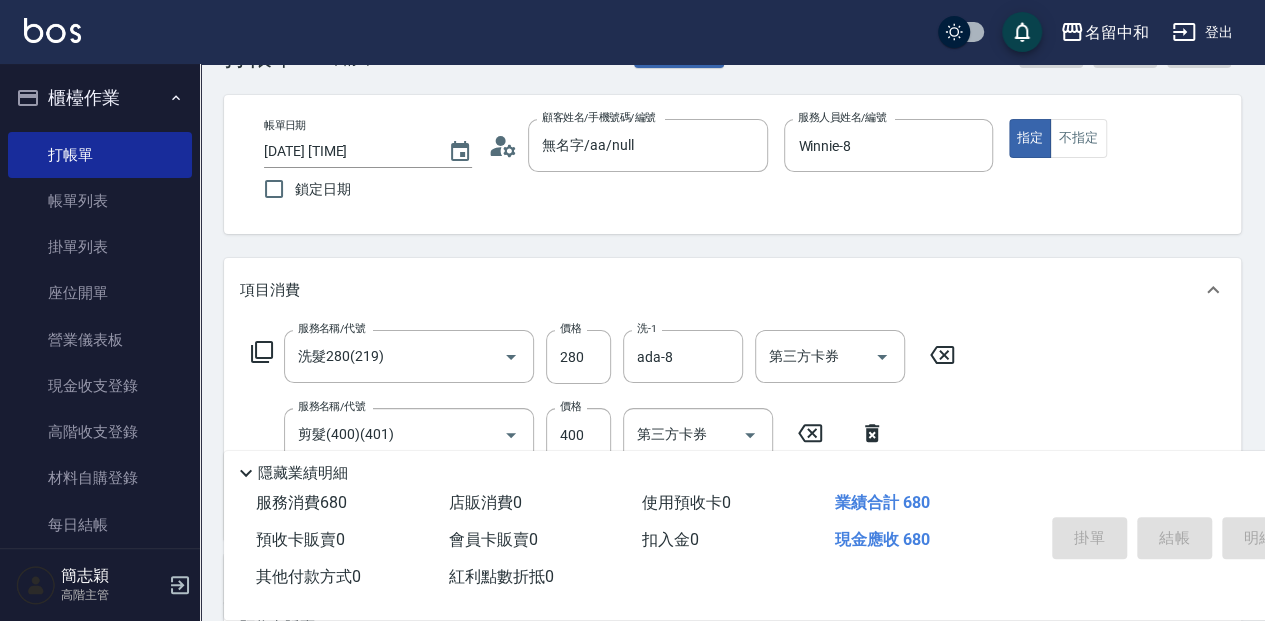 type on "[DATE] [TIME]" 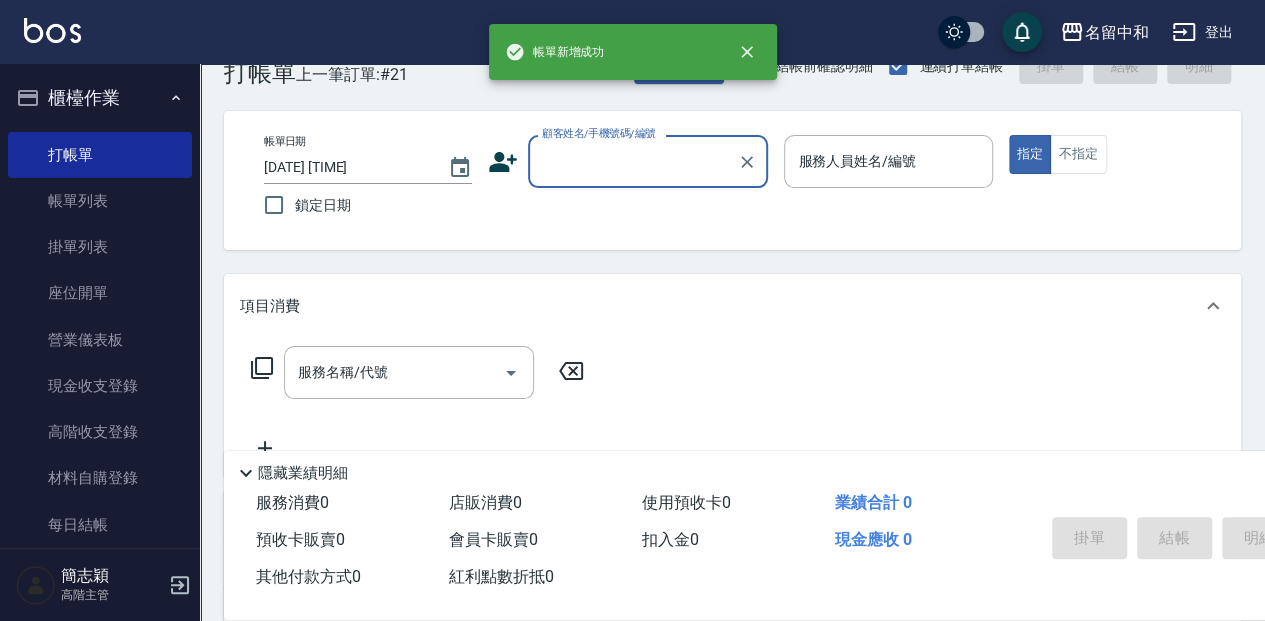scroll, scrollTop: 0, scrollLeft: 0, axis: both 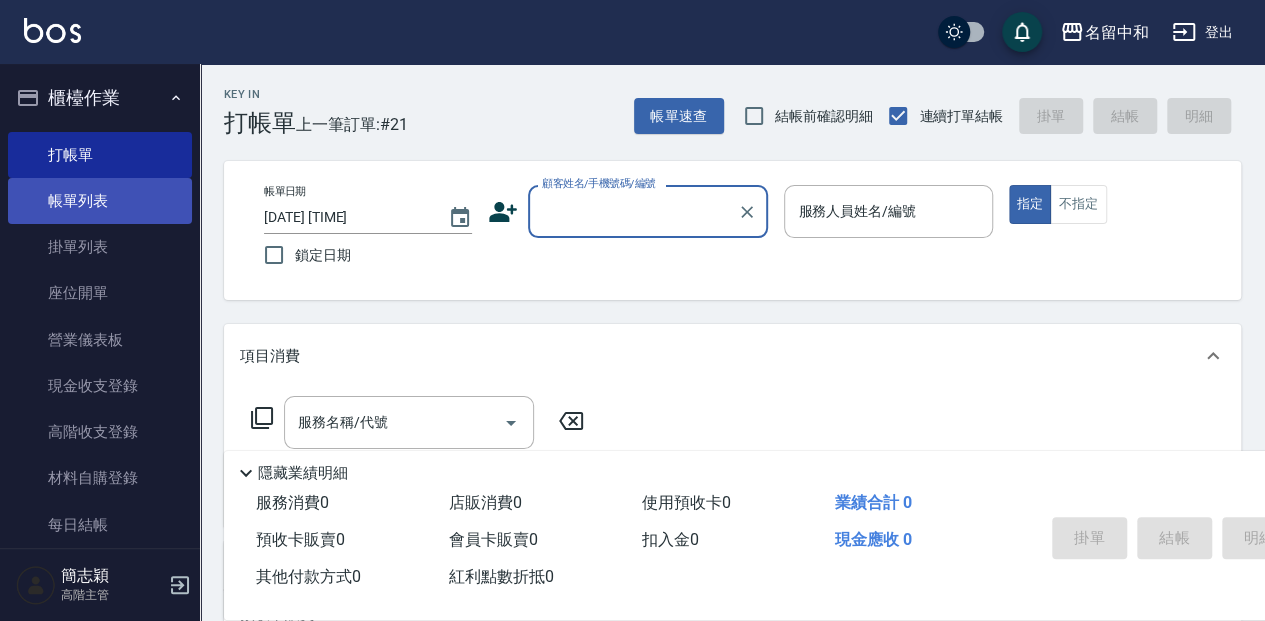 click on "帳單列表" at bounding box center [100, 201] 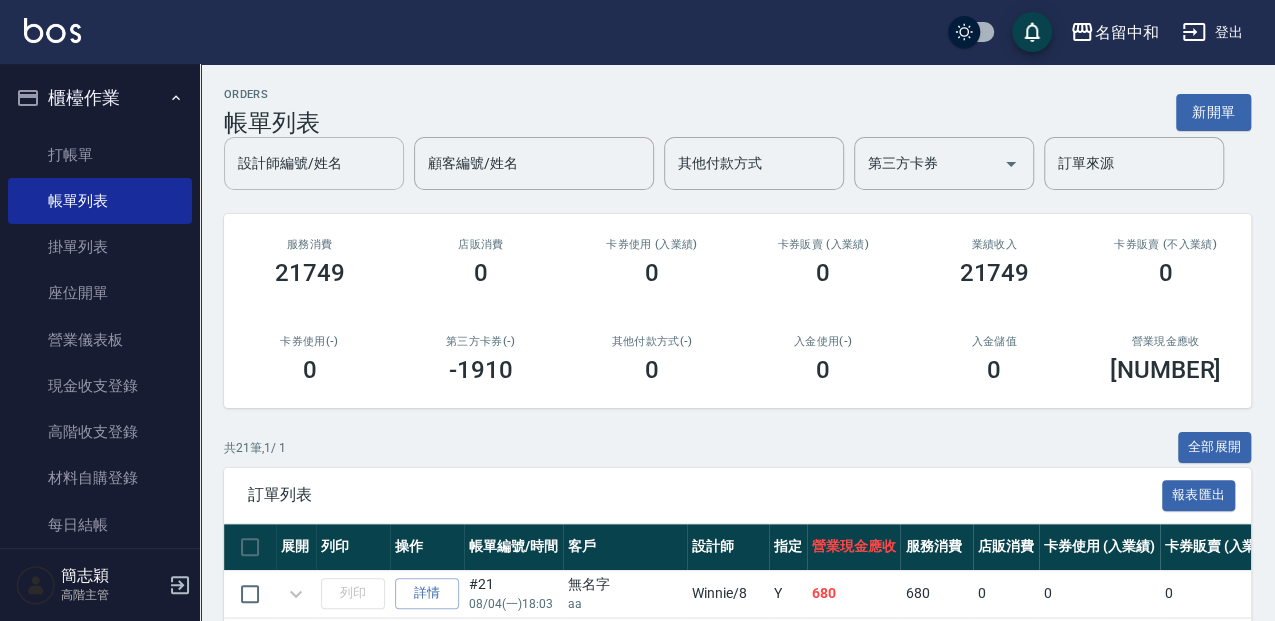 click on "設計師編號/姓名 設計師編號/姓名" at bounding box center [314, 163] 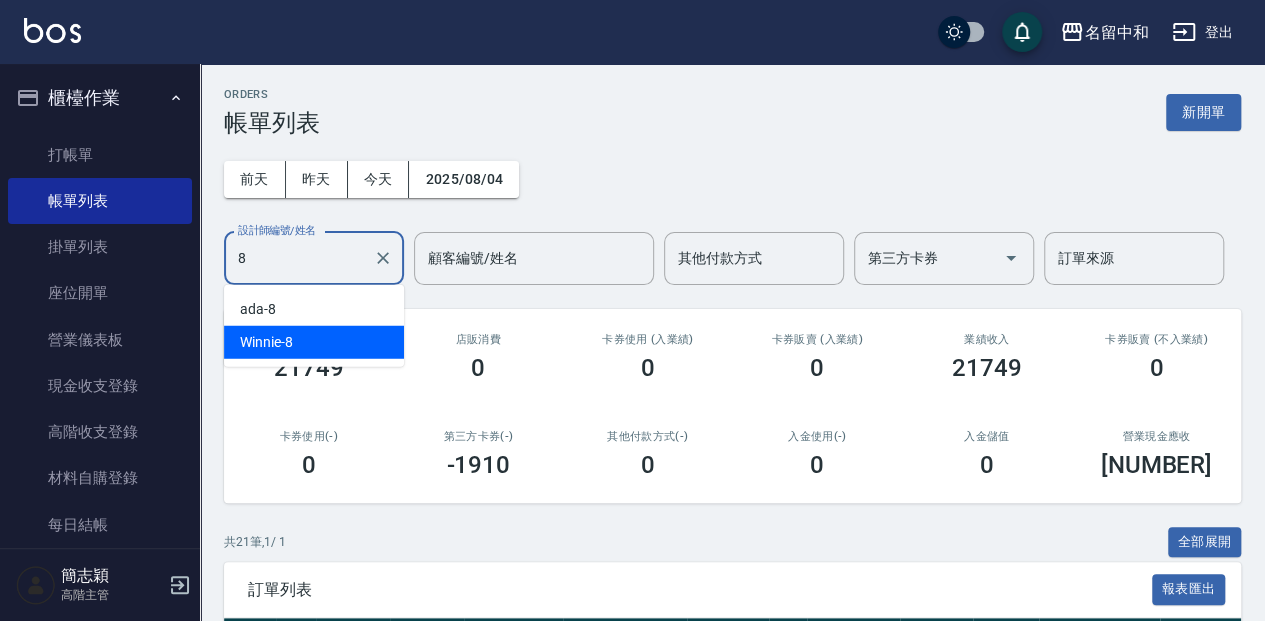 click on "Winnie -8" at bounding box center [266, 342] 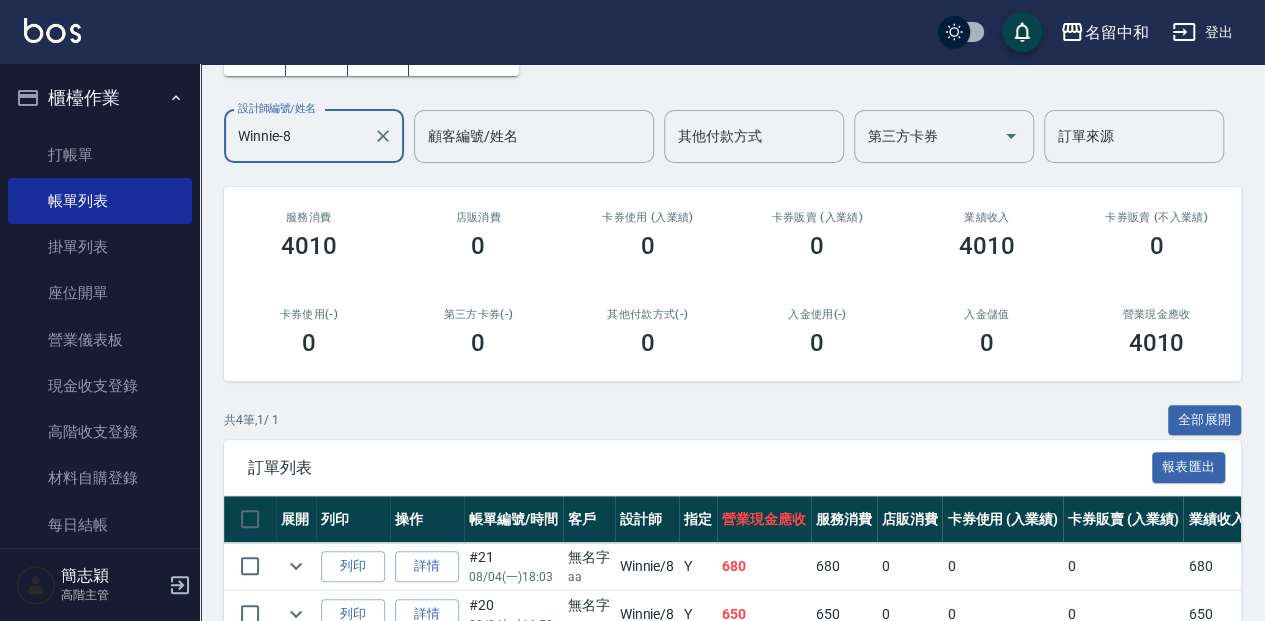 scroll, scrollTop: 120, scrollLeft: 0, axis: vertical 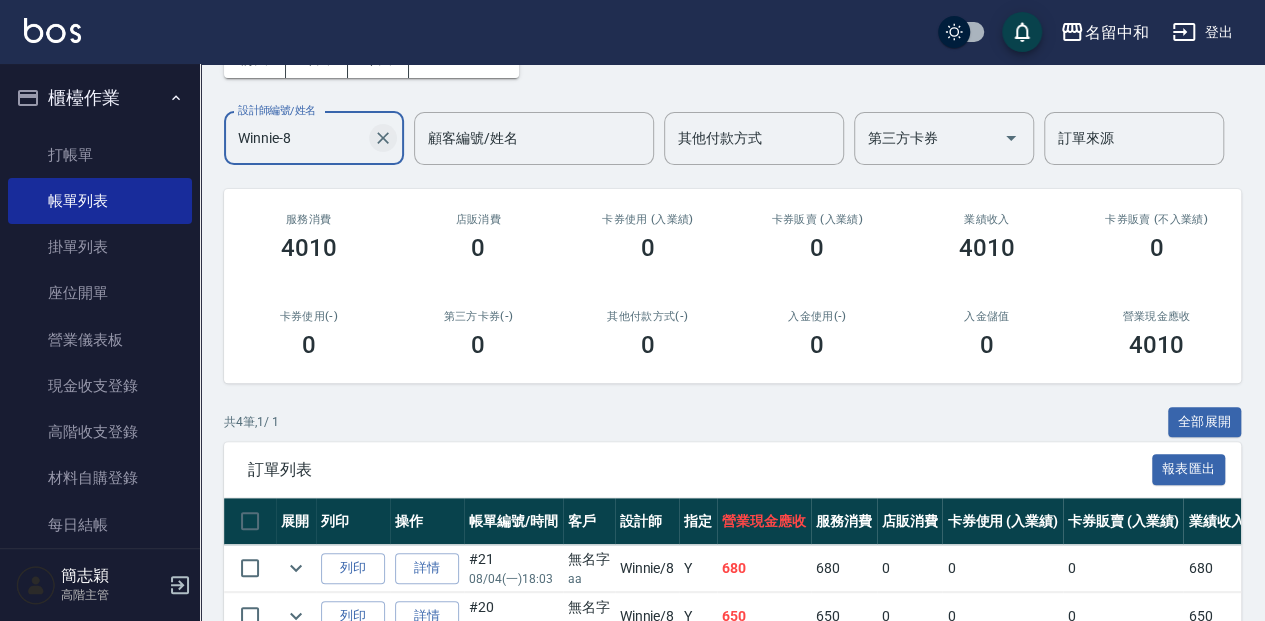 click 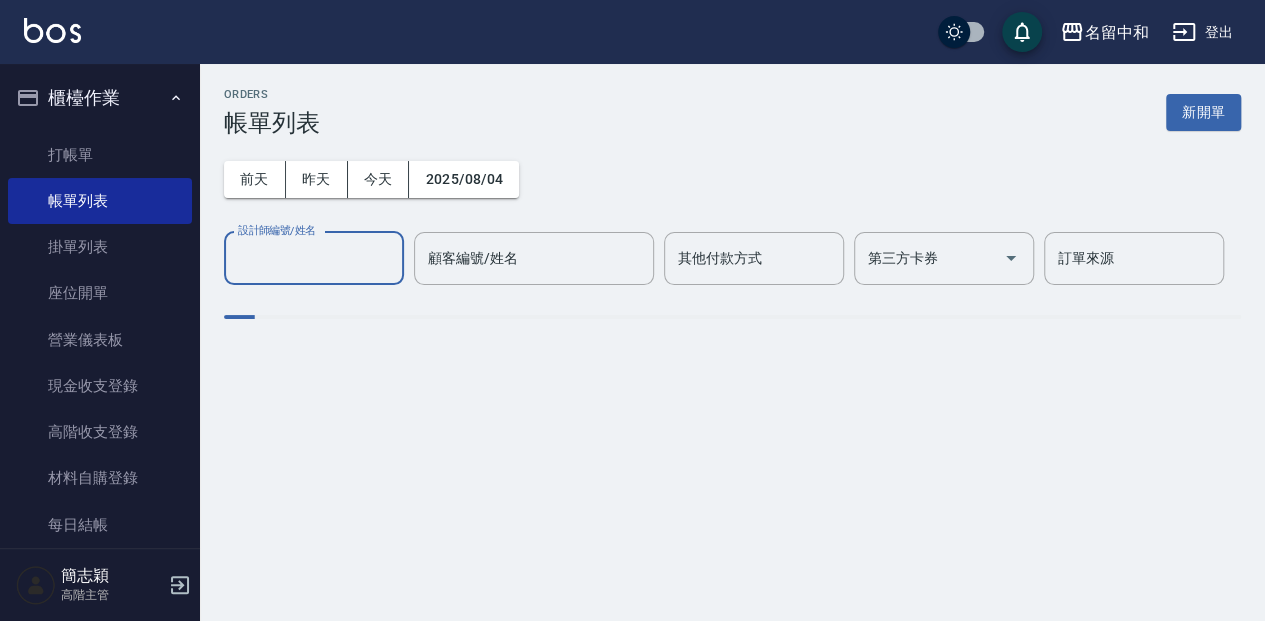 scroll, scrollTop: 0, scrollLeft: 0, axis: both 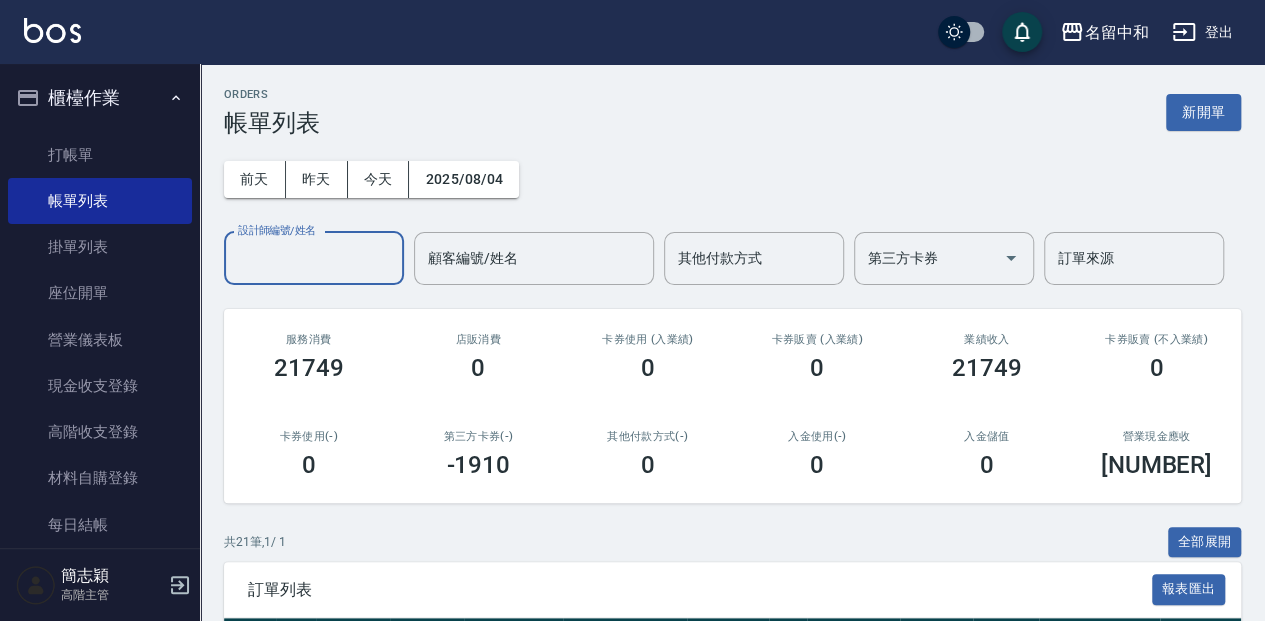 click on "設計師編號/姓名" at bounding box center [314, 258] 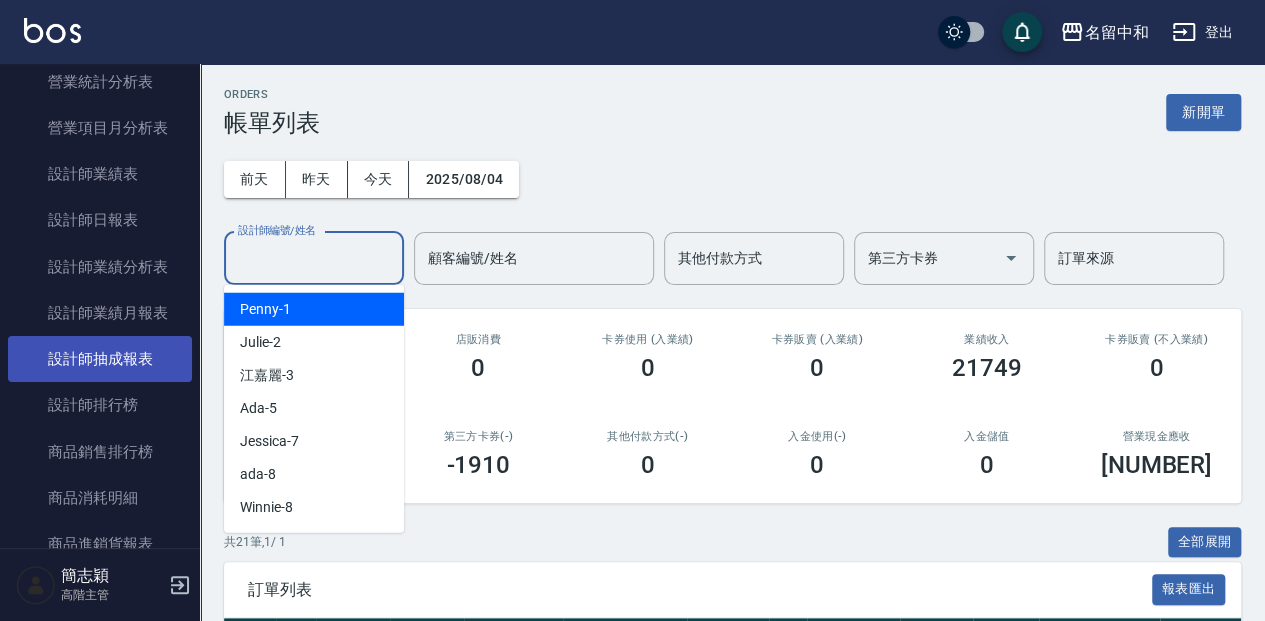 scroll, scrollTop: 1333, scrollLeft: 0, axis: vertical 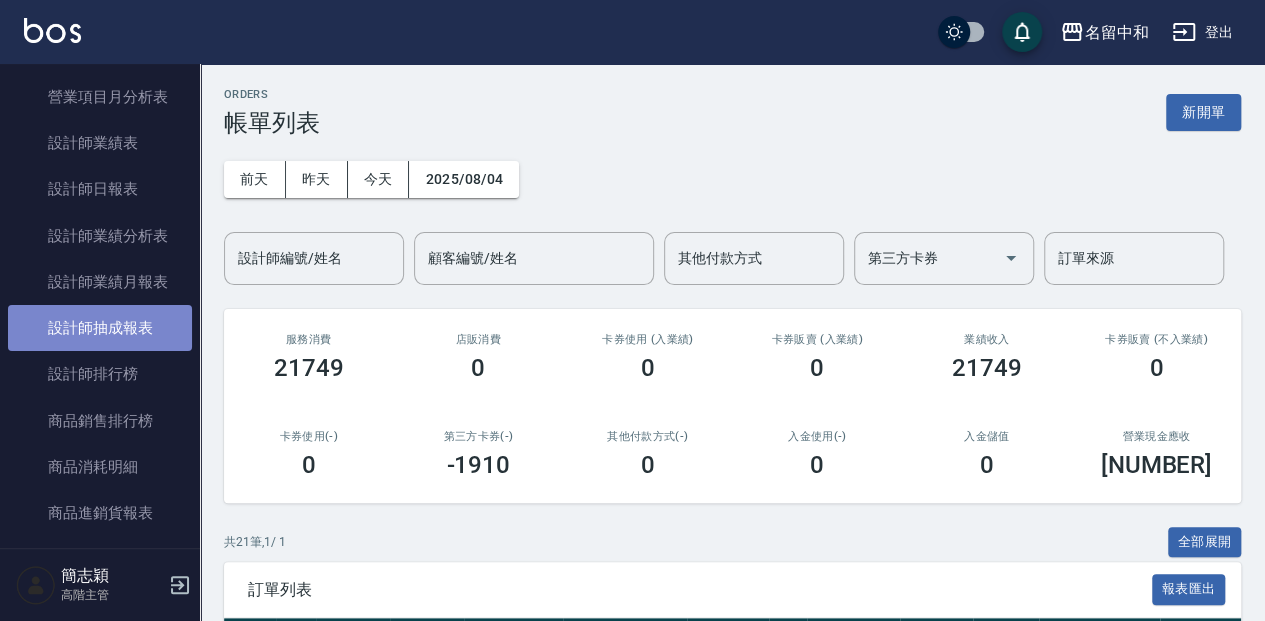 click on "設計師抽成報表" at bounding box center (100, 328) 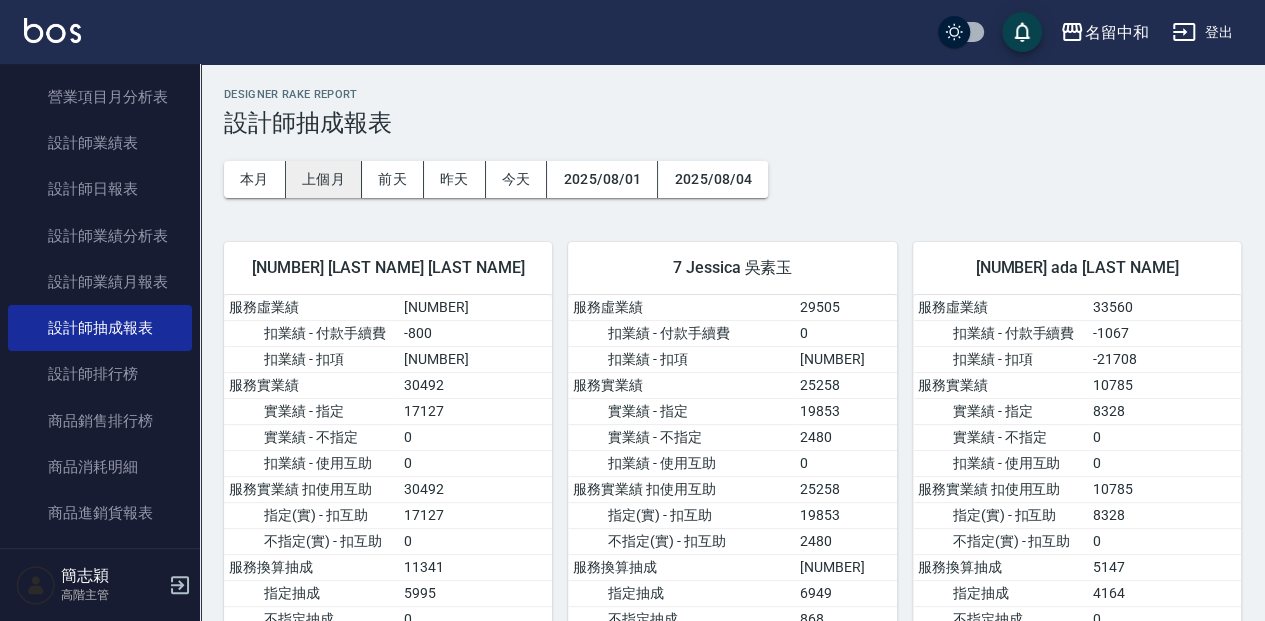 click on "上個月" at bounding box center (324, 179) 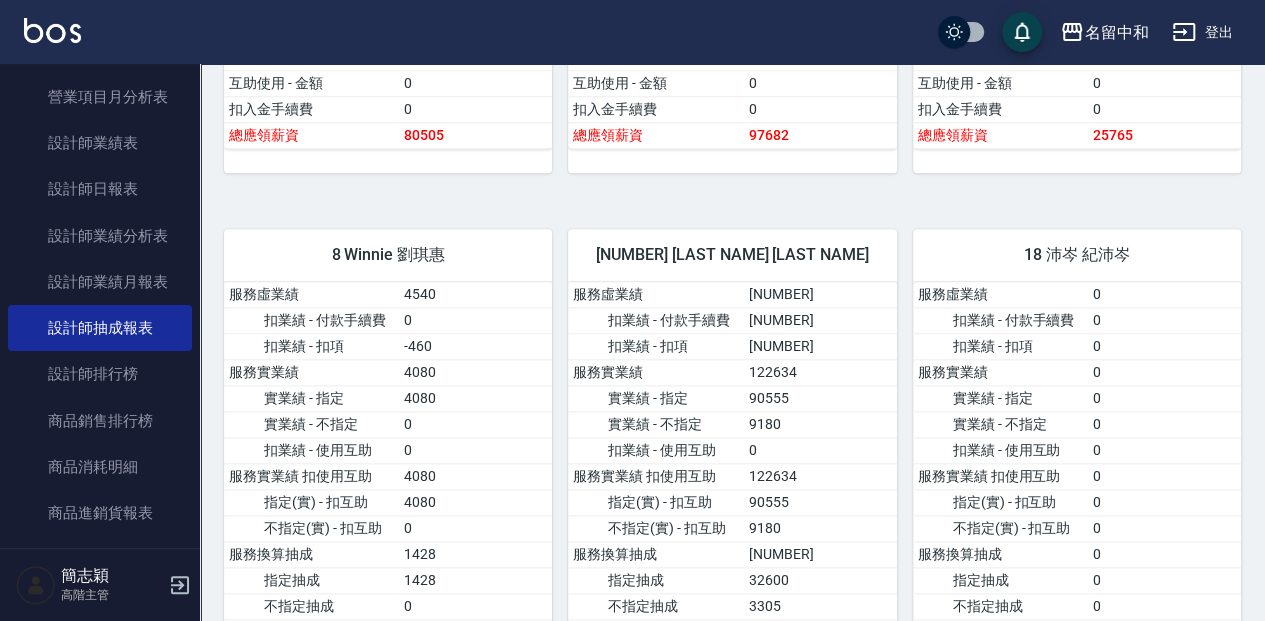 scroll, scrollTop: 866, scrollLeft: 0, axis: vertical 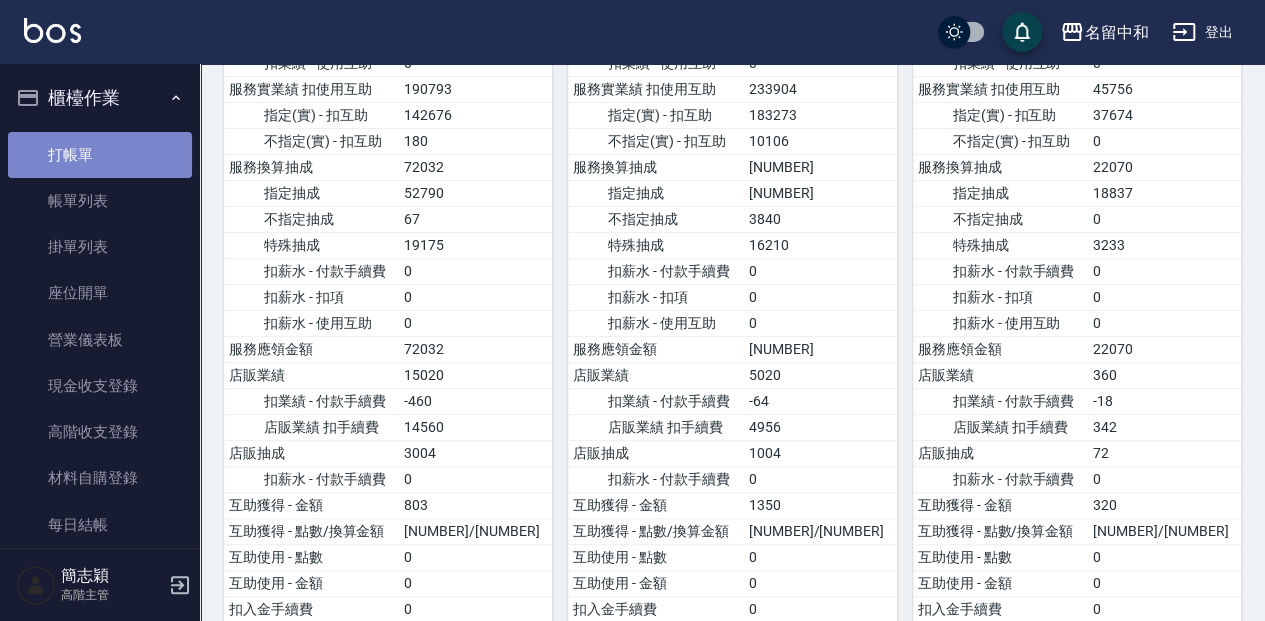 click on "打帳單" at bounding box center (100, 155) 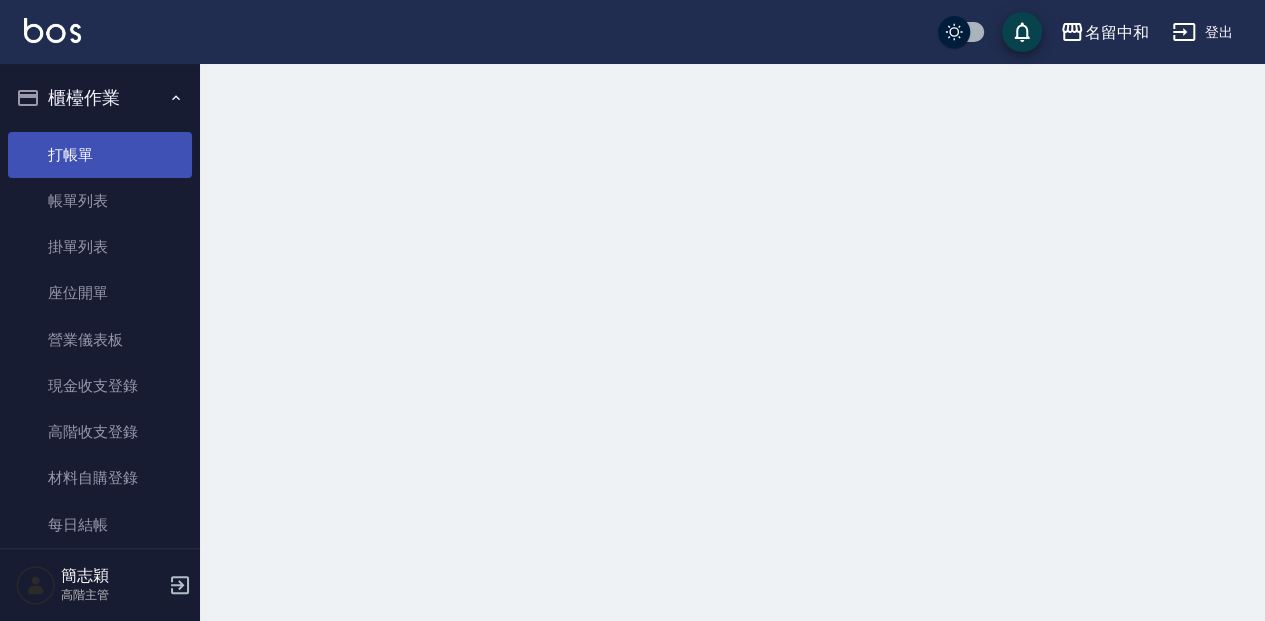 scroll, scrollTop: 0, scrollLeft: 0, axis: both 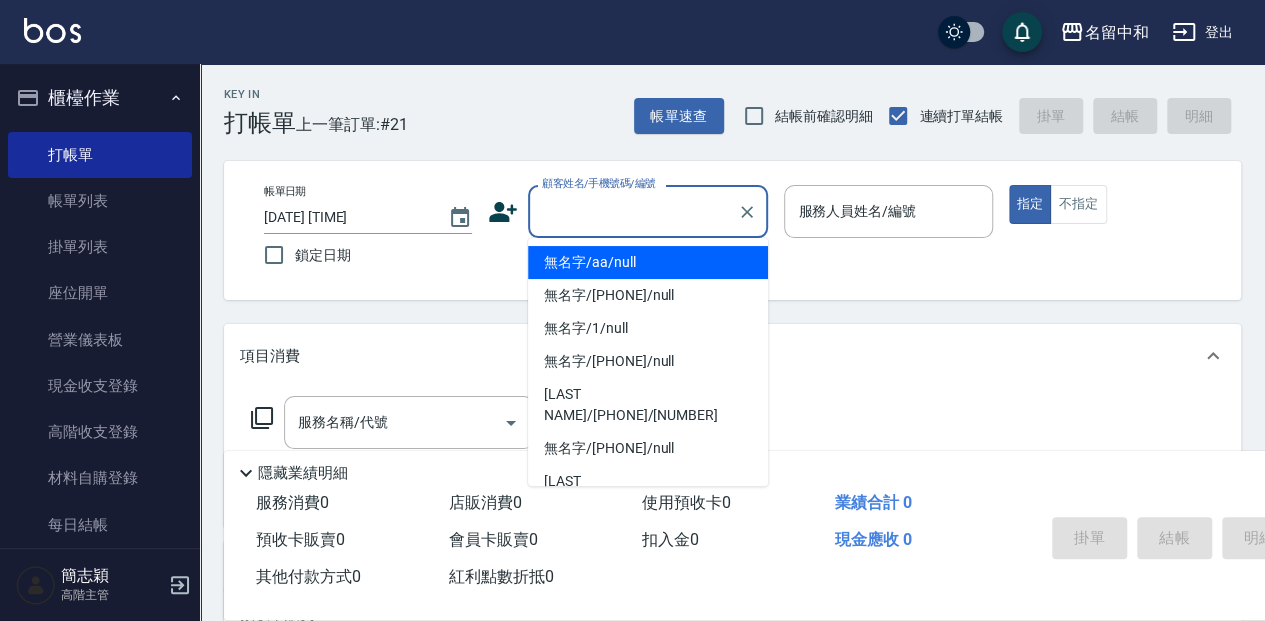 click on "顧客姓名/手機號碼/編號" at bounding box center (633, 211) 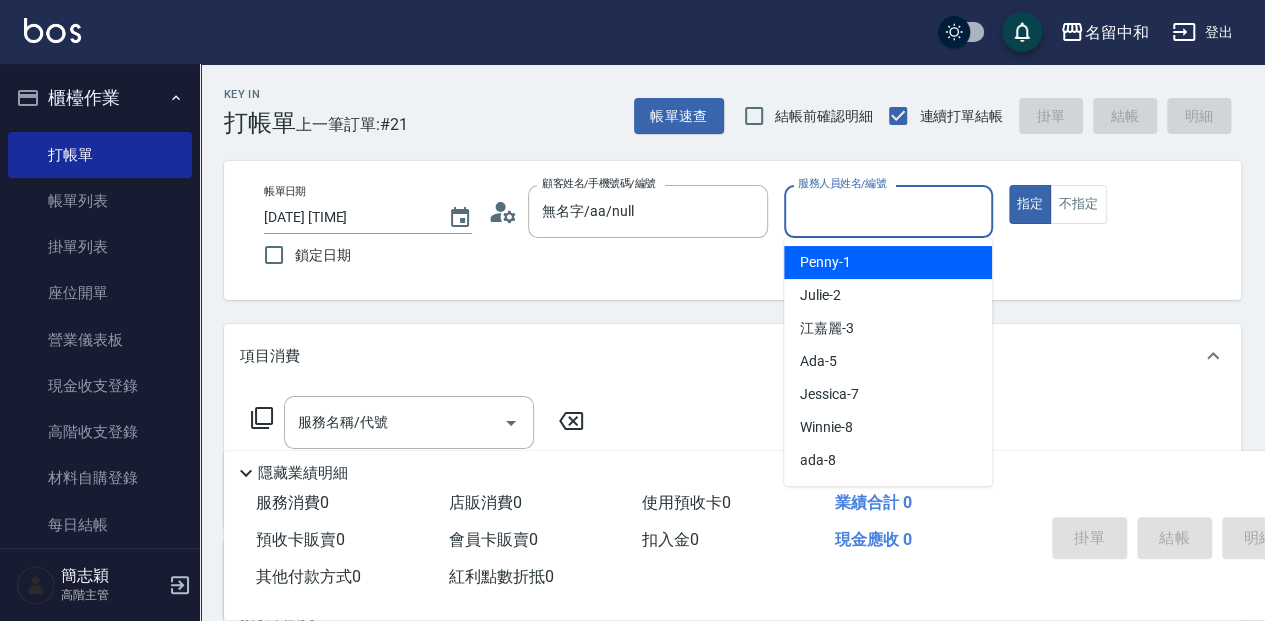 click on "服務人員姓名/編號" at bounding box center (888, 211) 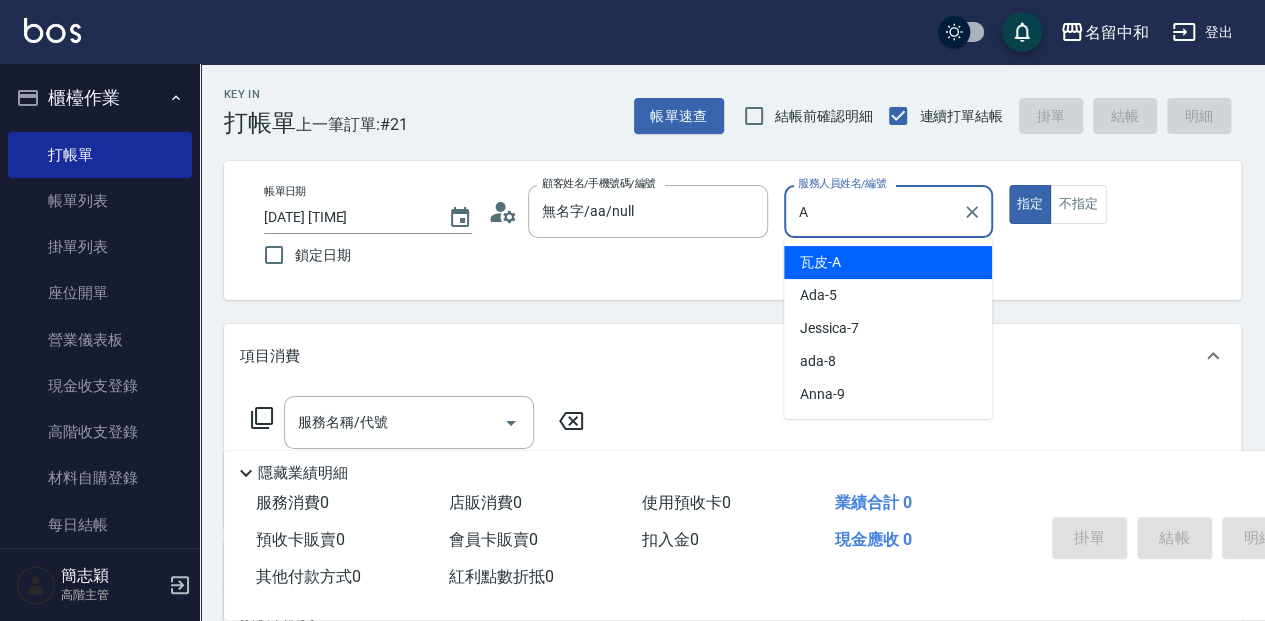 type on "瓦皮-A" 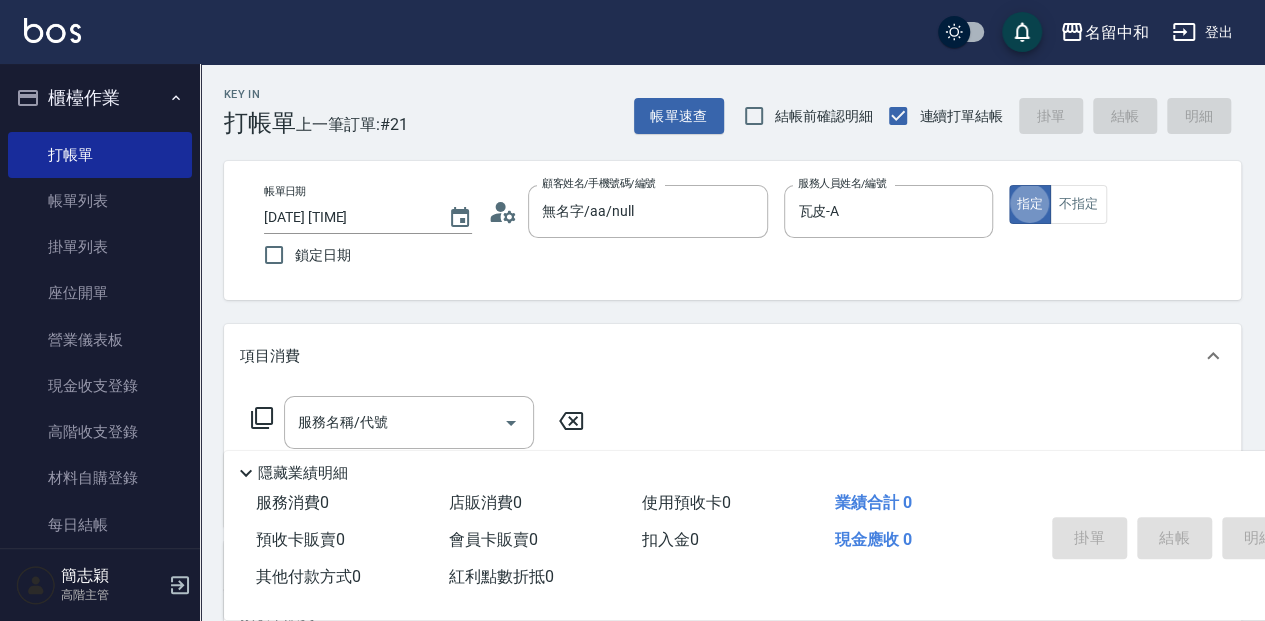 type on "true" 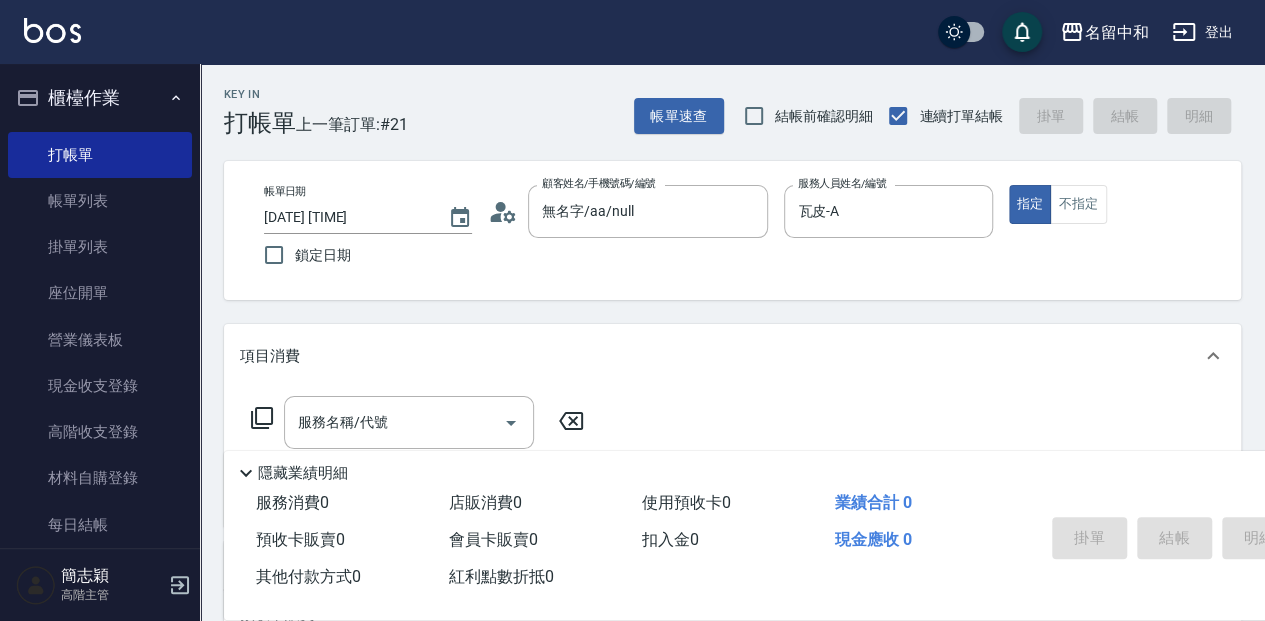 click on "隱藏業績明細" at bounding box center (303, 473) 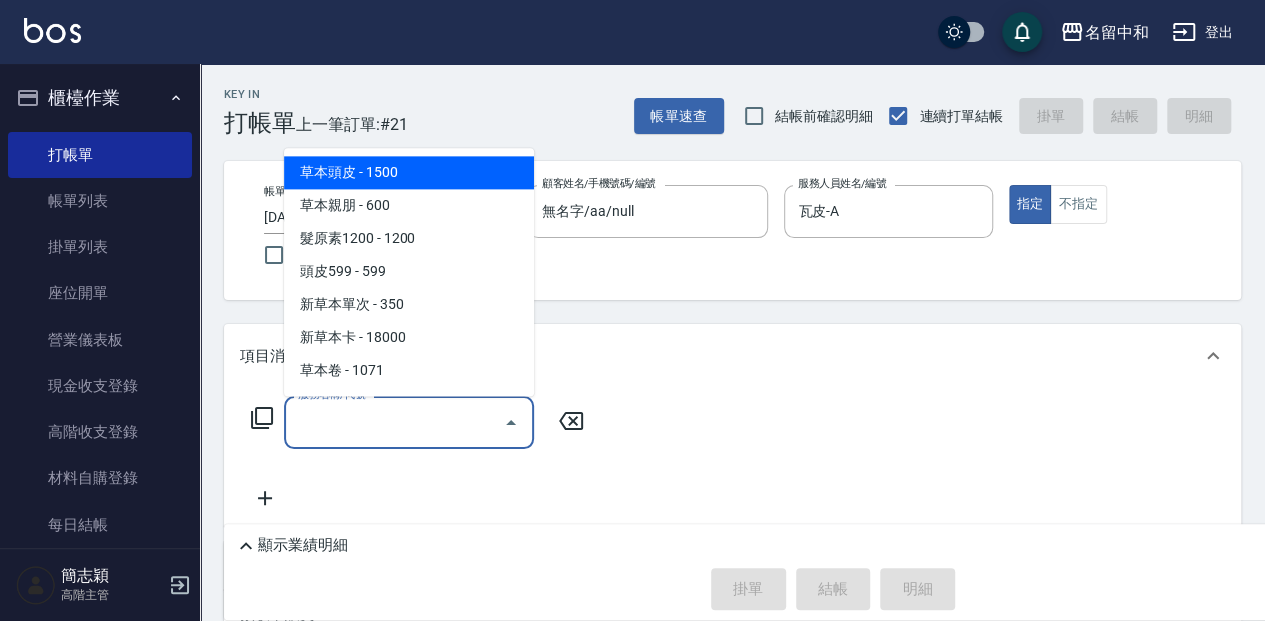 click on "服務名稱/代號" at bounding box center (394, 422) 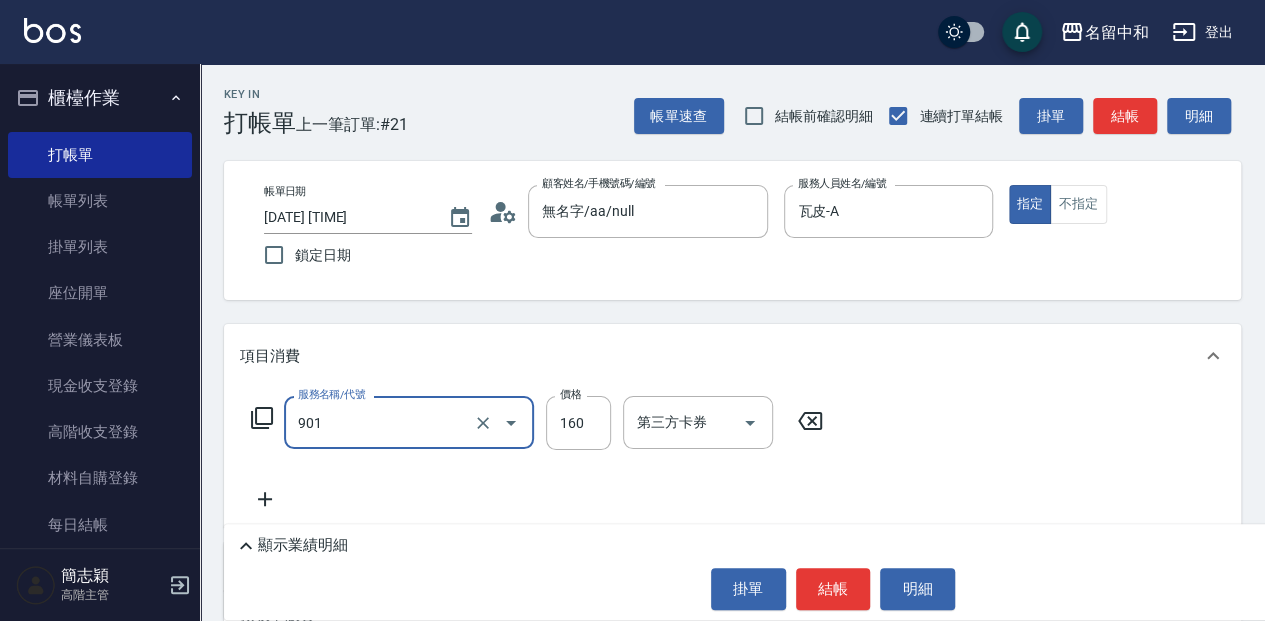 type on "修手(901)" 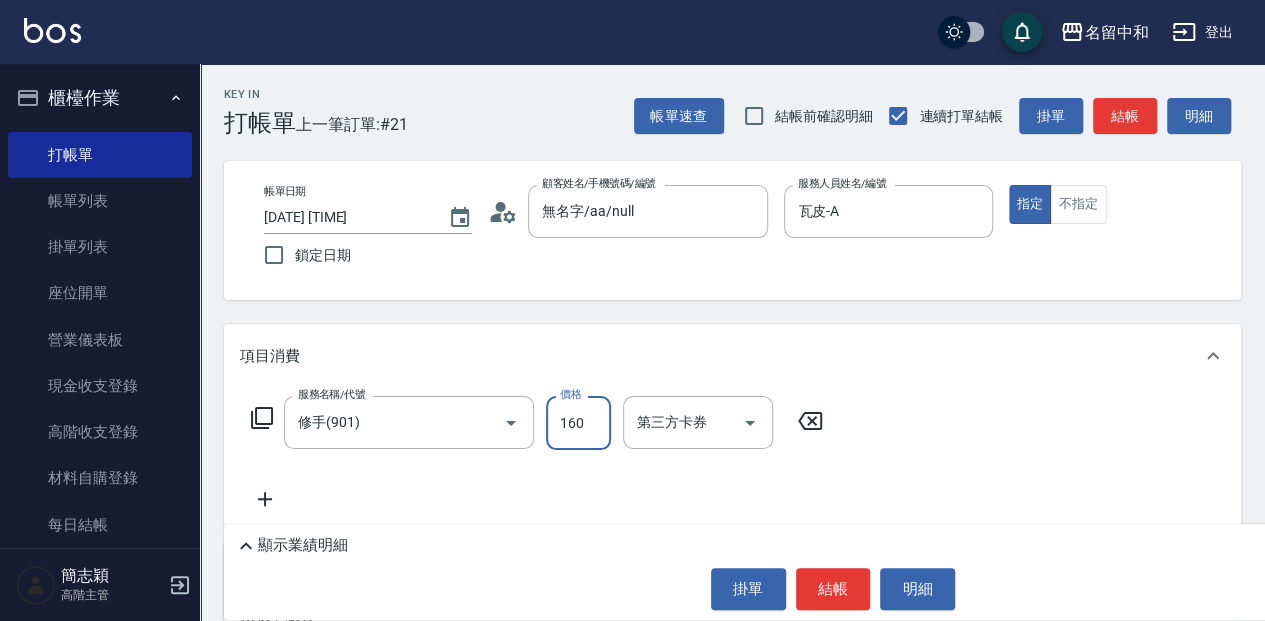 click on "160" at bounding box center [578, 423] 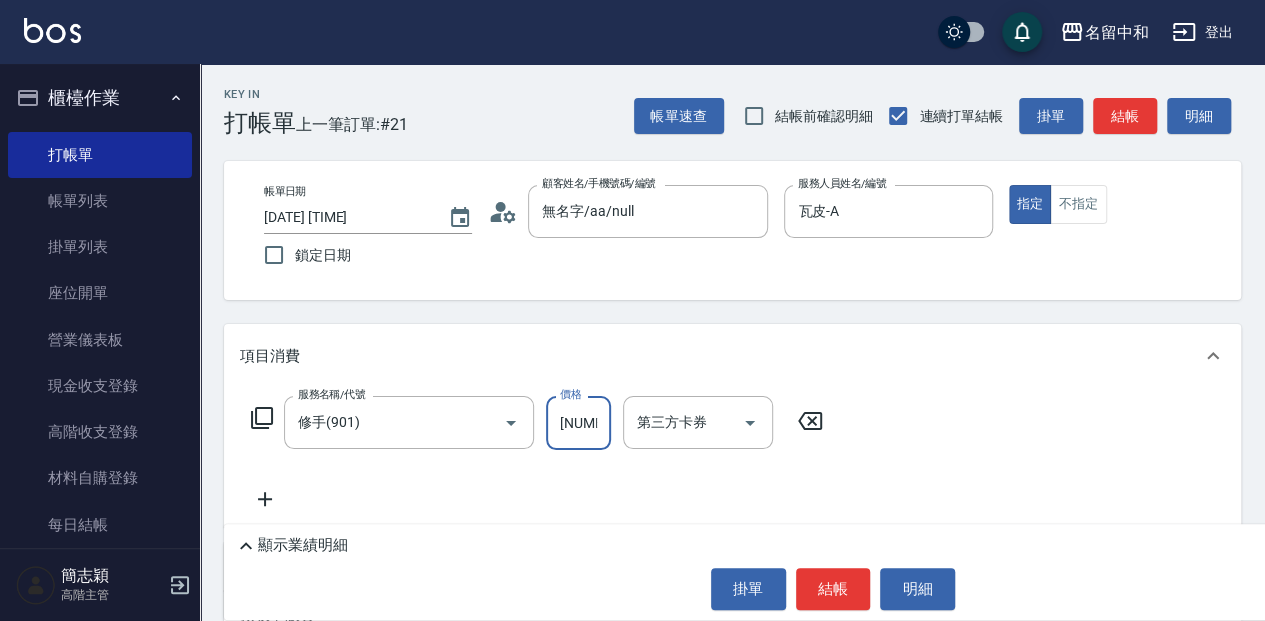 click on "服務名稱/代號 修手([NUMBER]) 服務名稱/代號 價格 [NUMBER] 價格 第三方卡券 第三方卡券" at bounding box center [537, 423] 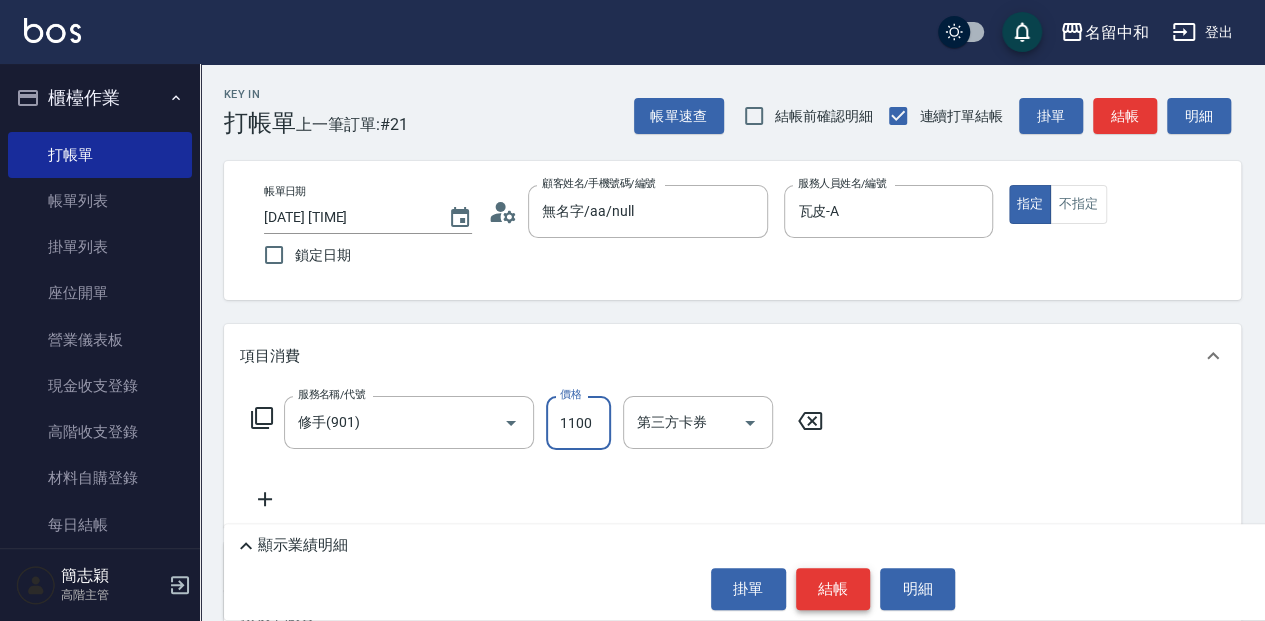 type on "1100" 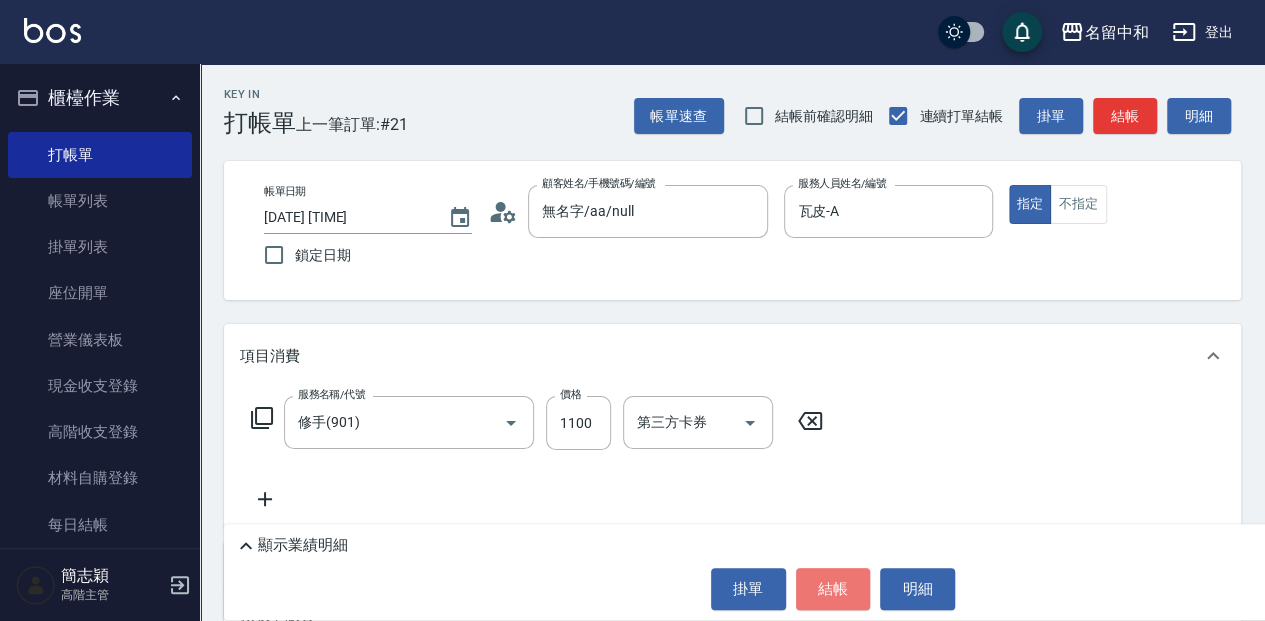 click on "結帳" at bounding box center (833, 589) 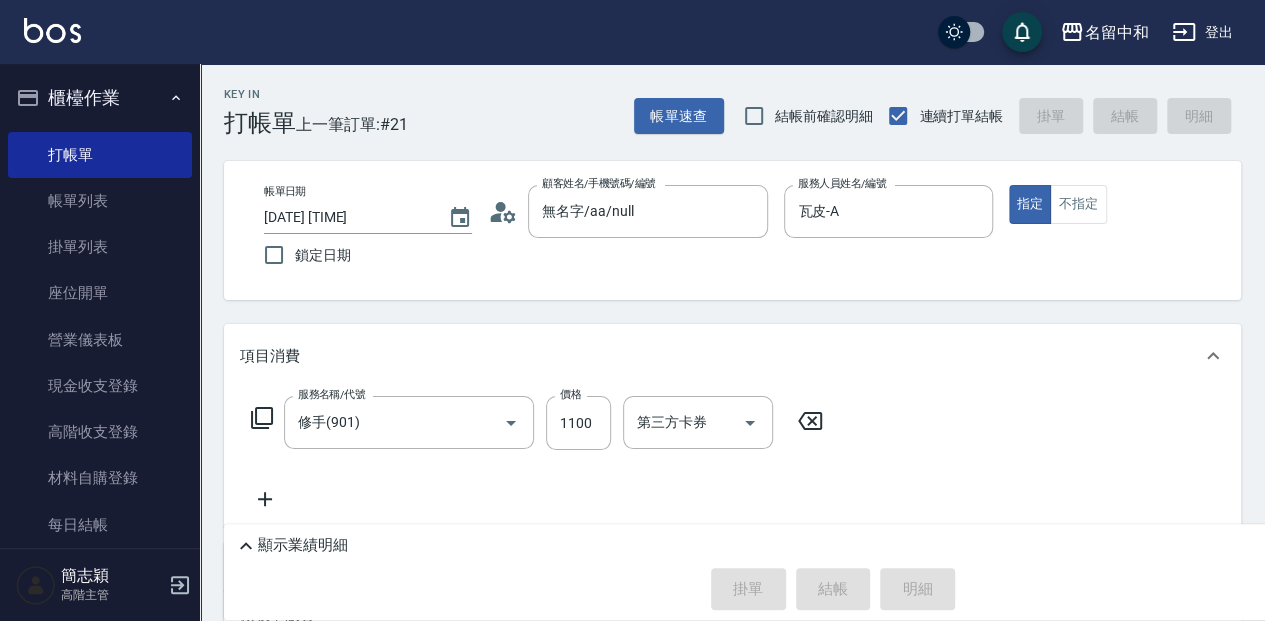 type on "[DATE] [TIME]" 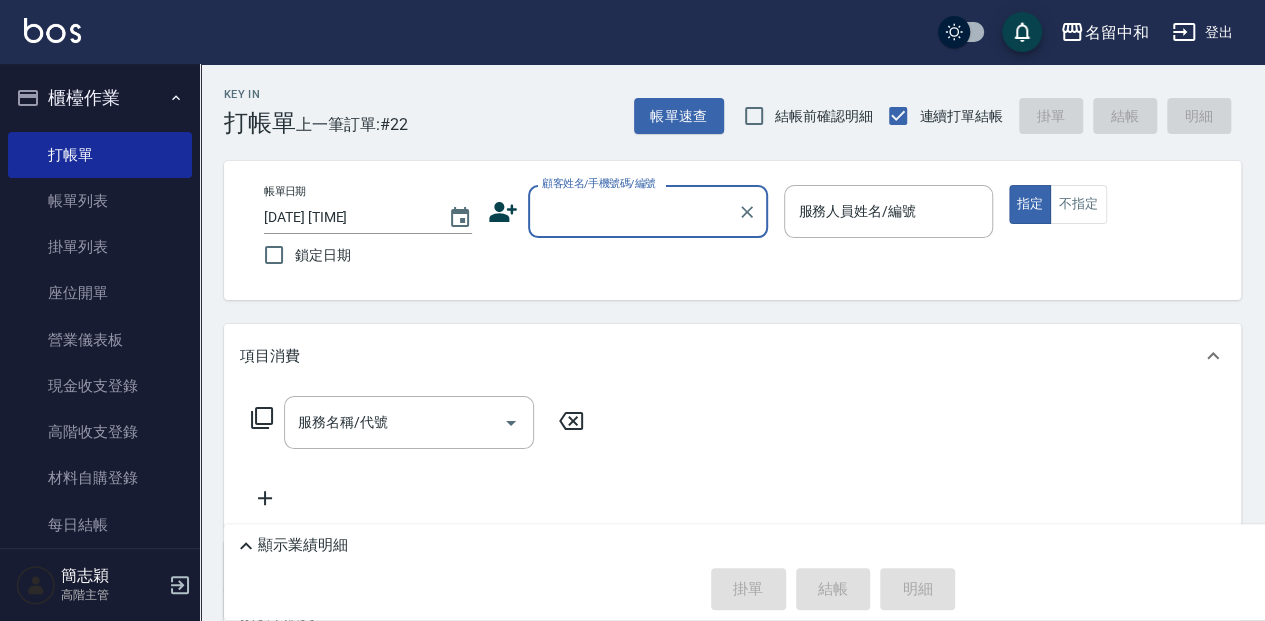 click on "顧客姓名/手機號碼/編號" at bounding box center (648, 211) 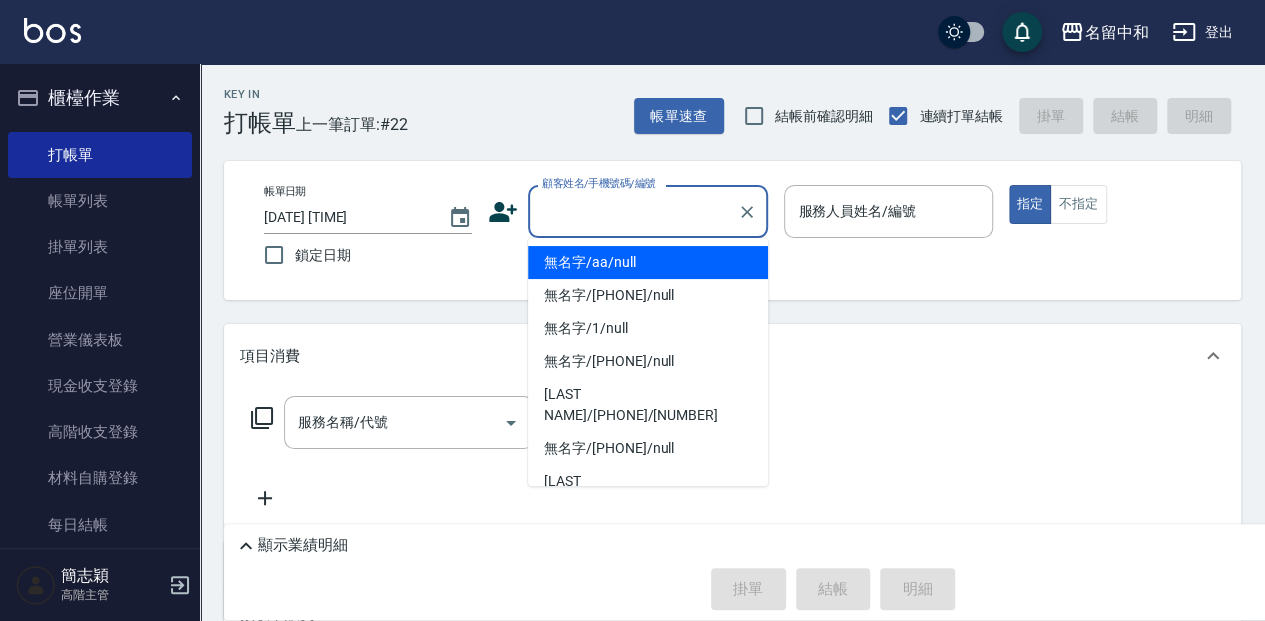 click on "無名字/aa/null" at bounding box center (648, 262) 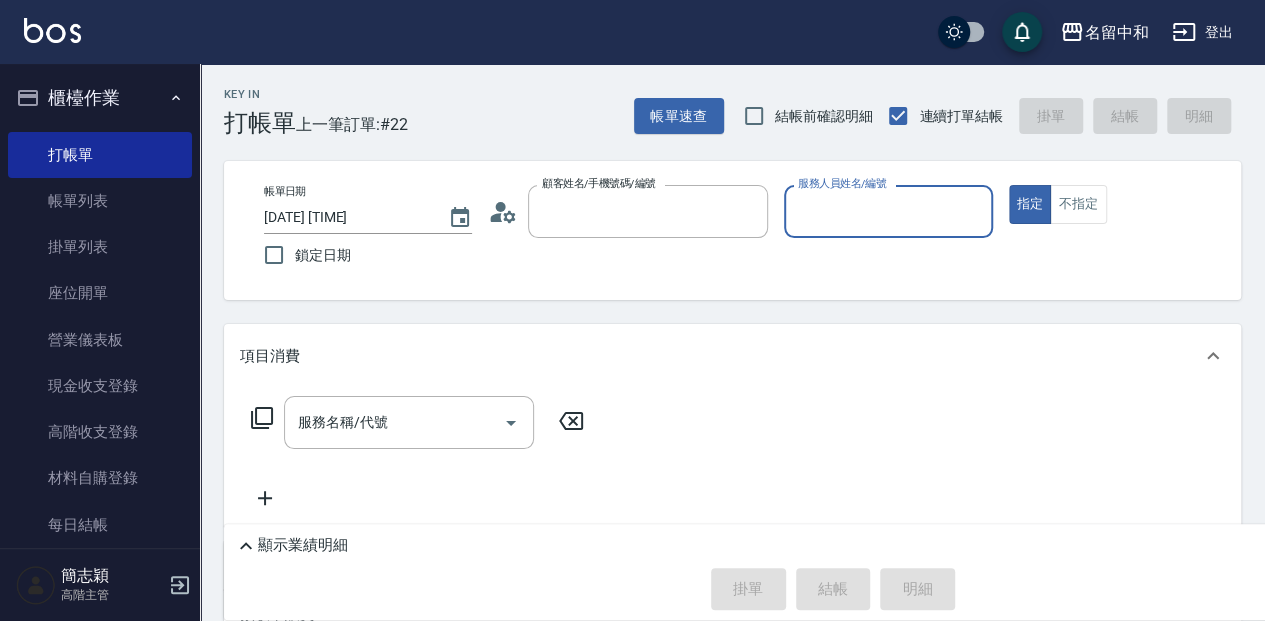 type on "無名字/aa/null" 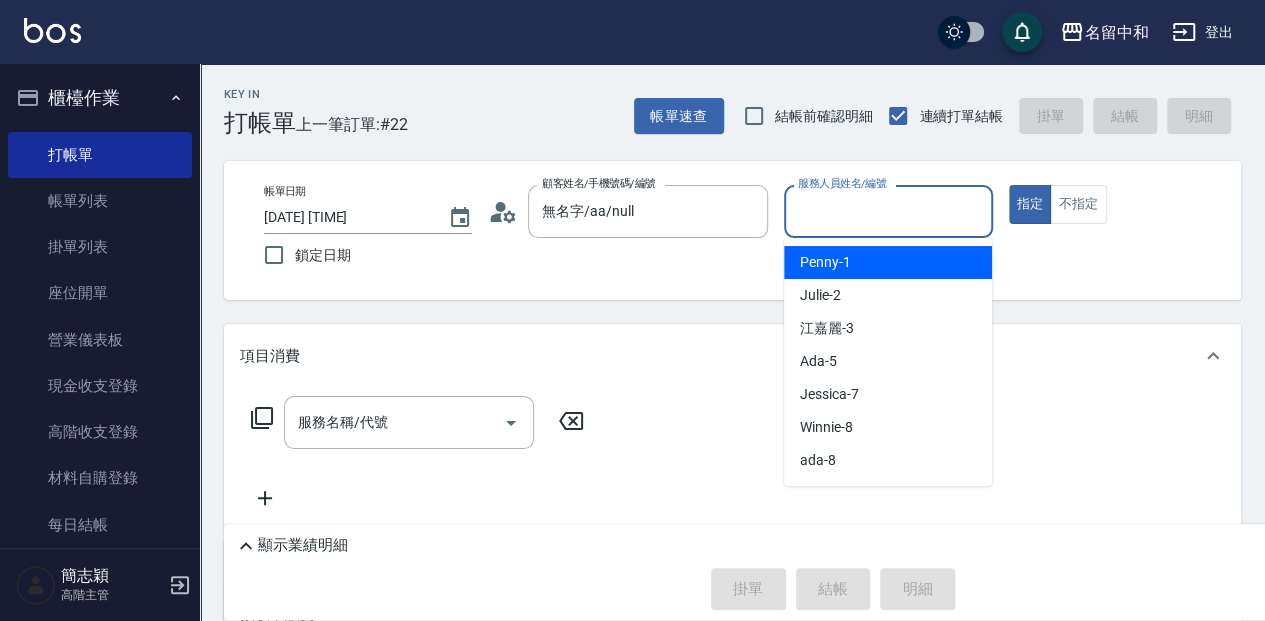click on "服務人員姓名/編號" at bounding box center [888, 211] 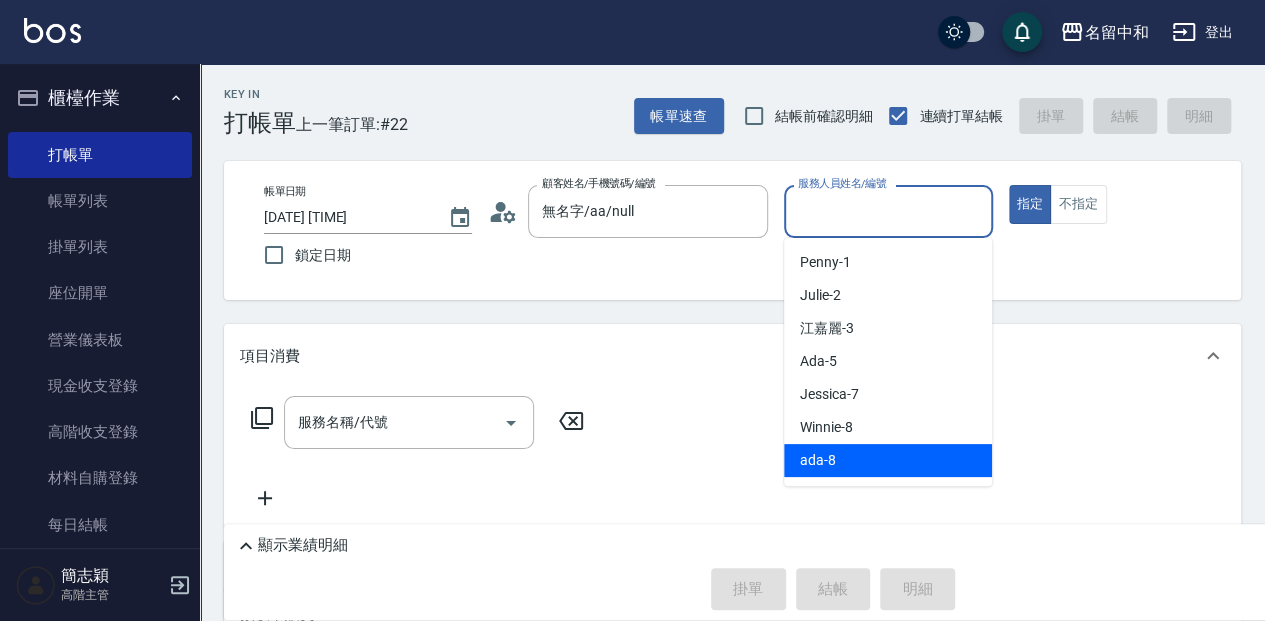 click on "ada -8" at bounding box center (888, 460) 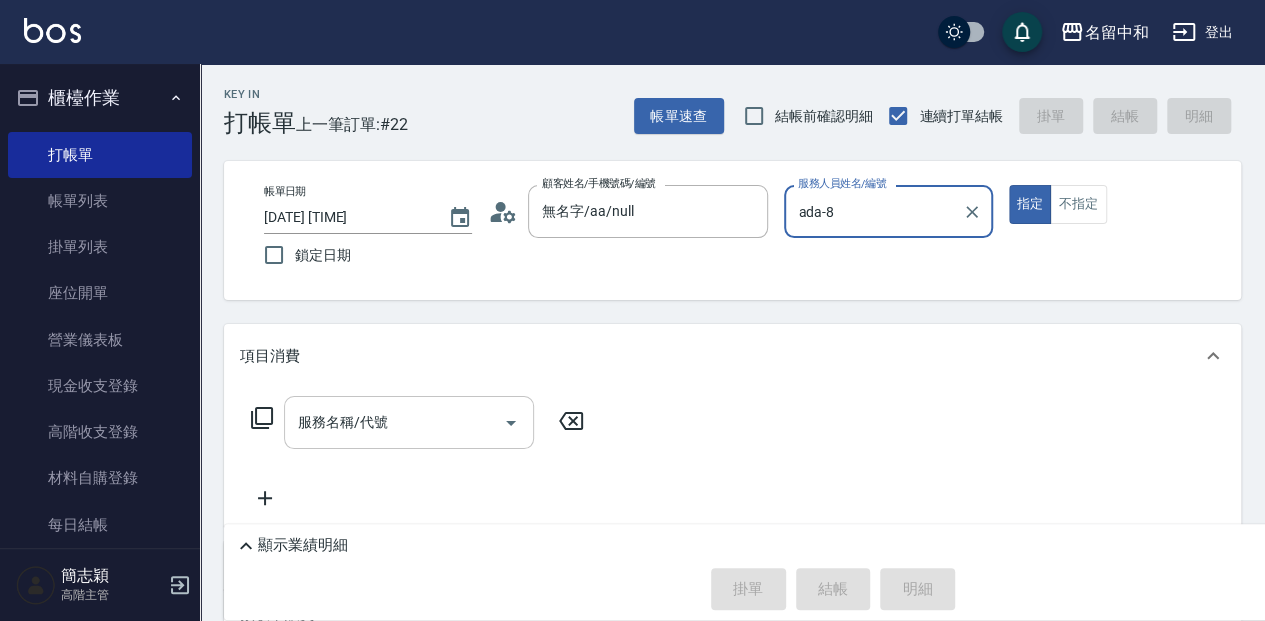 click on "服務名稱/代號" at bounding box center (394, 422) 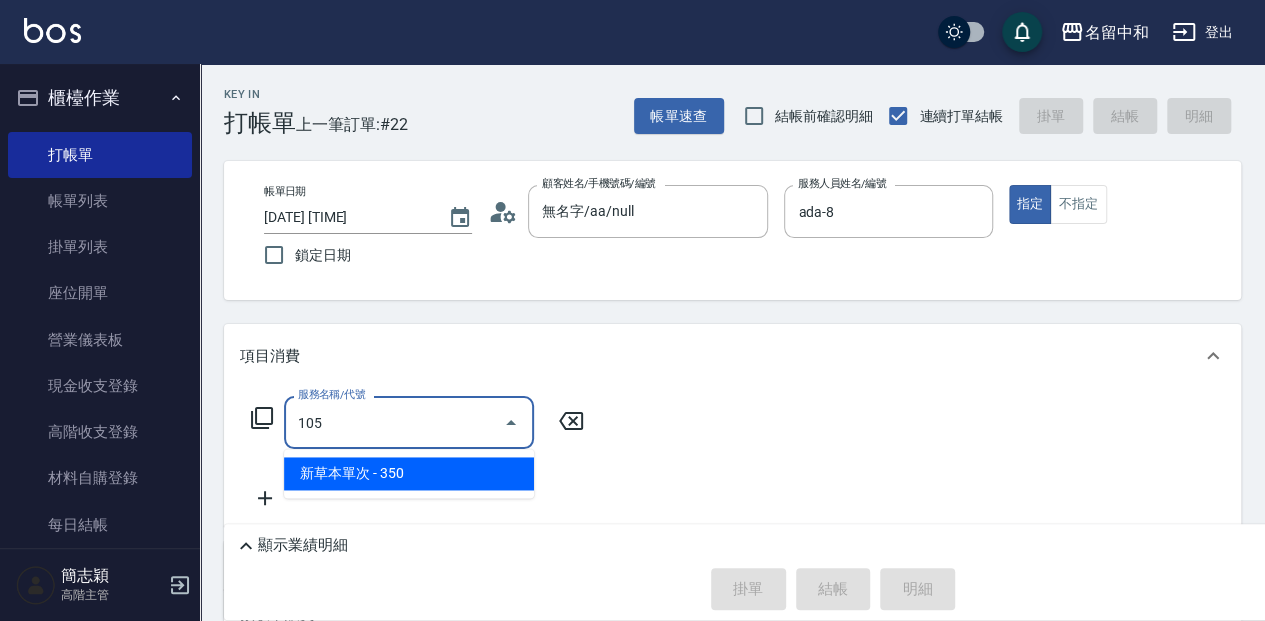 type on "新草本單次(105)" 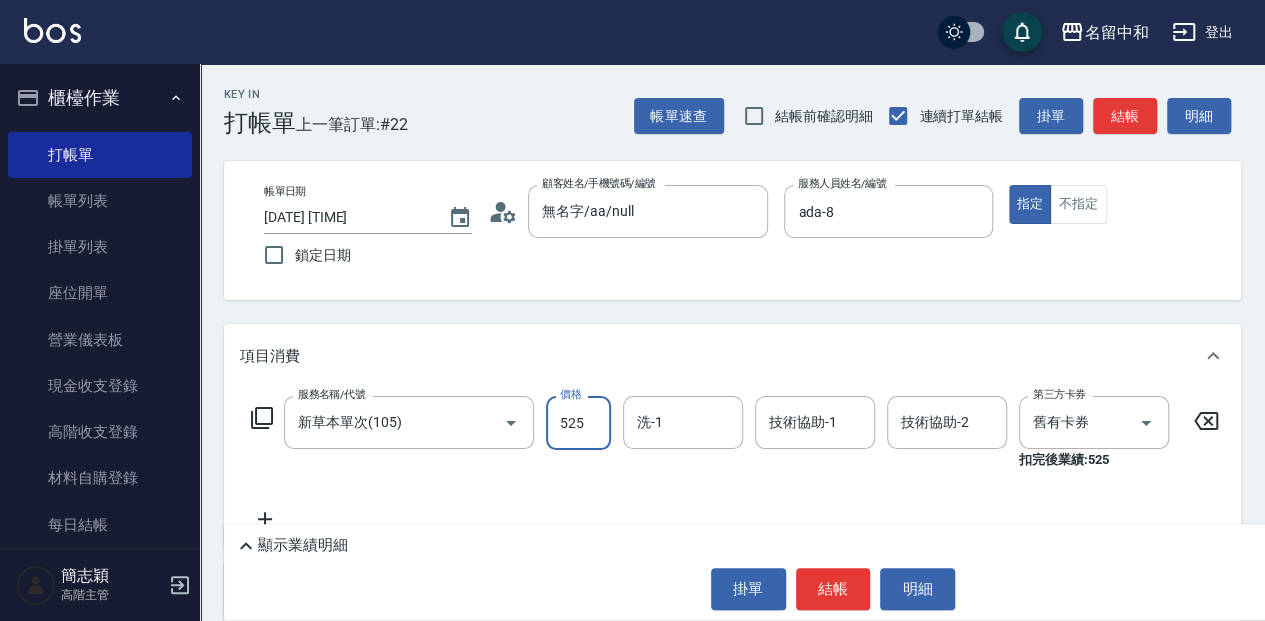 type on "525" 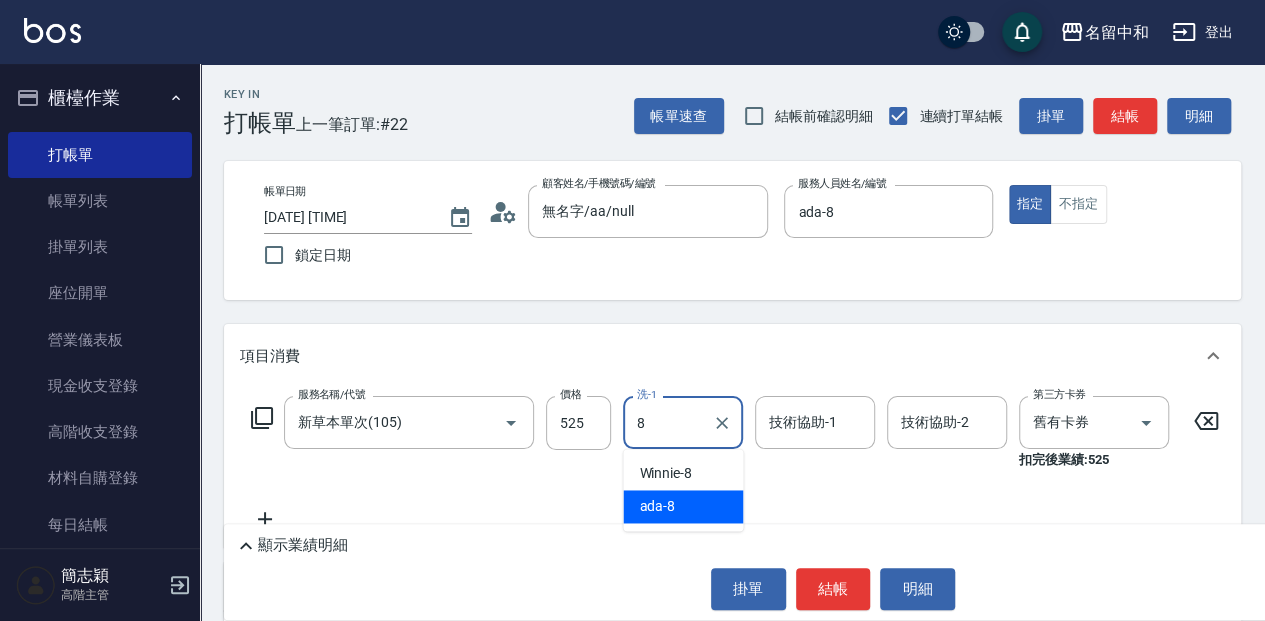 type on "ada-8" 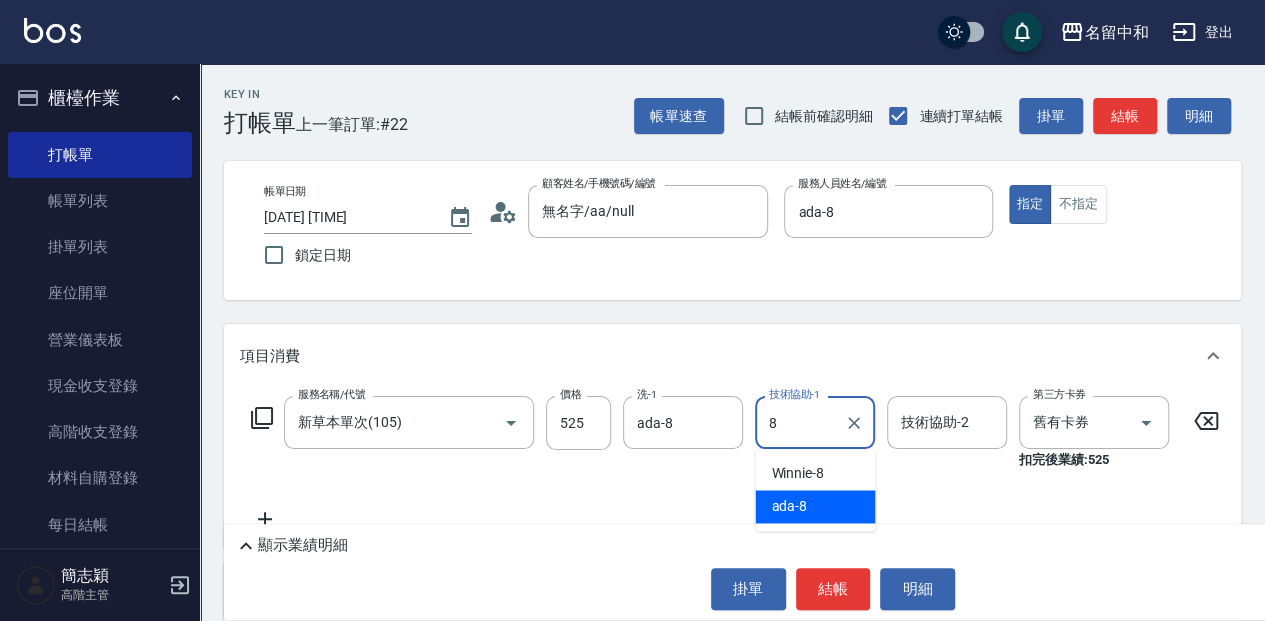 type on "ada-8" 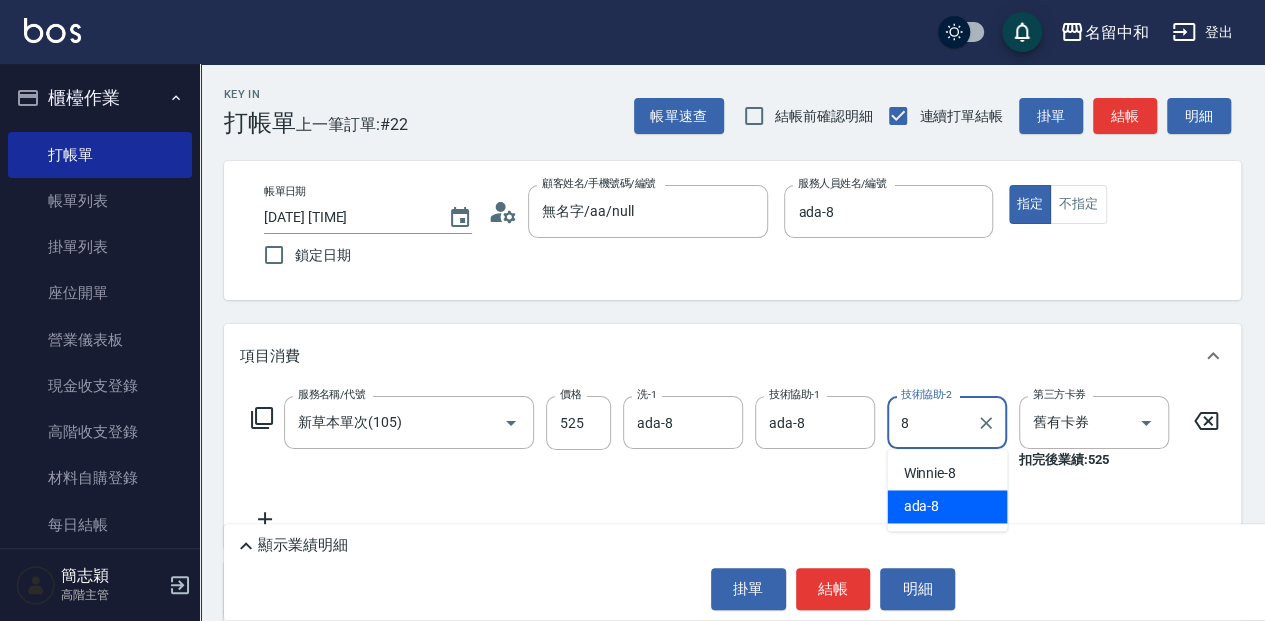 type on "ada-8" 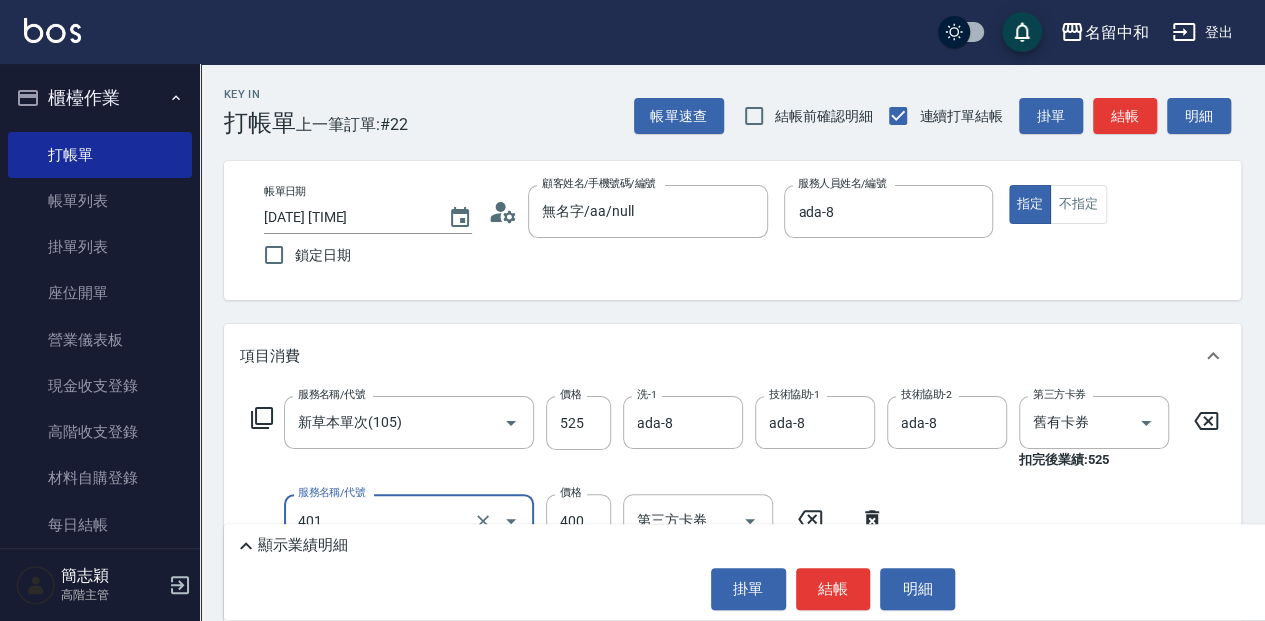 type on "剪髮(400)(401)" 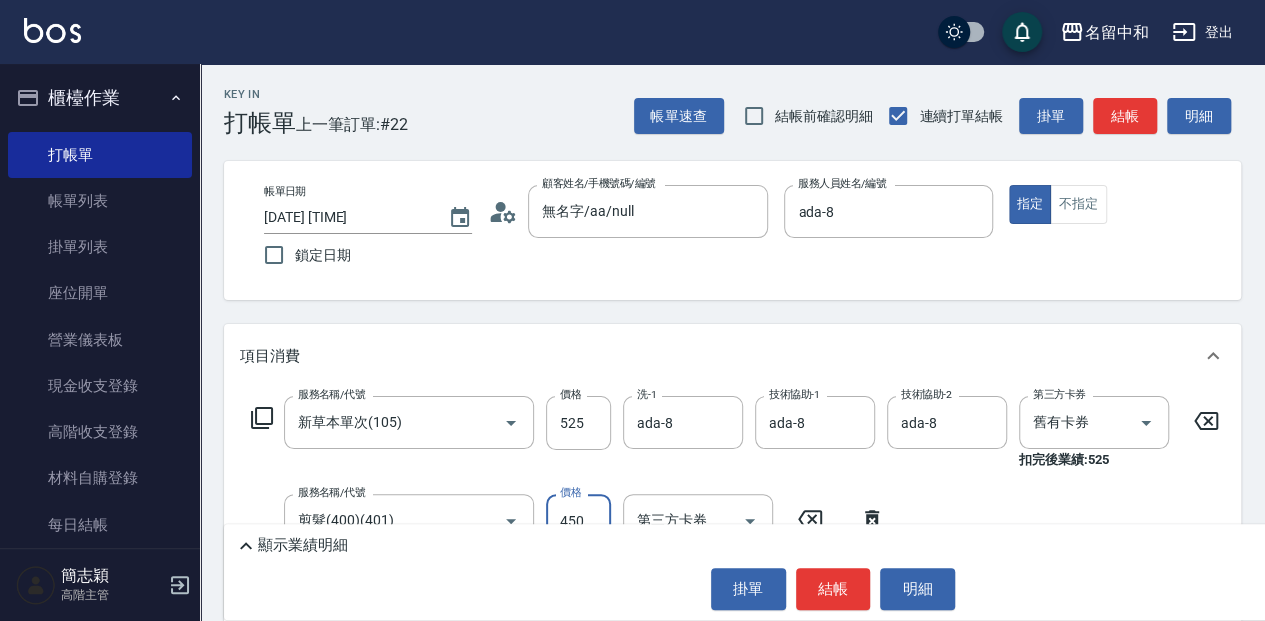 type on "450" 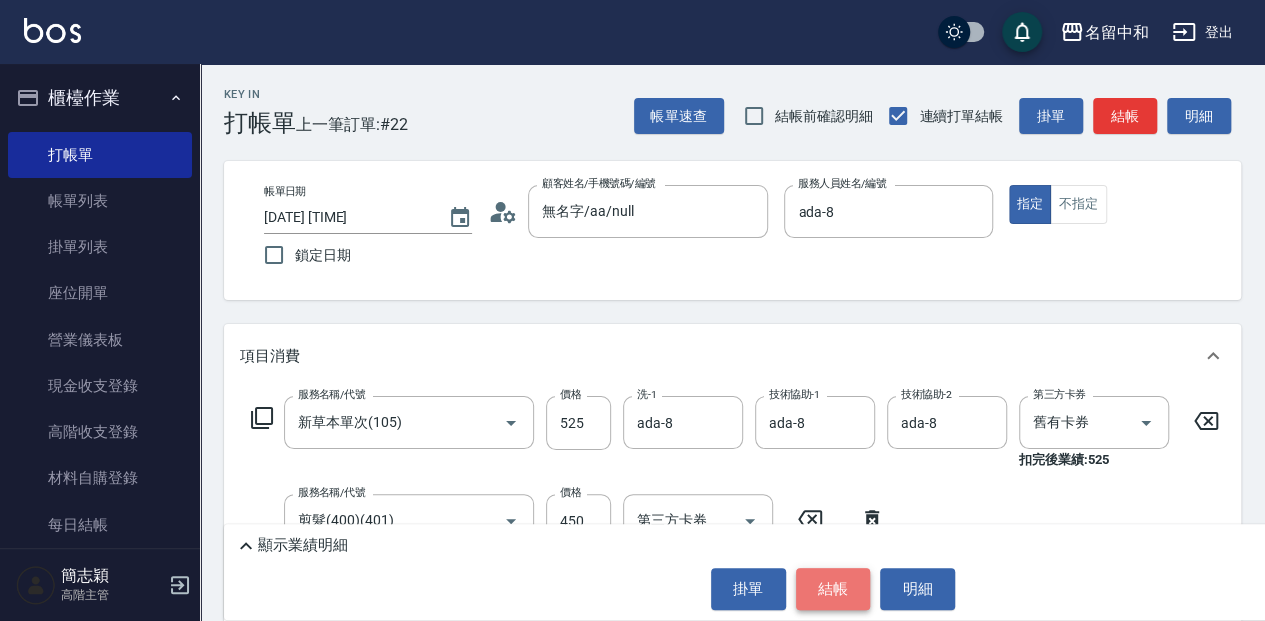 click on "結帳" at bounding box center [833, 589] 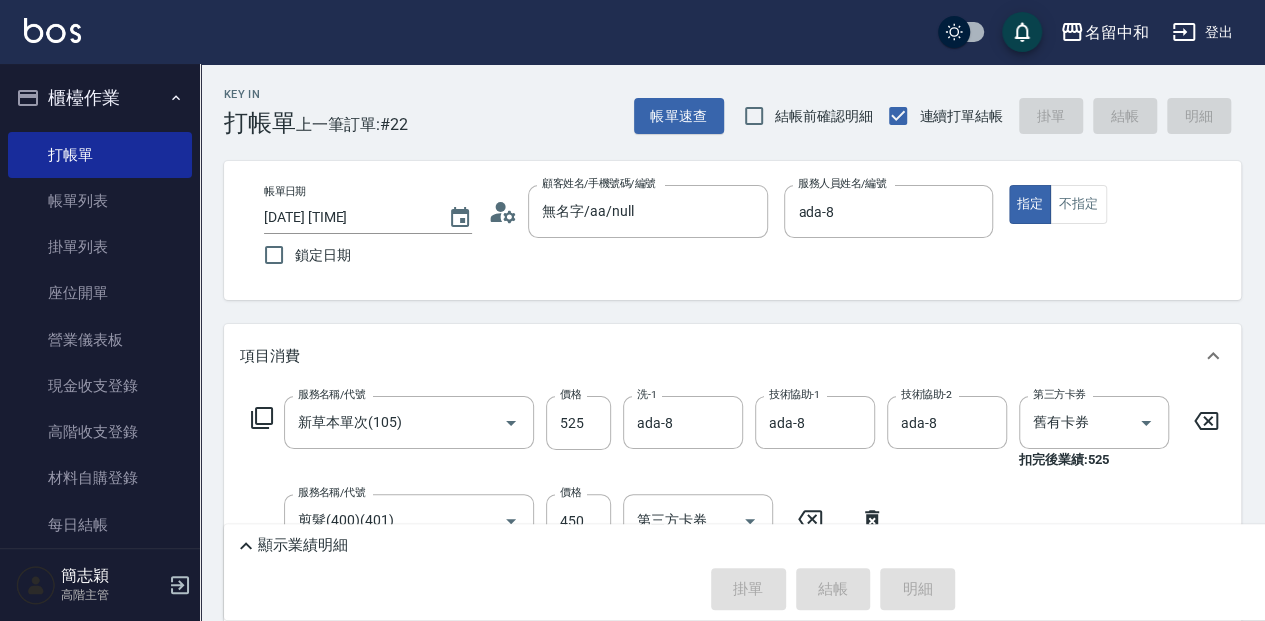 type on "[DATE] [TIME]" 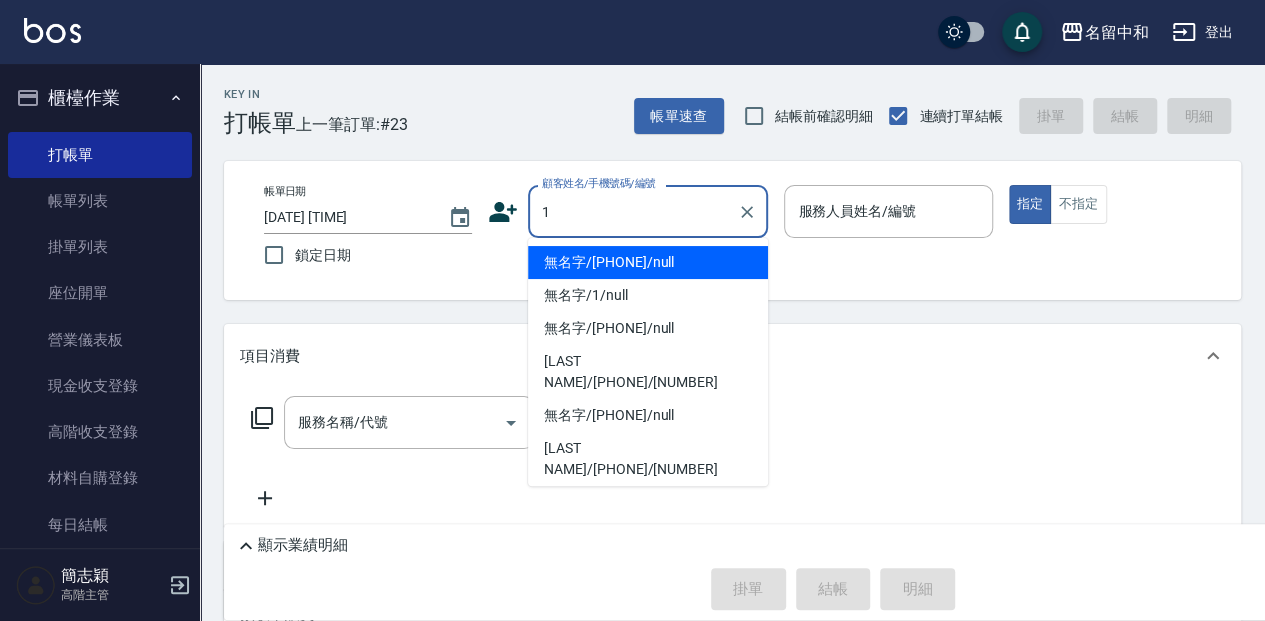 type on "無名字/[PHONE]/null" 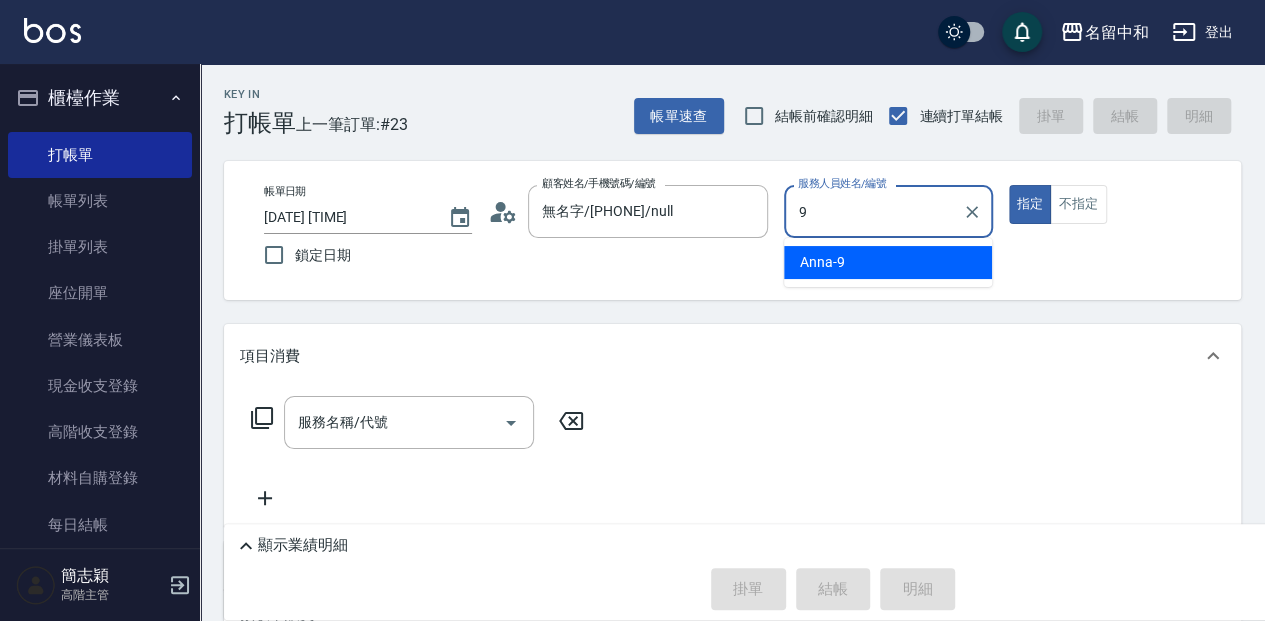 type on "Anna-9" 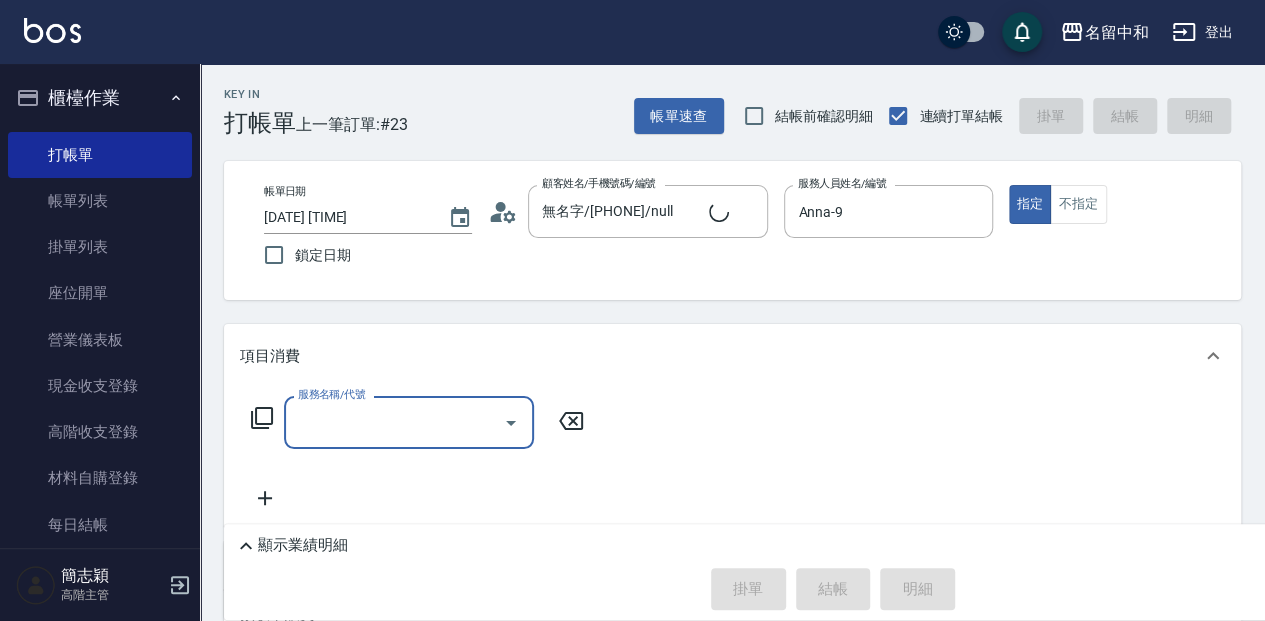 type on "無名字/1/null" 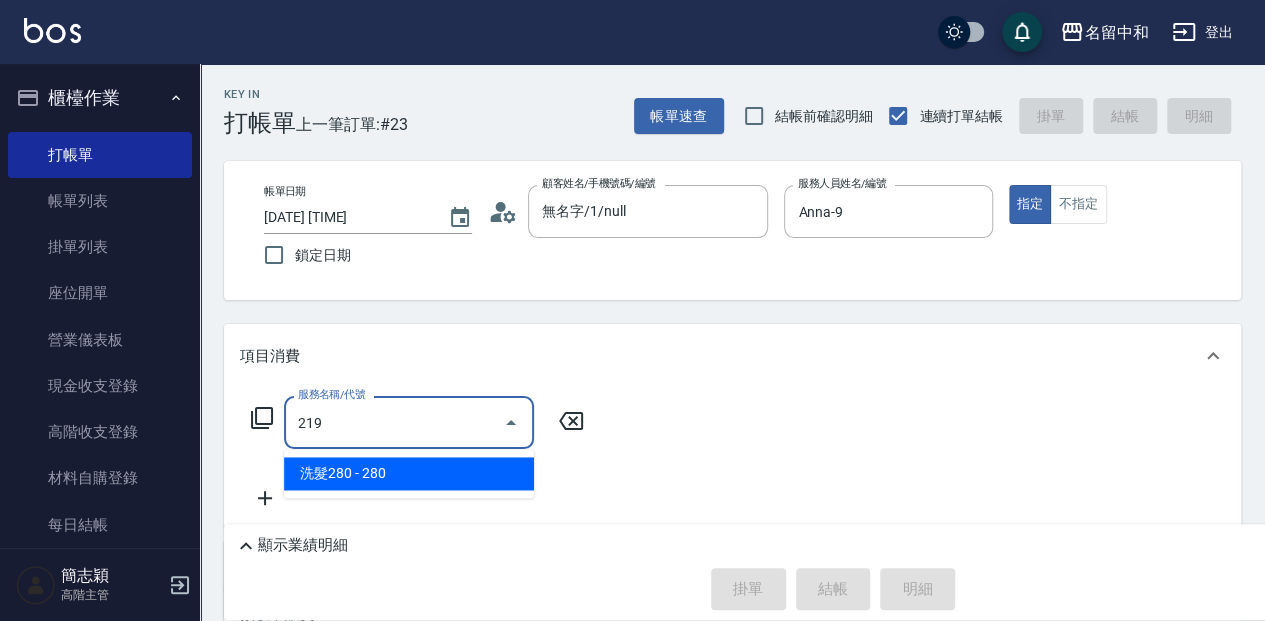type on "洗髮280(219)" 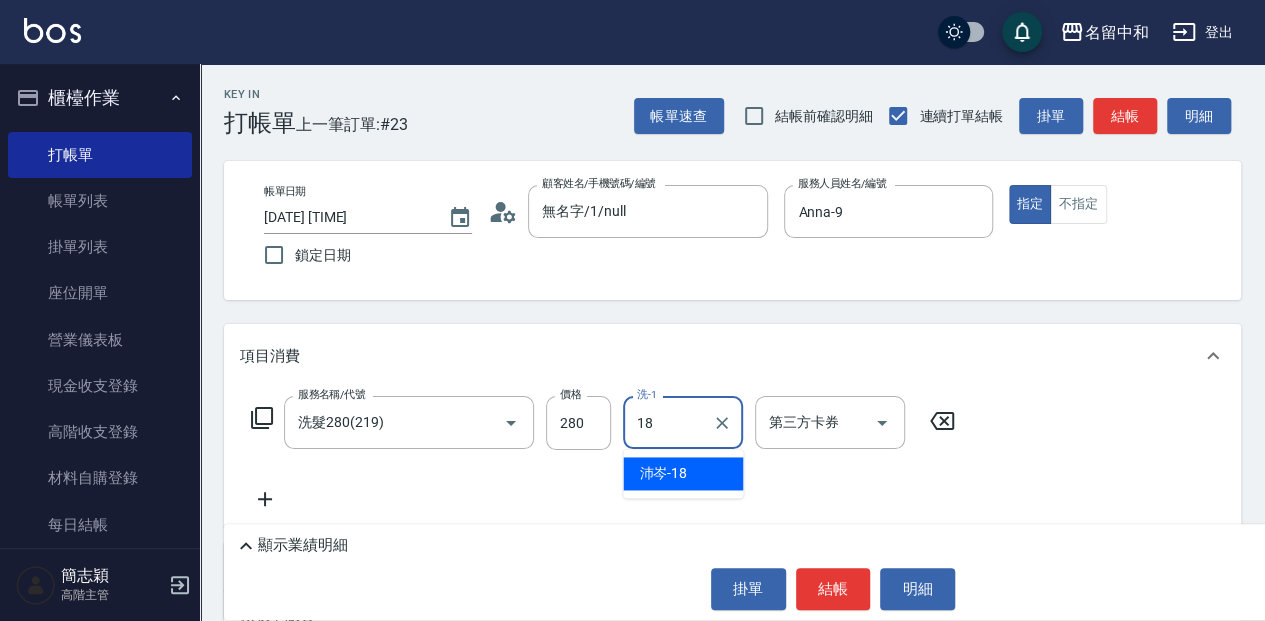 type on "[LAST NAME]-[NUMBER]" 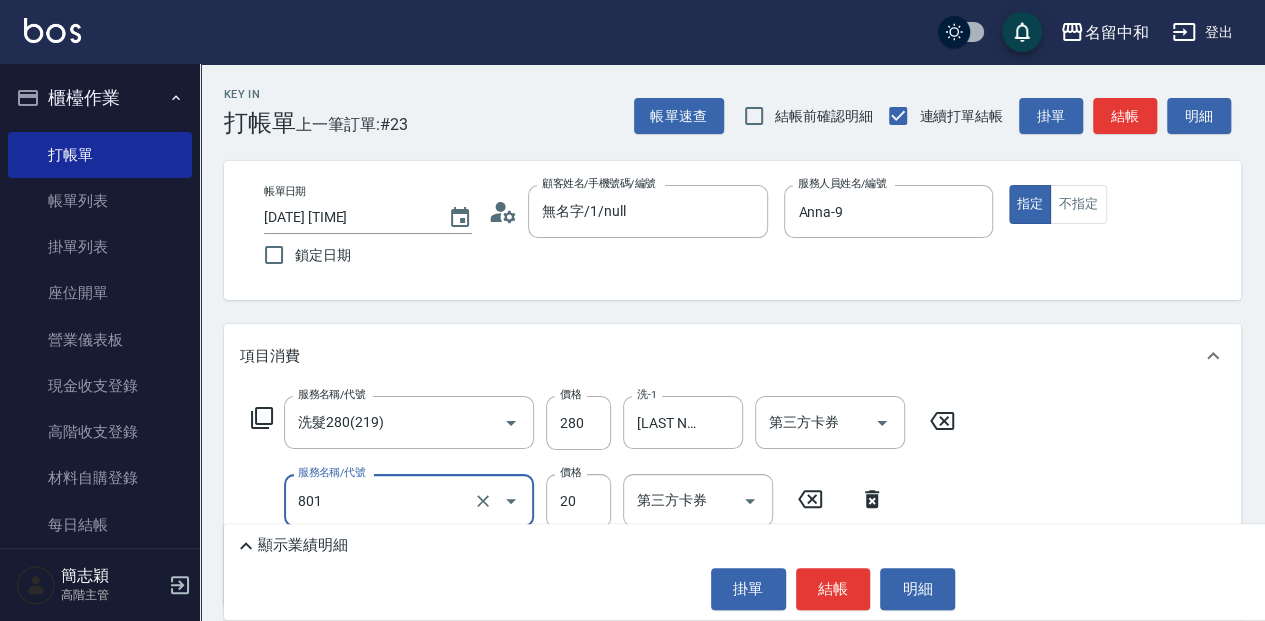 type on "潤絲20(801)" 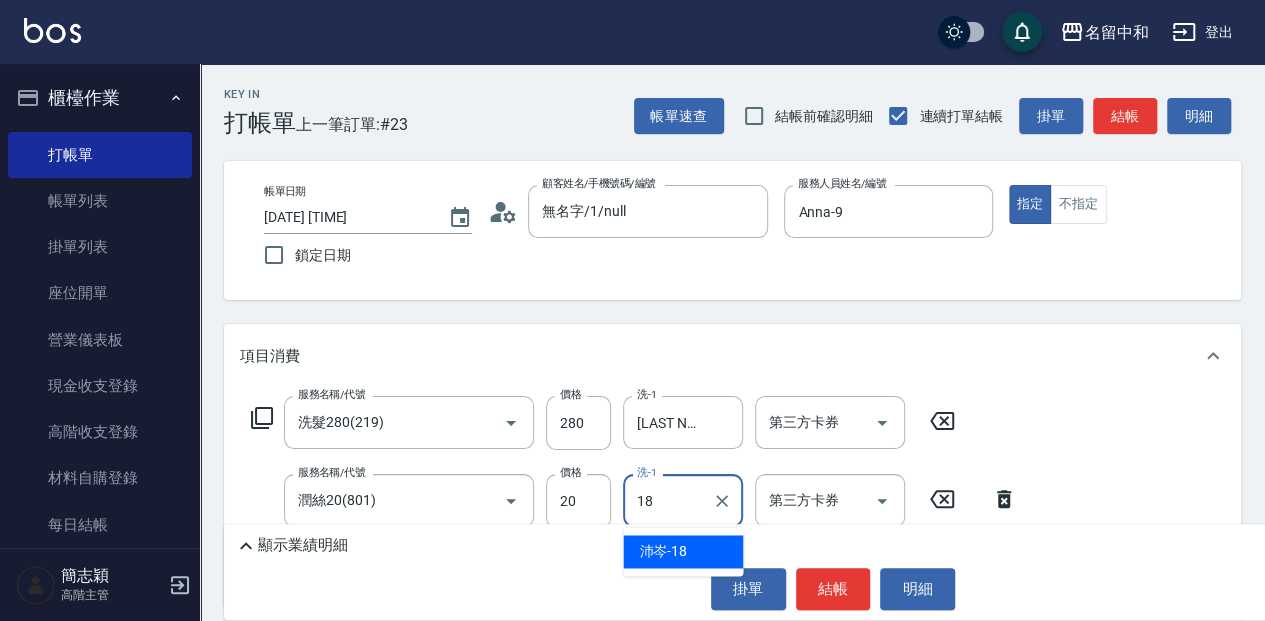 type on "[LAST NAME]-[NUMBER]" 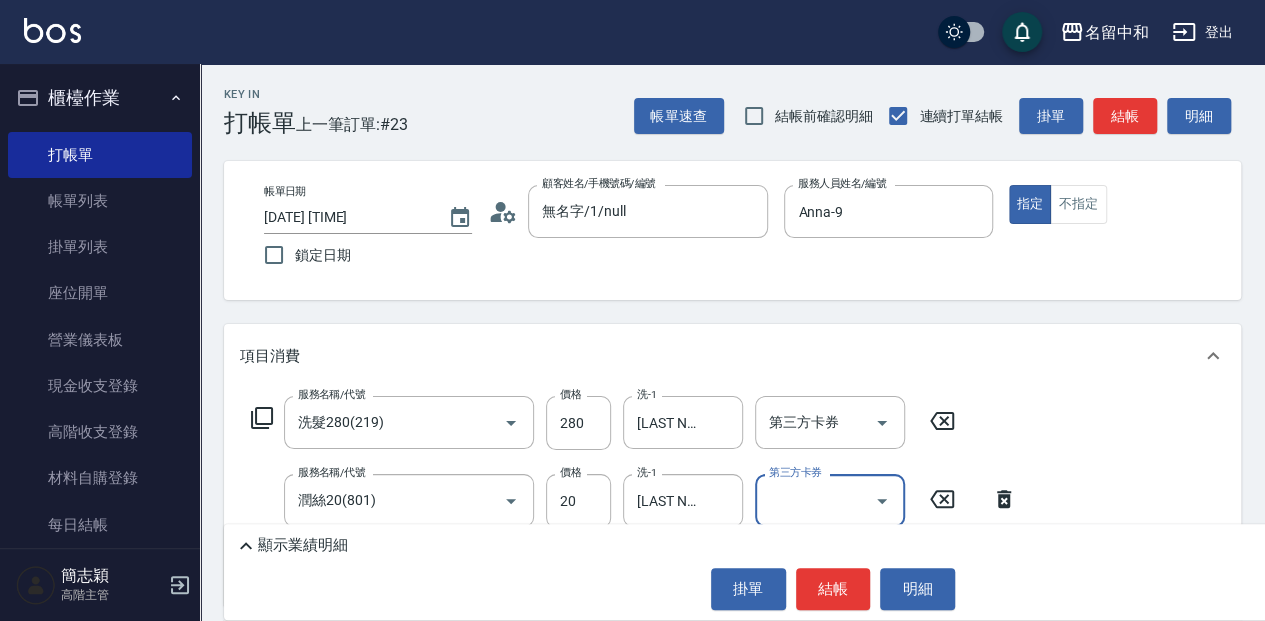click on "結帳" at bounding box center (833, 589) 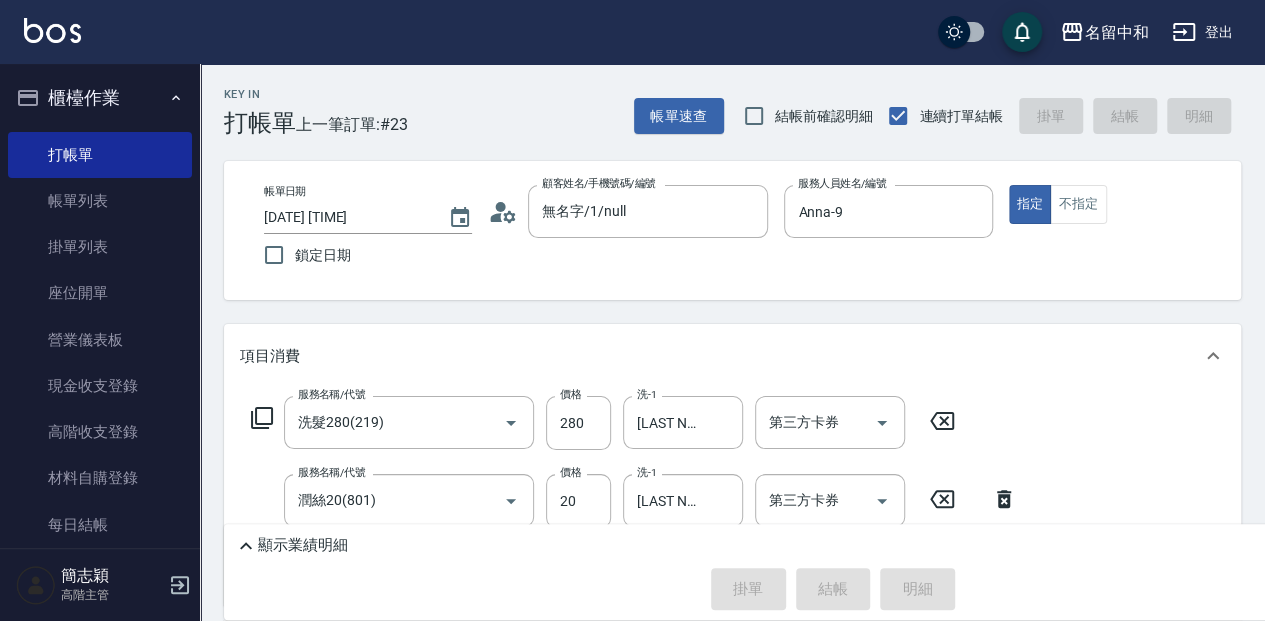 type 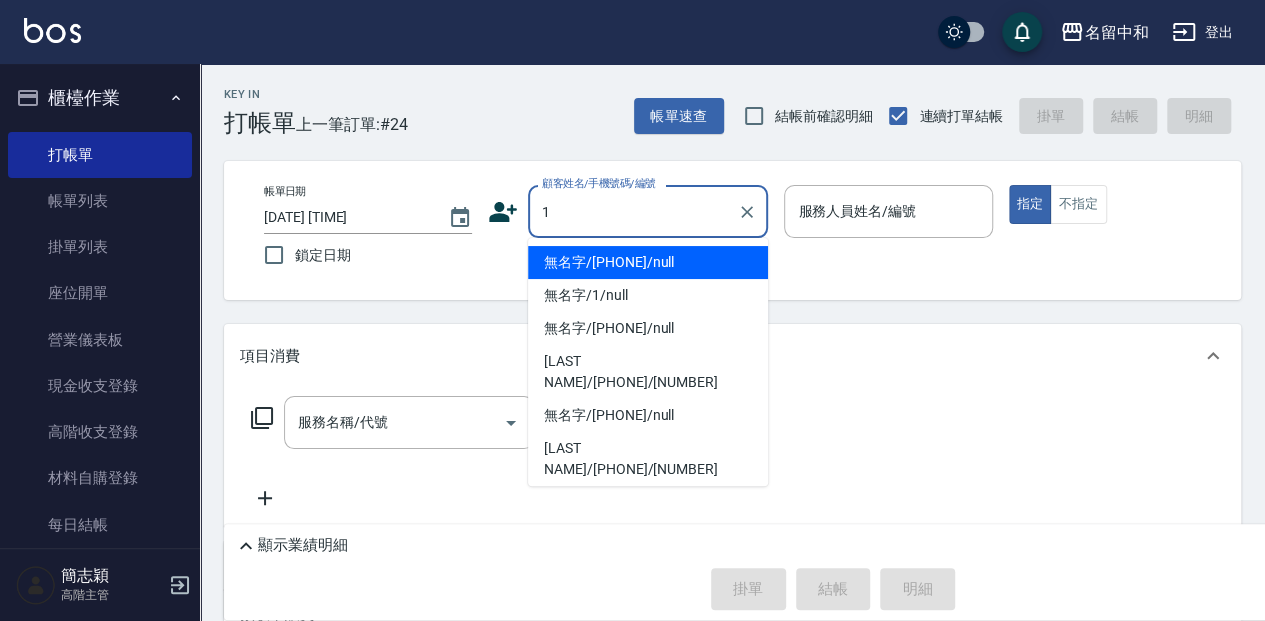 type on "無名字/[PHONE]/null" 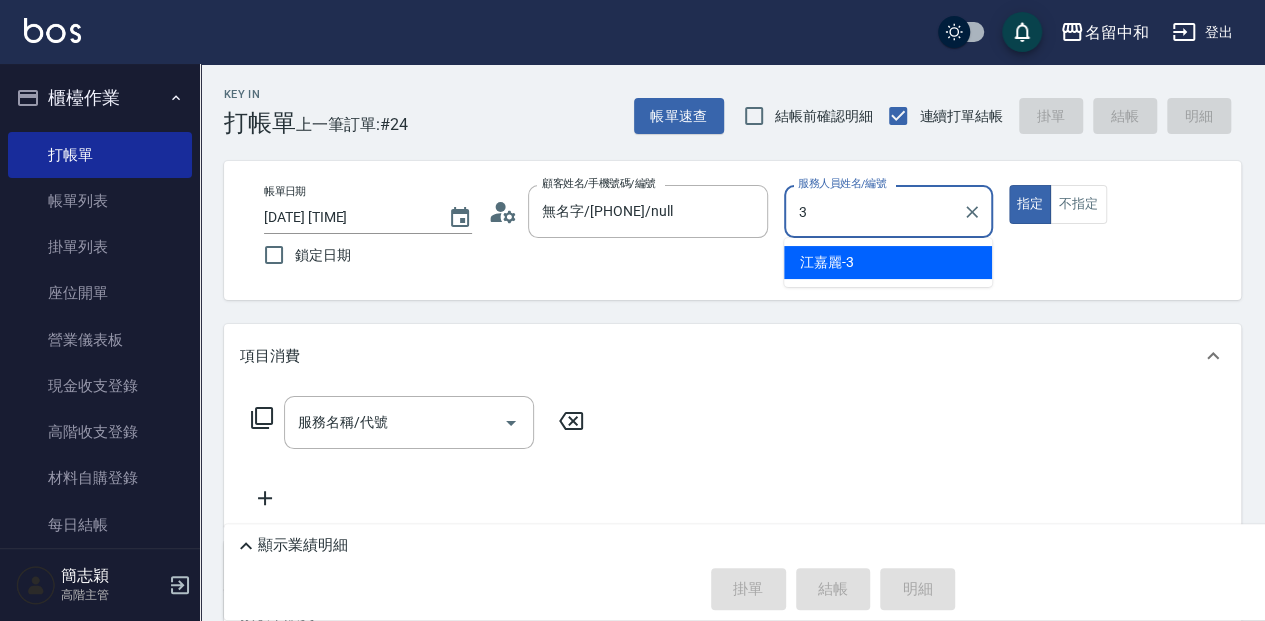 type on "江嘉麗-3" 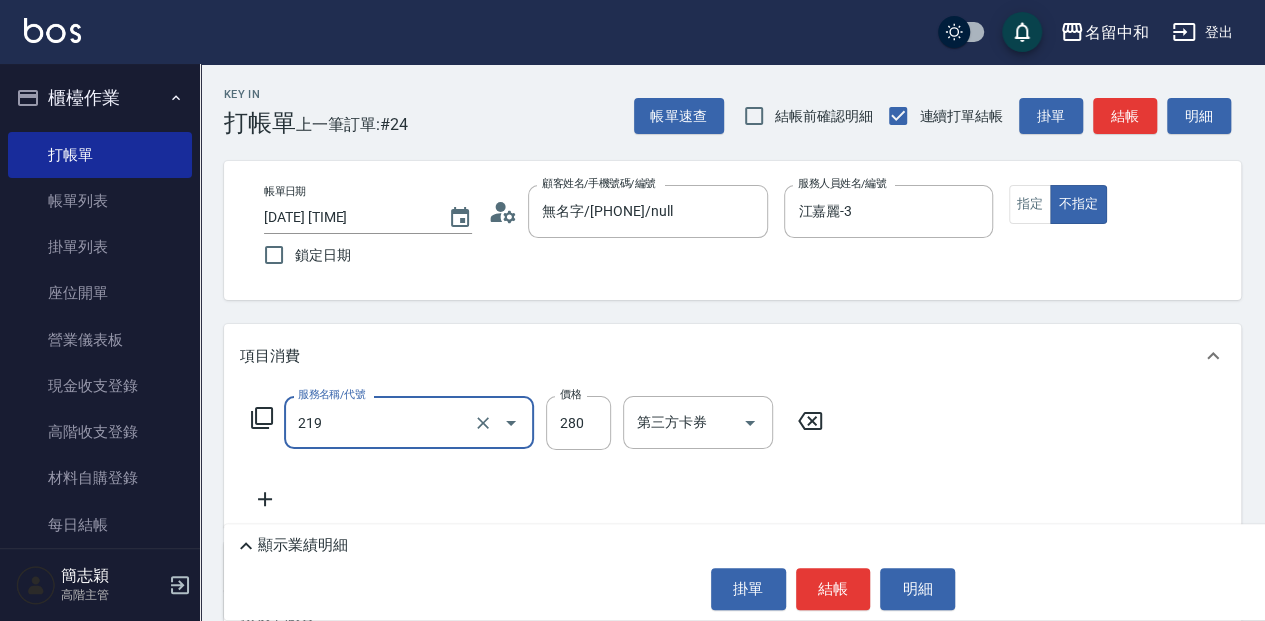 type on "洗髮280(219)" 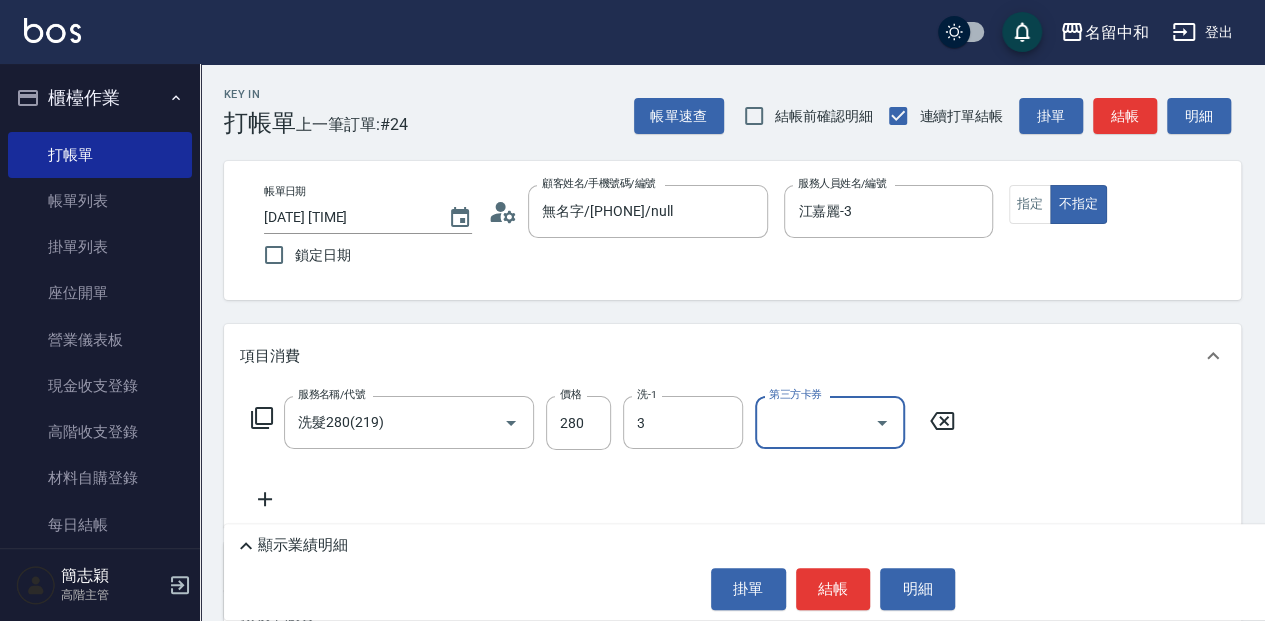 type on "江嘉麗-3" 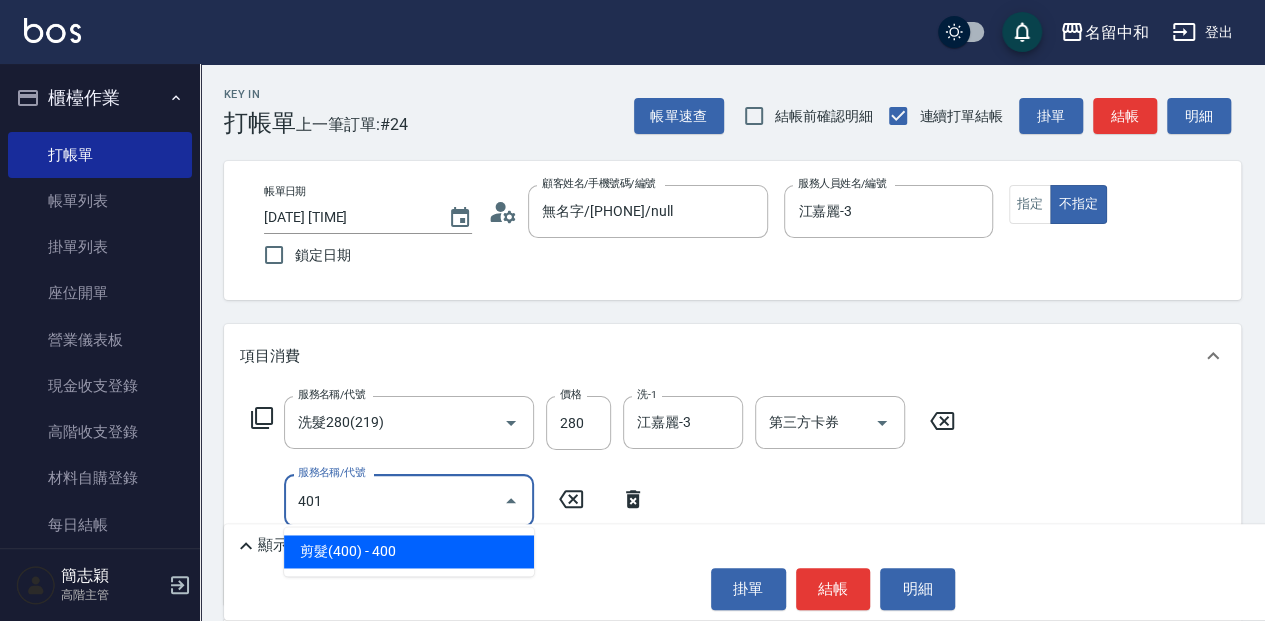type on "剪髮(400)(401)" 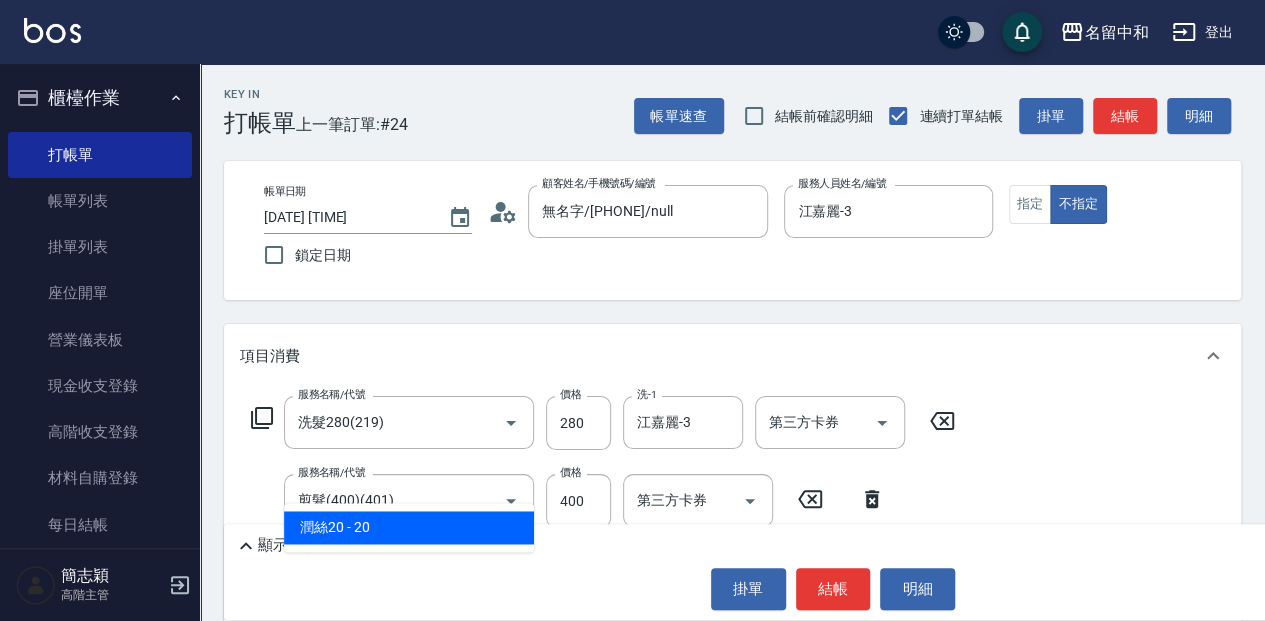 type on "潤絲20(801)" 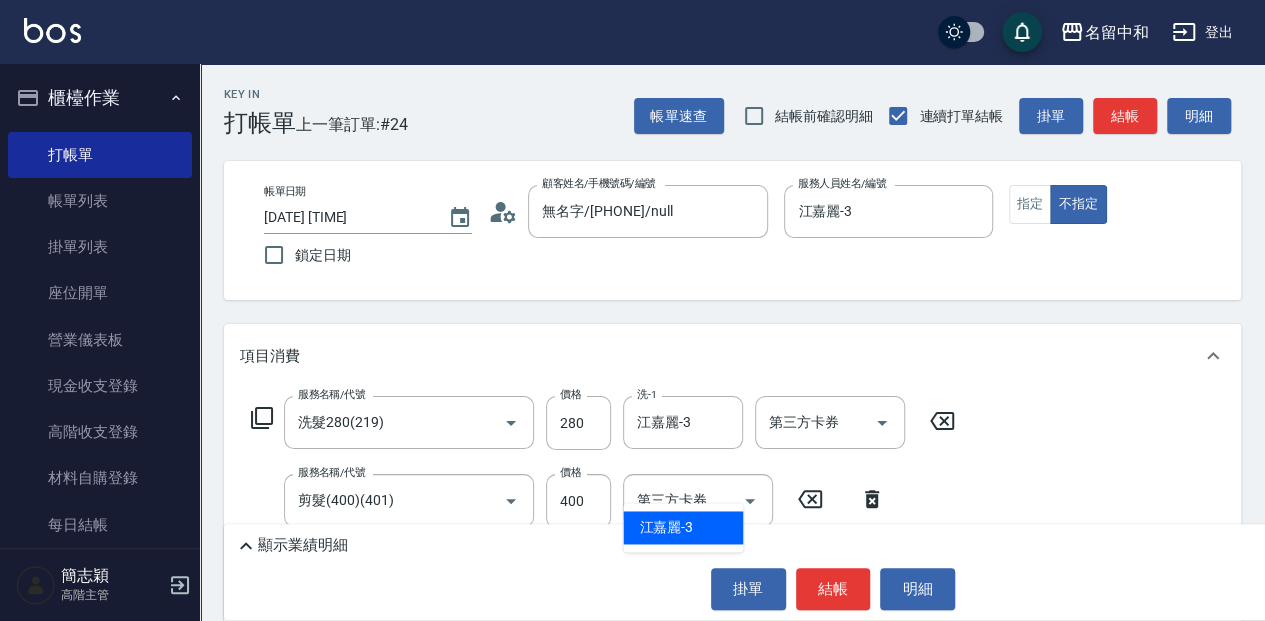 type on "江嘉麗-3" 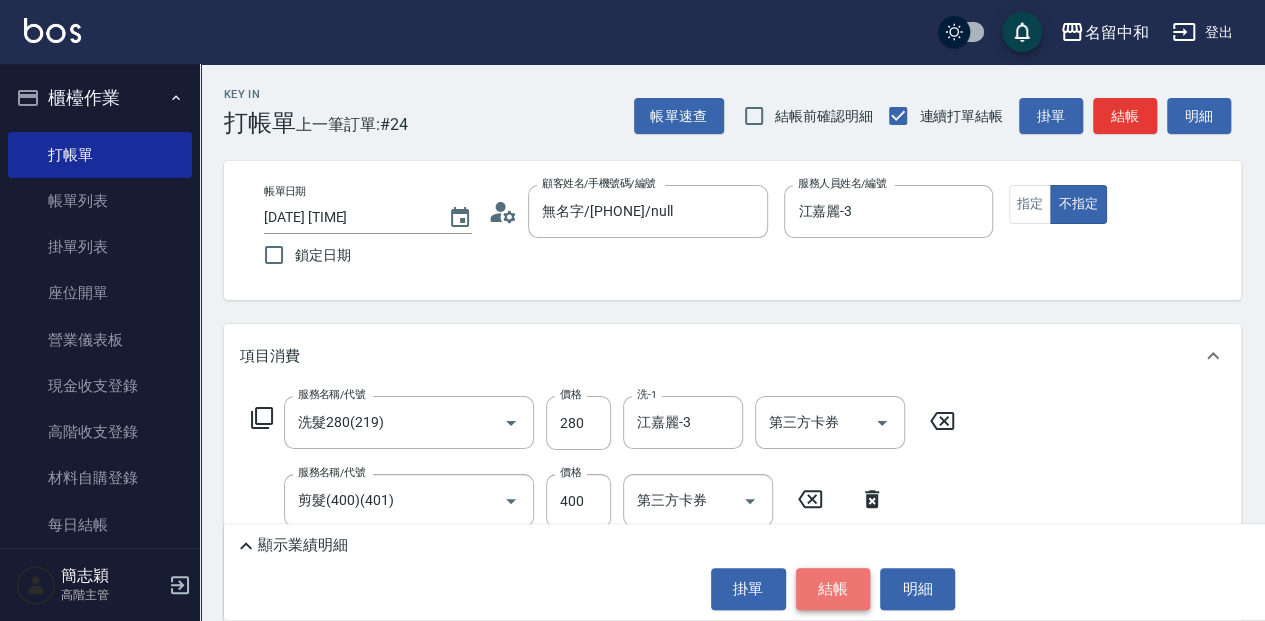 click on "結帳" at bounding box center [833, 589] 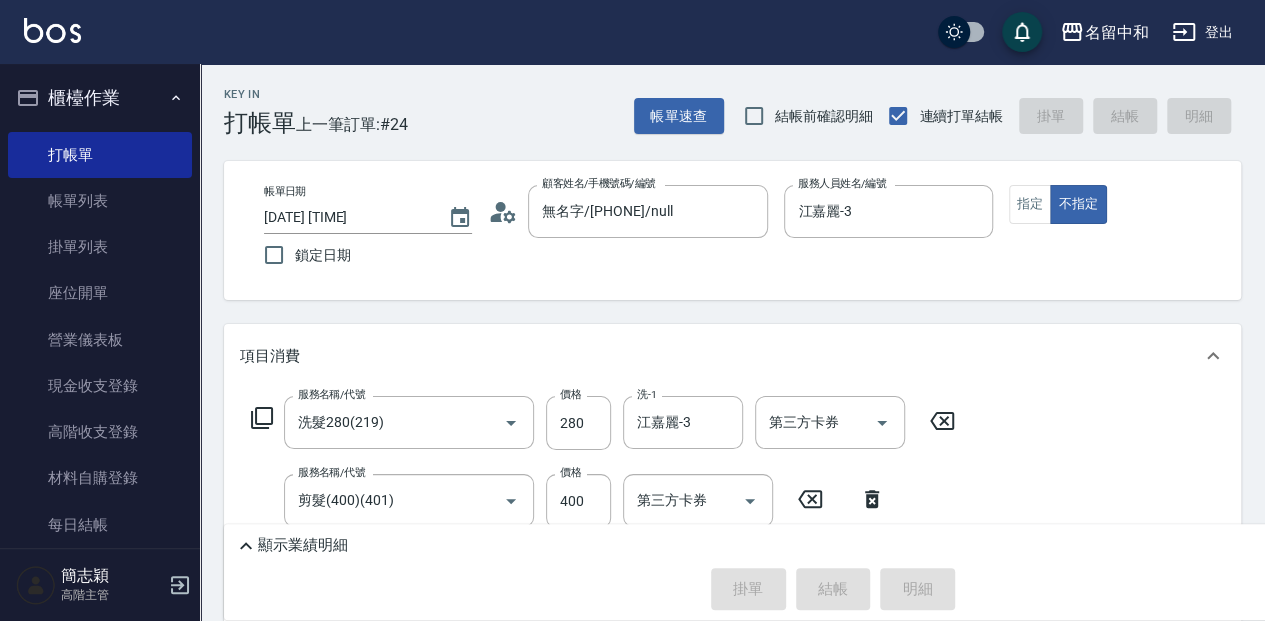 type 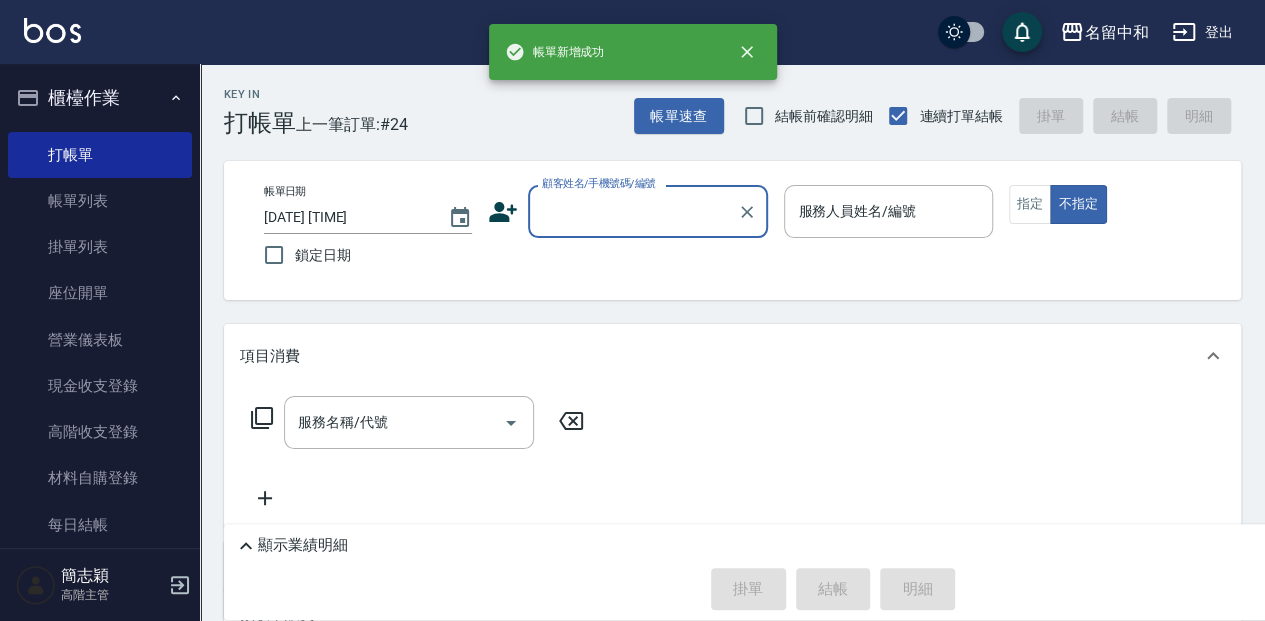 scroll, scrollTop: 0, scrollLeft: 0, axis: both 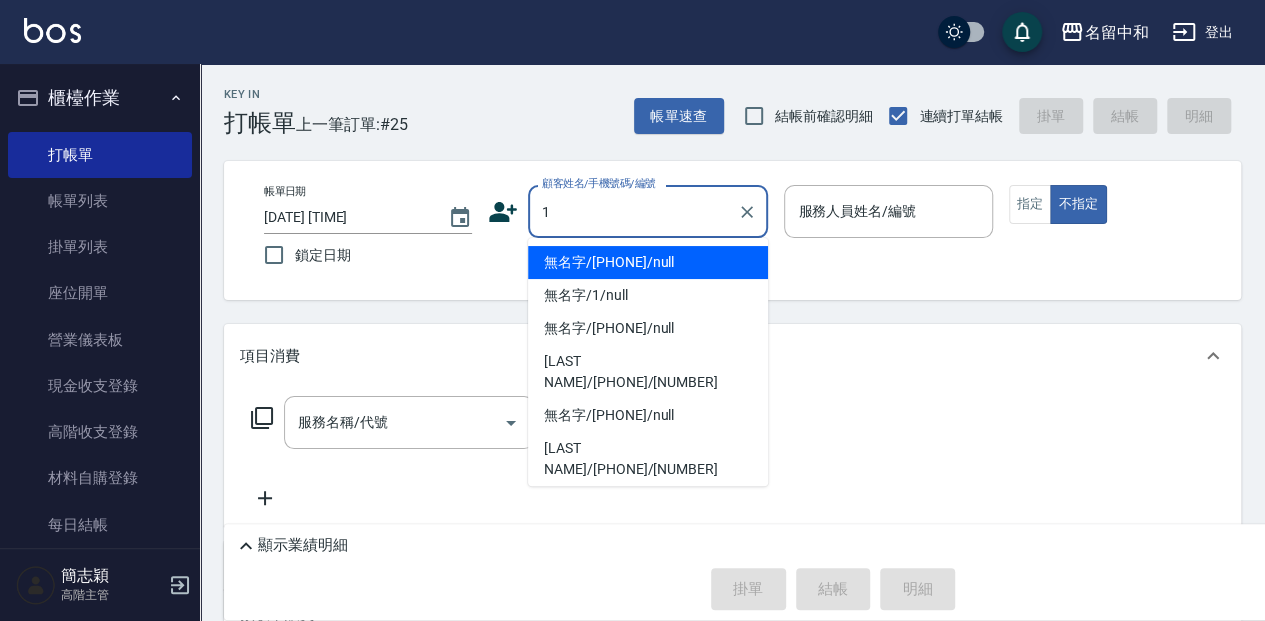 type on "無名字/[PHONE]/null" 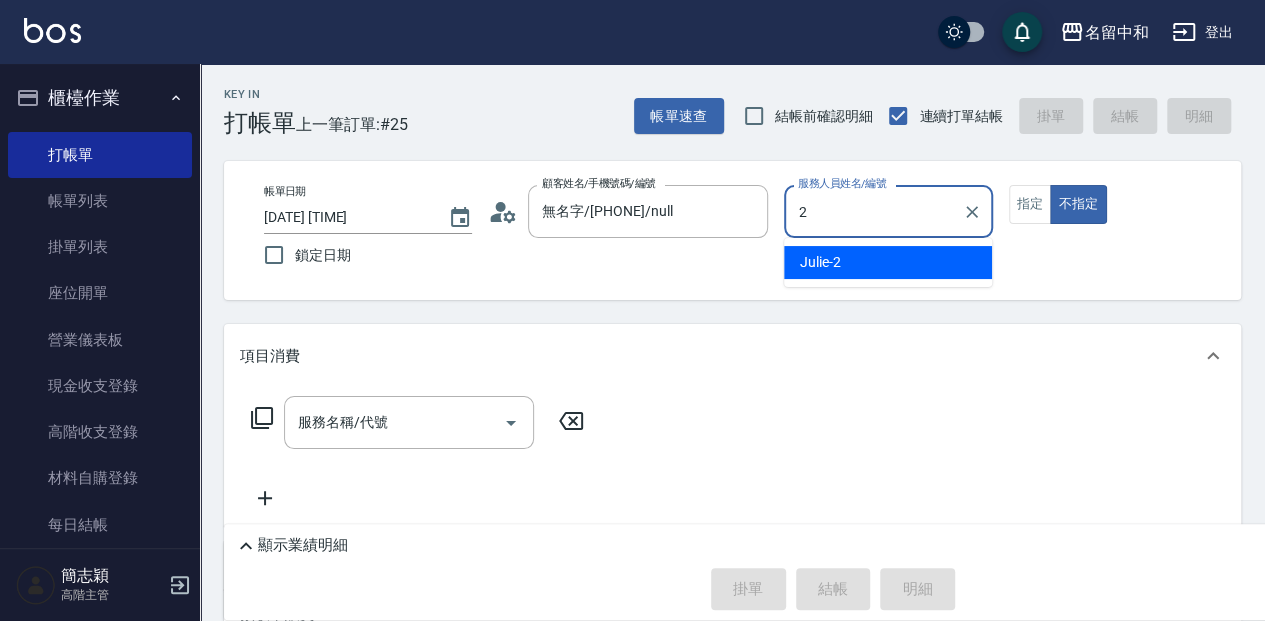 type on "Julie-2" 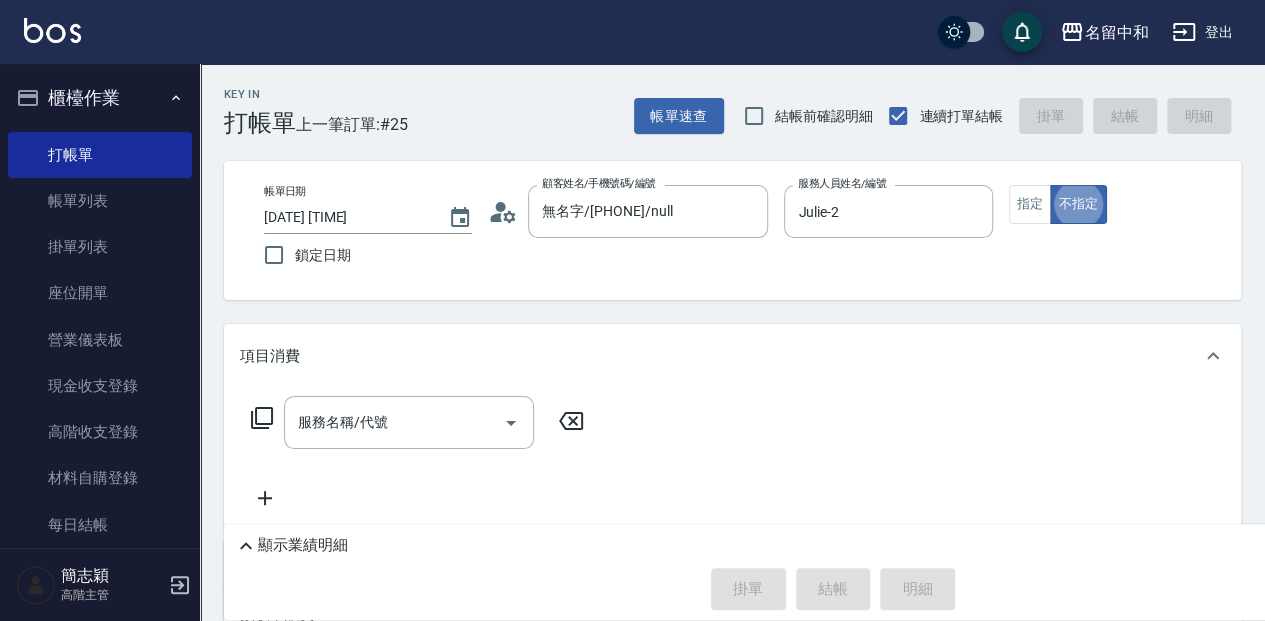 type on "false" 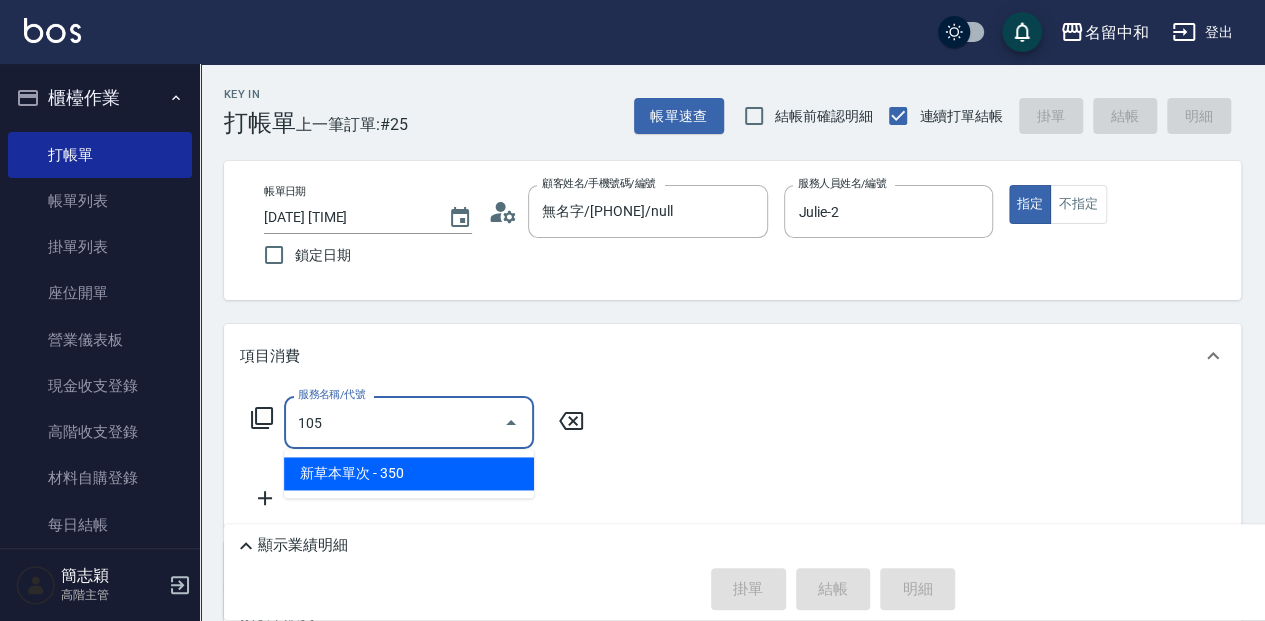 type on "新草本單次(105)" 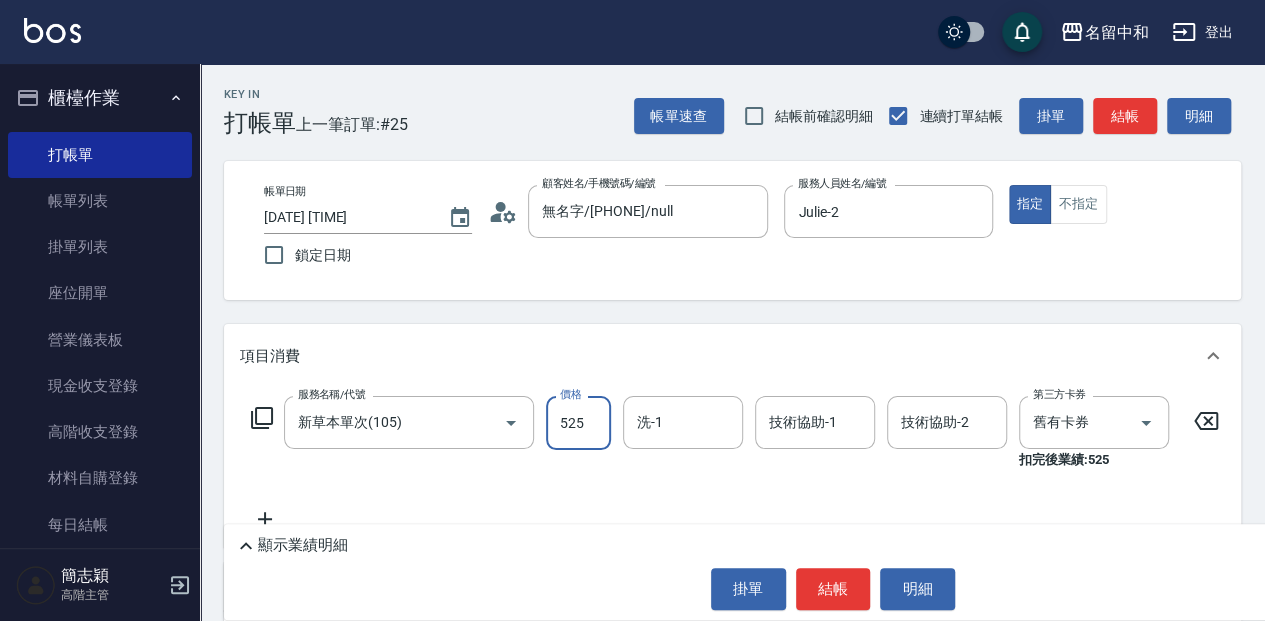 type on "525" 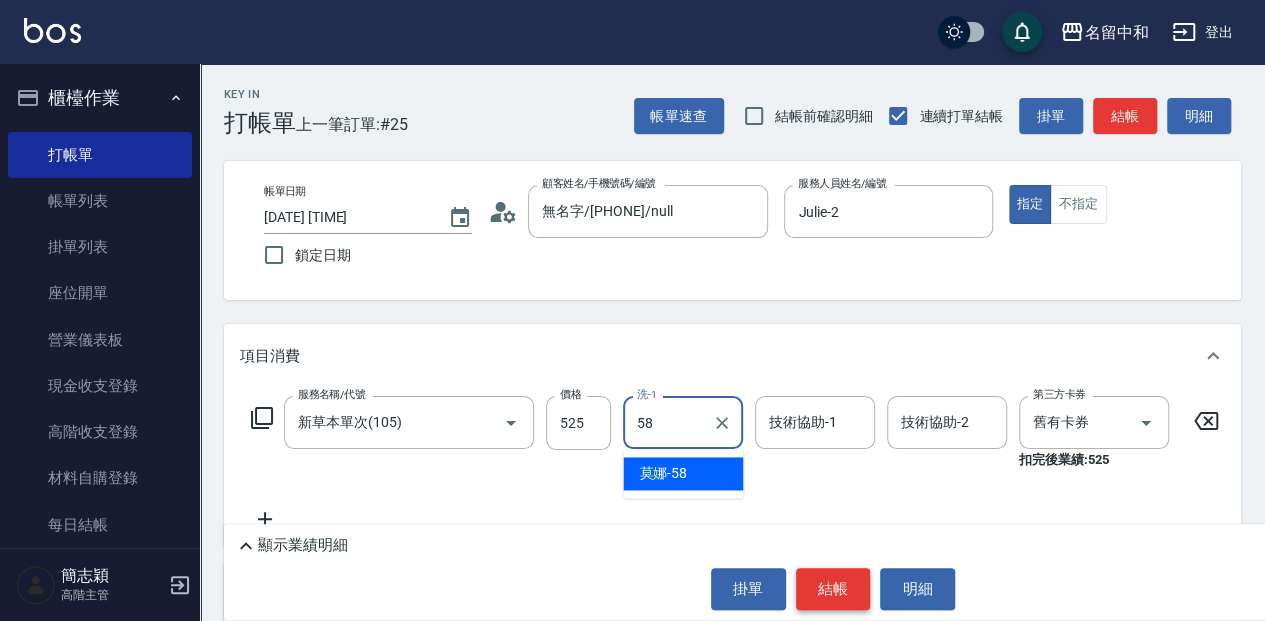 type on "莫娜-58" 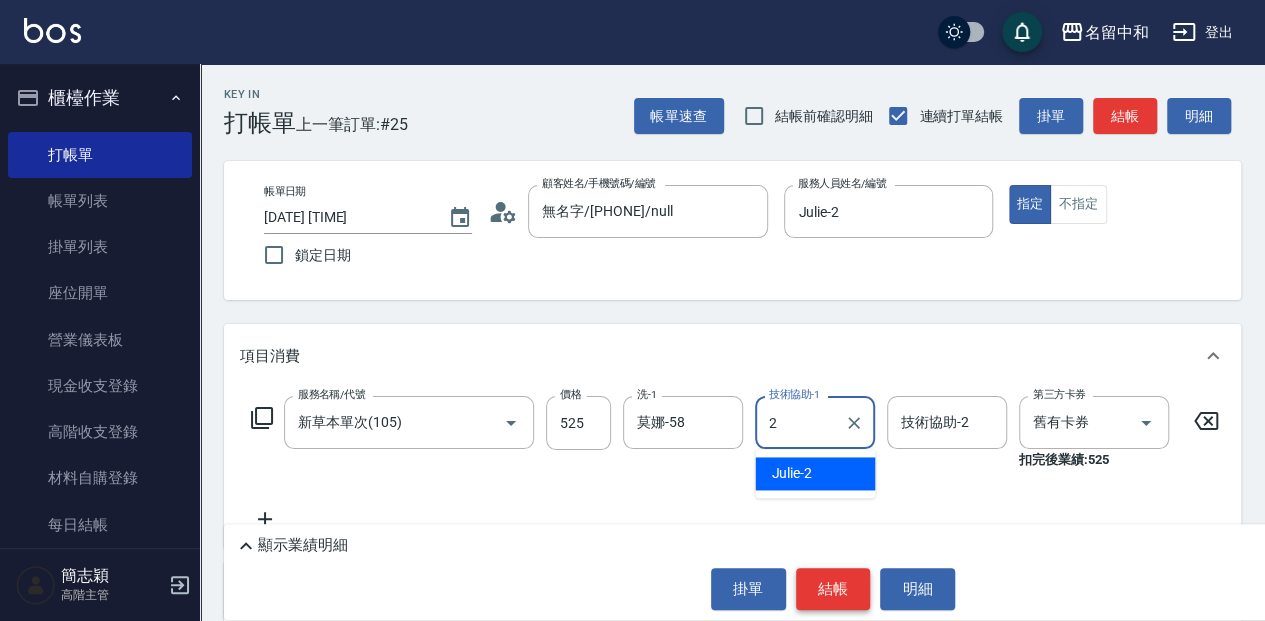 type on "Julie-2" 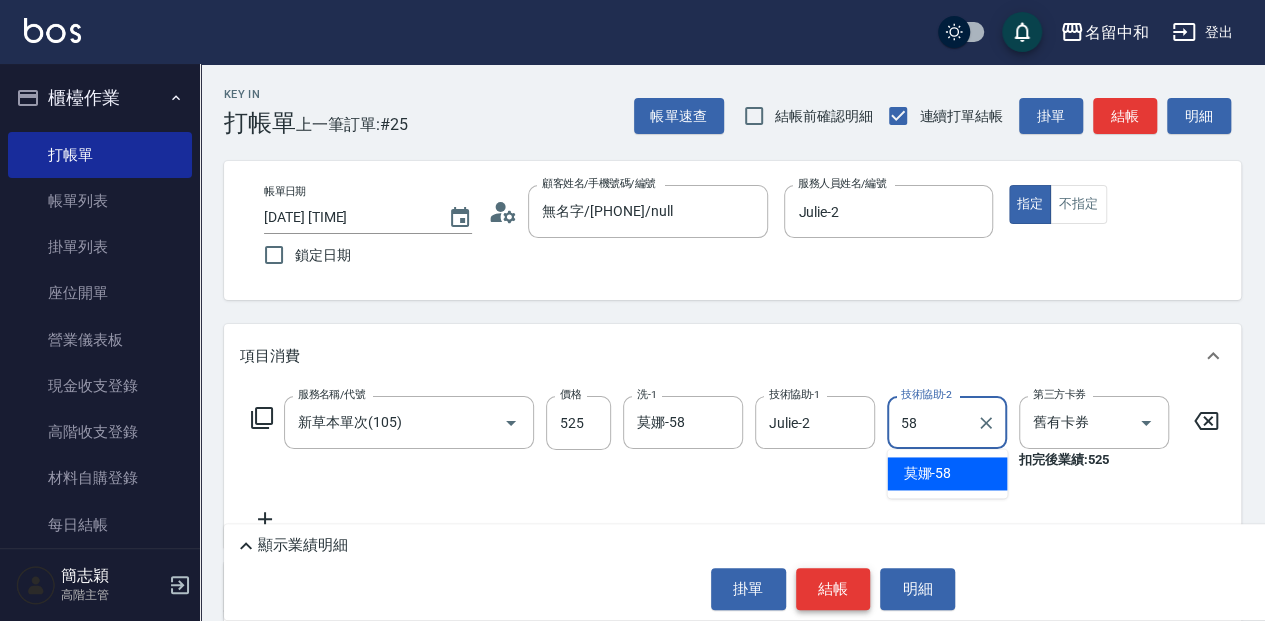type on "莫娜-58" 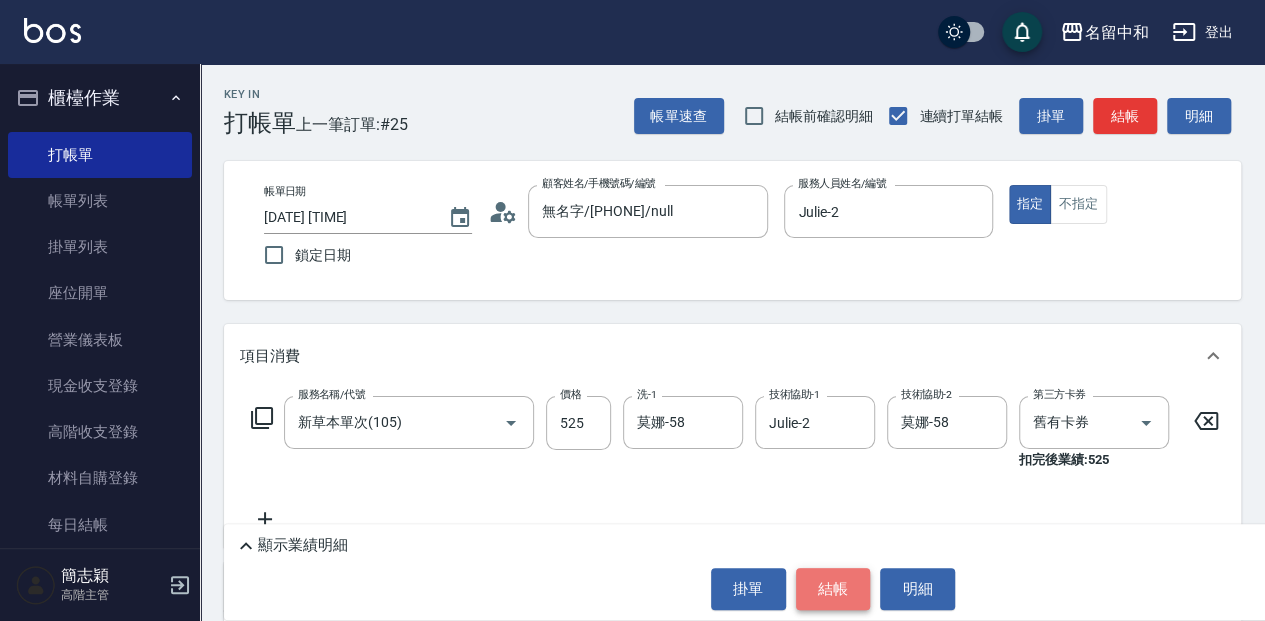 click on "結帳" at bounding box center [833, 589] 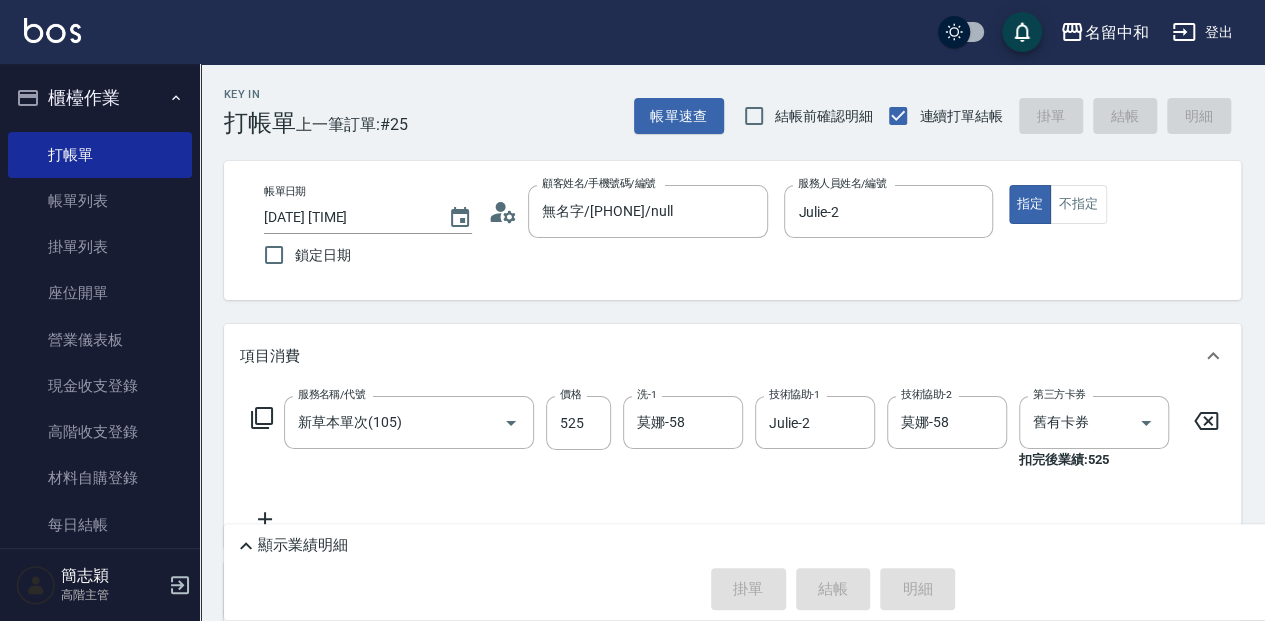 type on "[DATE] [TIME]" 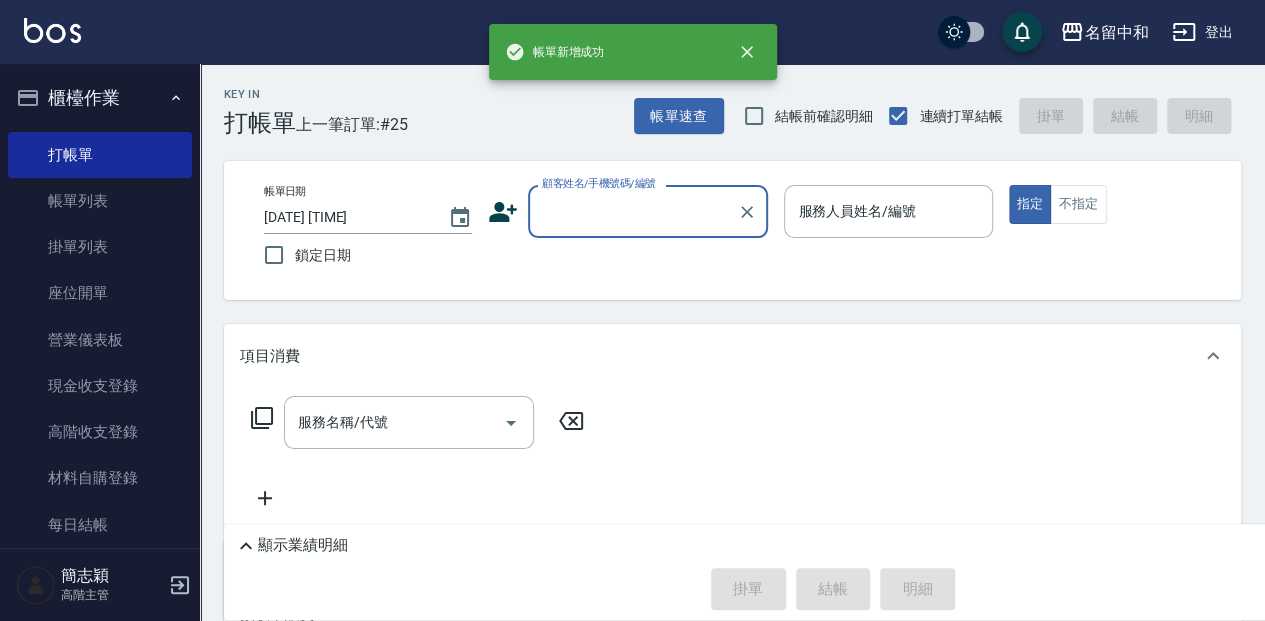 scroll, scrollTop: 0, scrollLeft: 0, axis: both 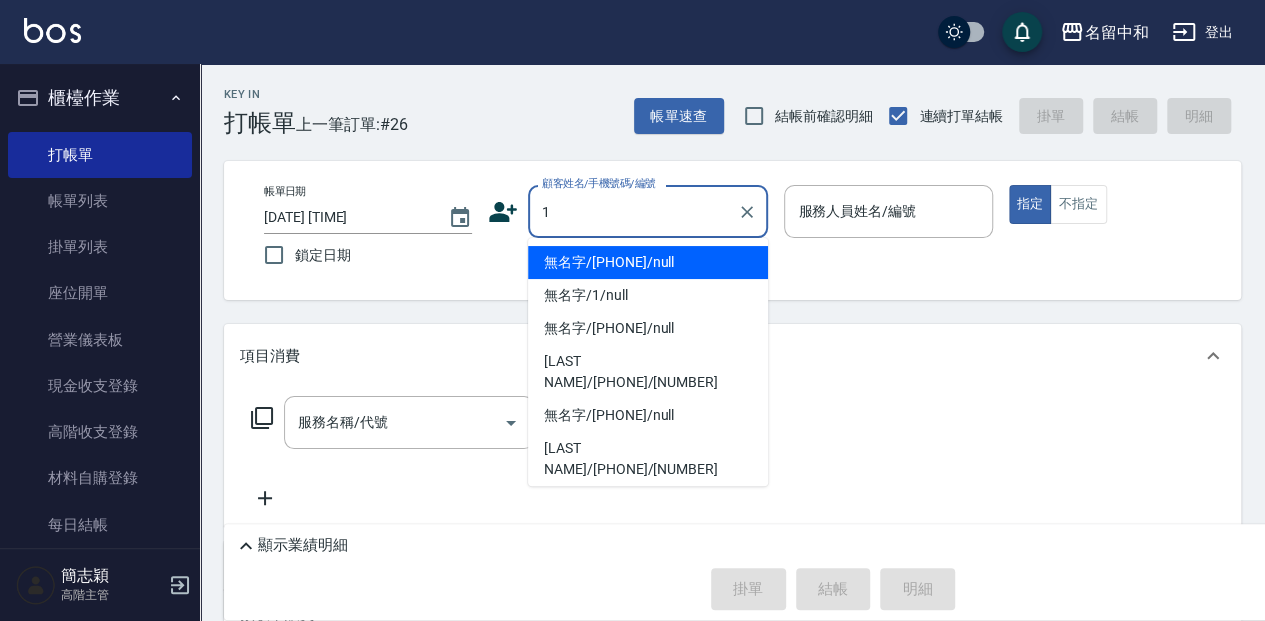 type on "無名字/[PHONE]/null" 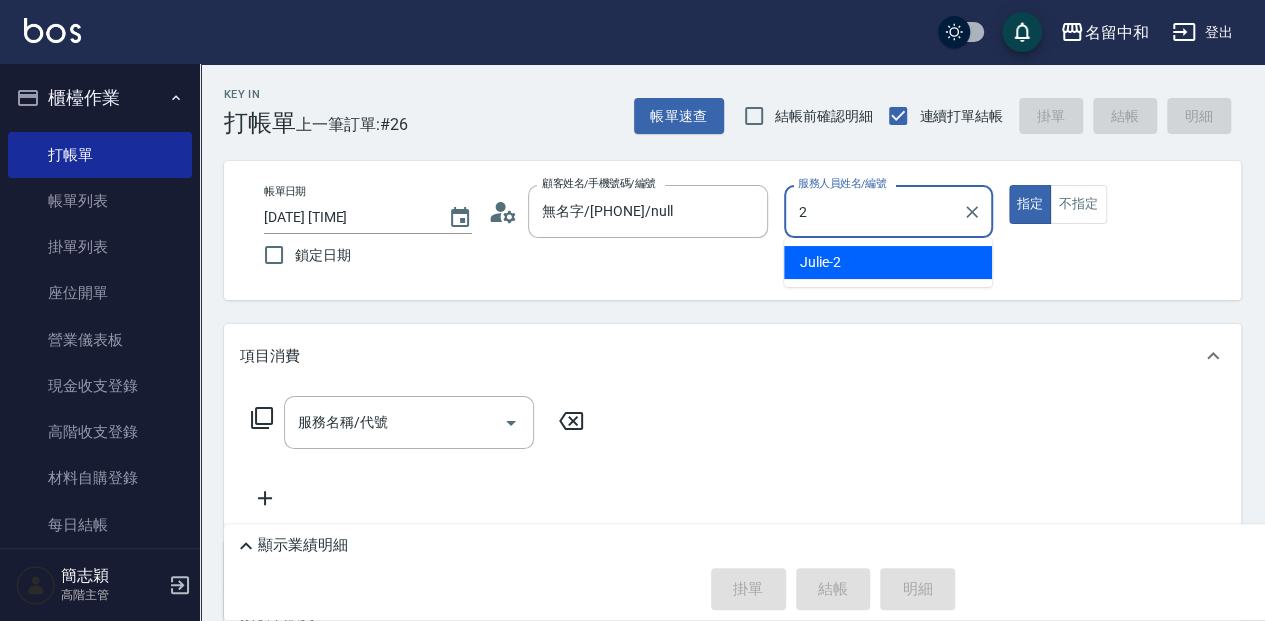 type on "Julie-2" 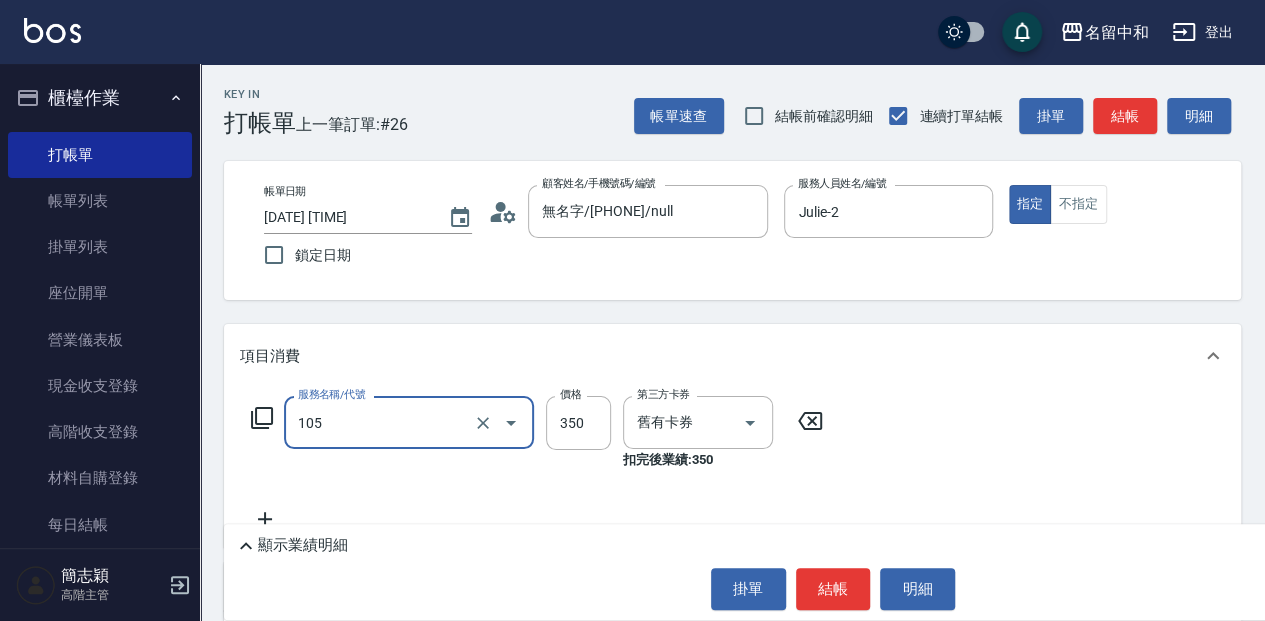 type on "新草本單次(105)" 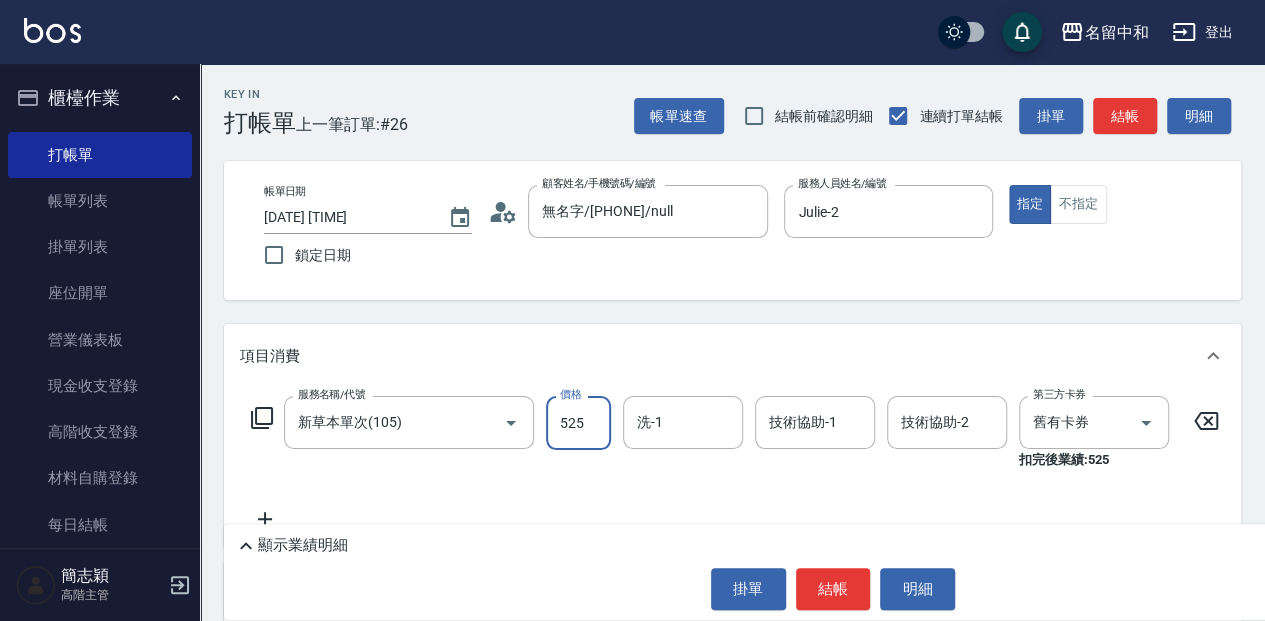 type on "525" 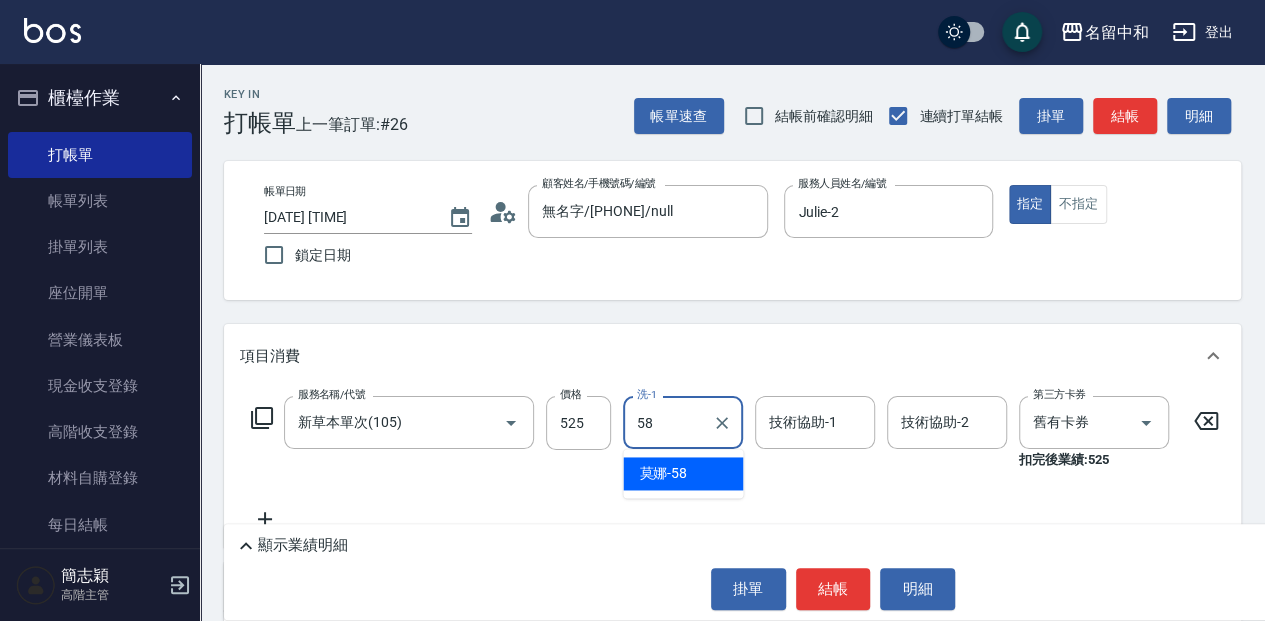type on "莫娜-58" 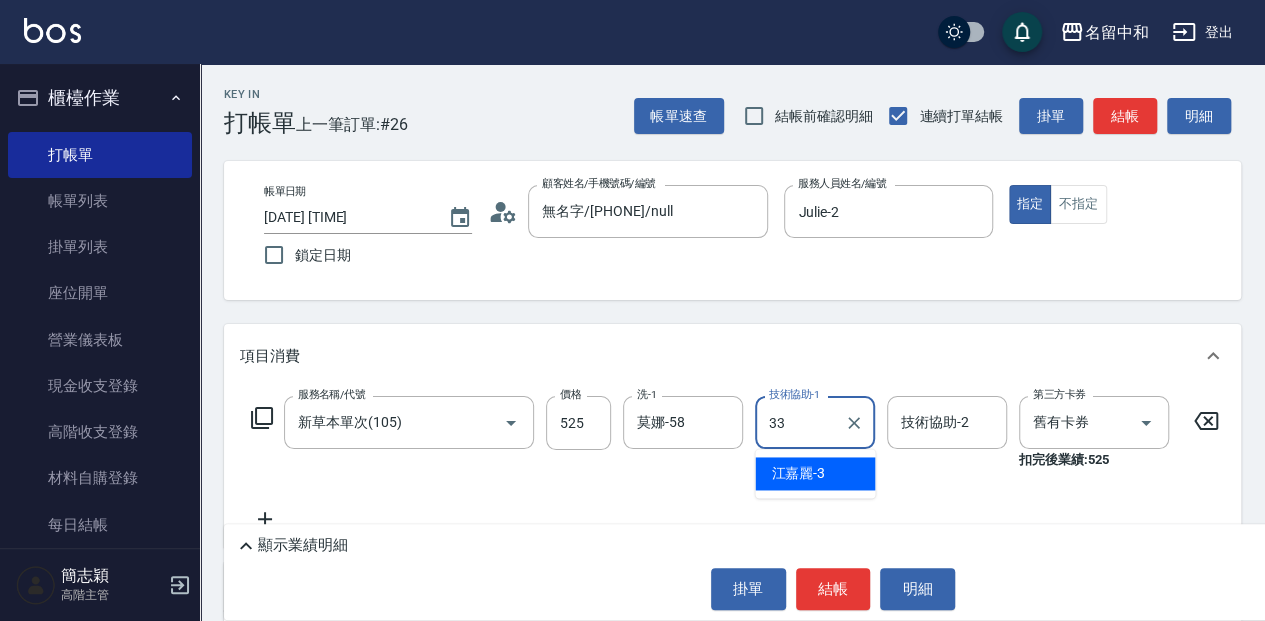 type on "佳麗-33" 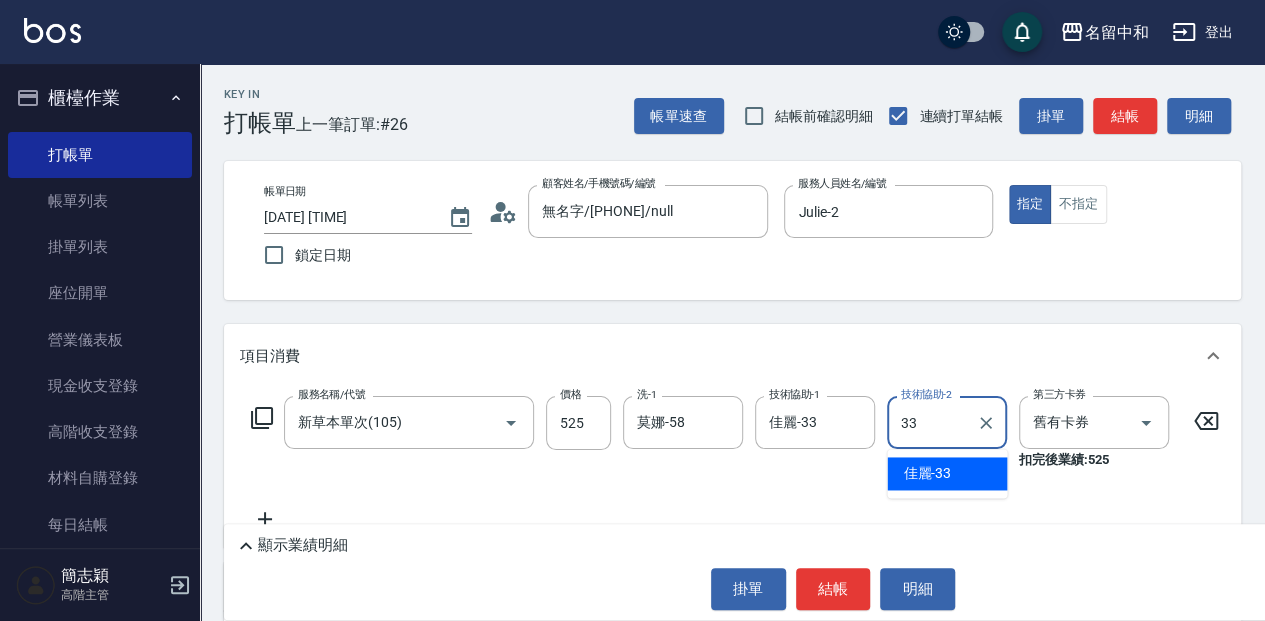 type on "佳麗-33" 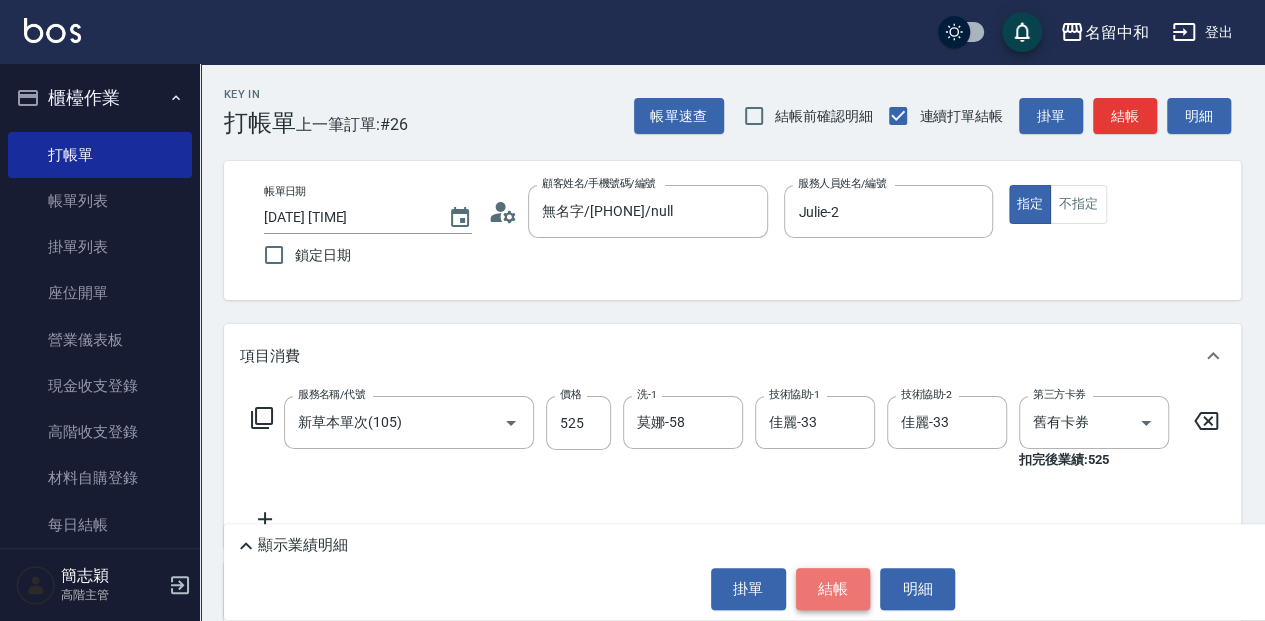click on "結帳" at bounding box center [833, 589] 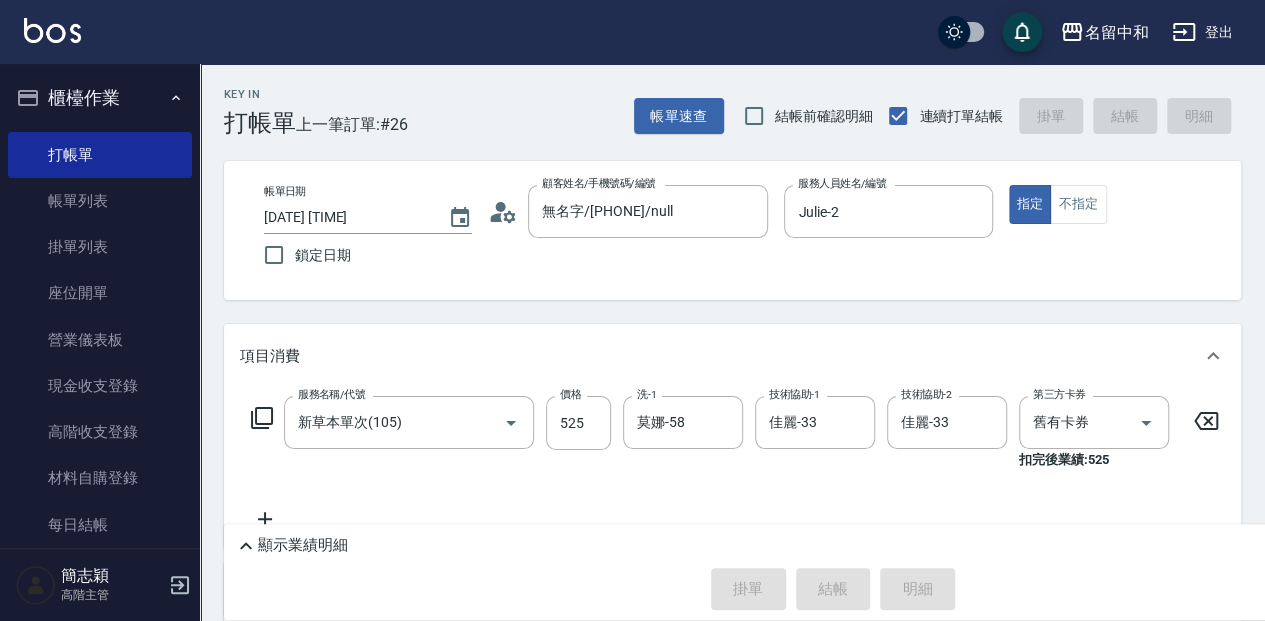 type 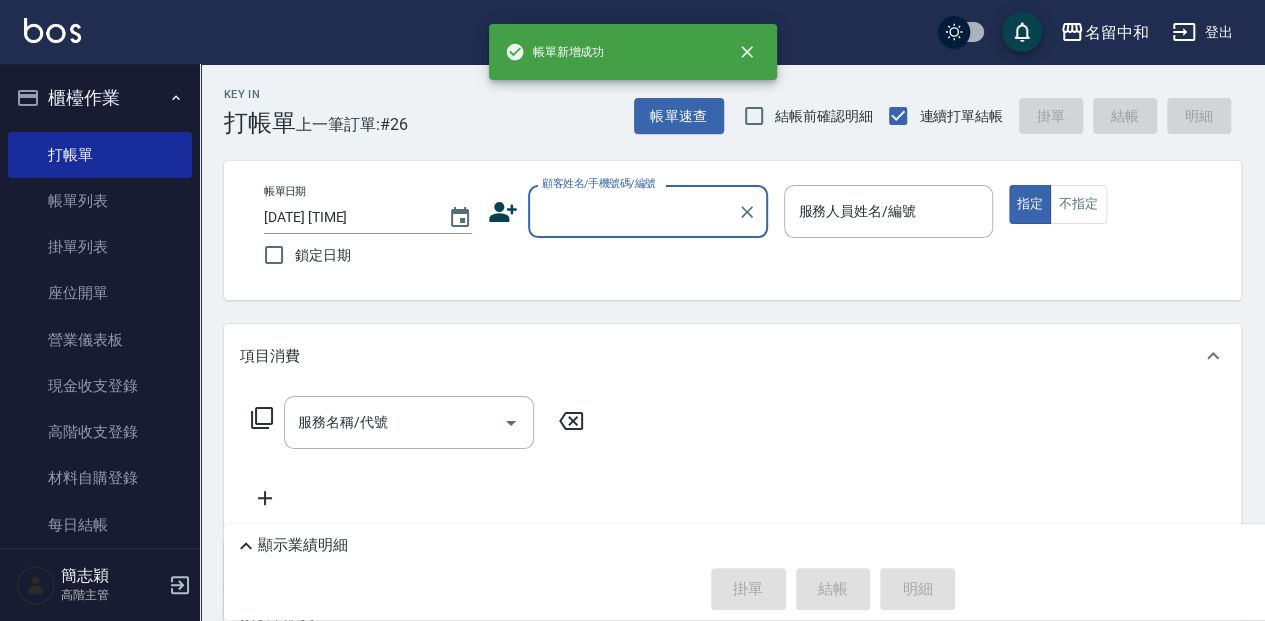scroll, scrollTop: 0, scrollLeft: 0, axis: both 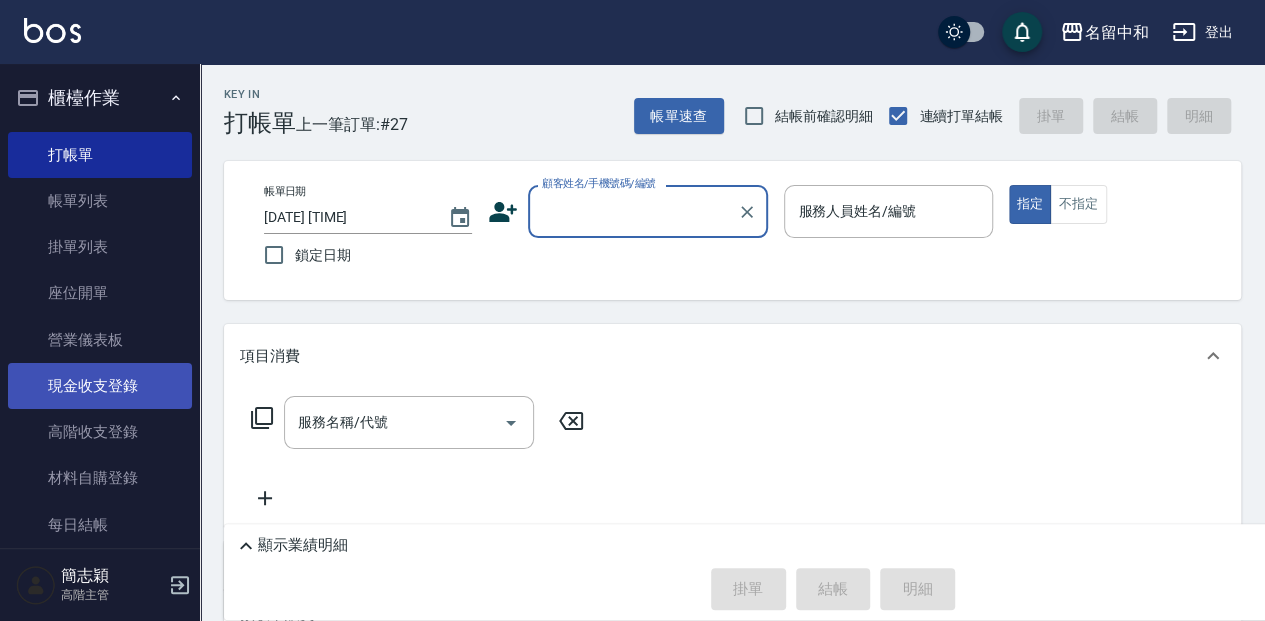 click on "現金收支登錄" at bounding box center (100, 386) 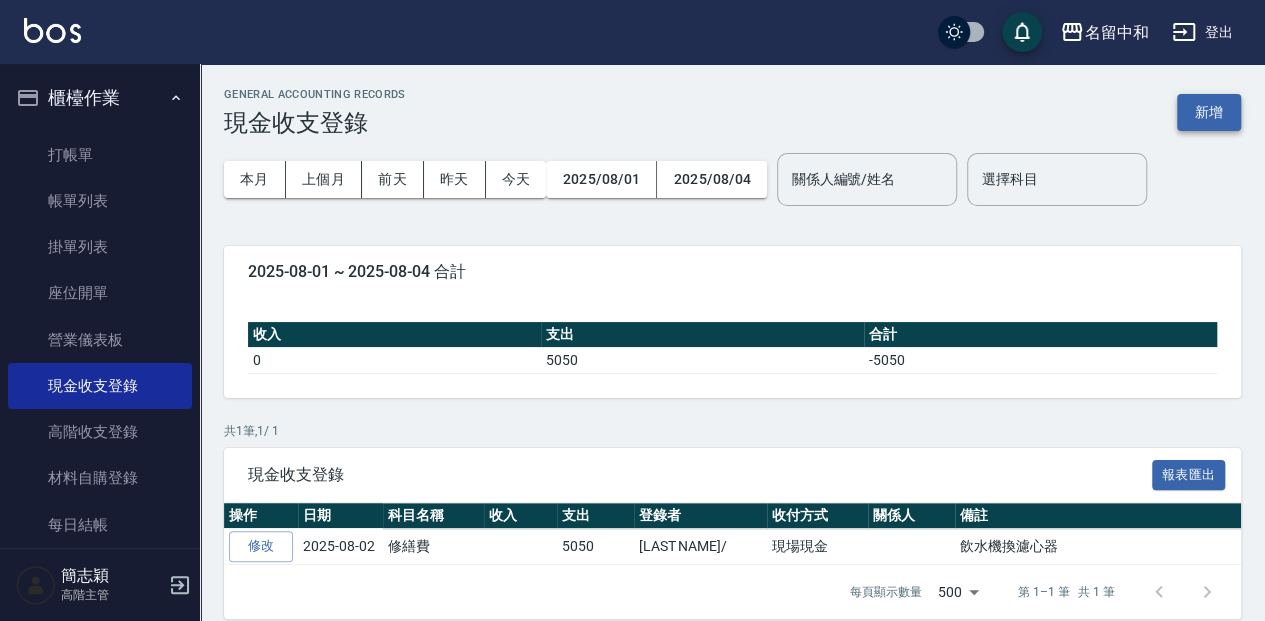 click on "新增" at bounding box center [1209, 112] 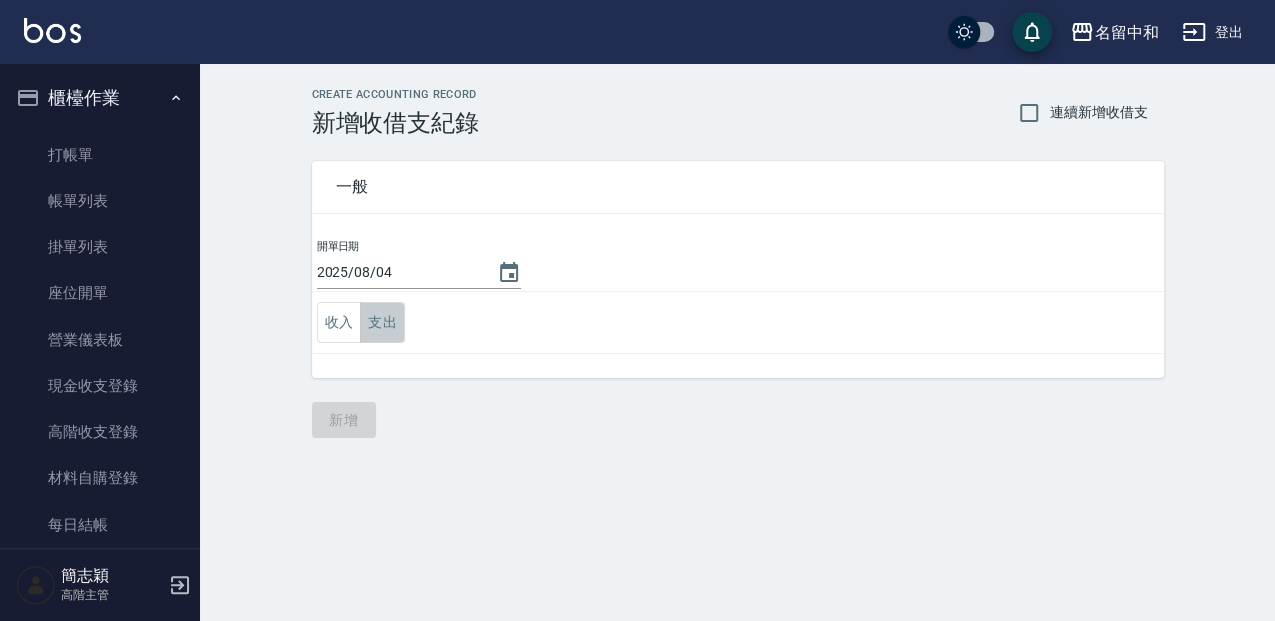 click on "支出" at bounding box center (382, 322) 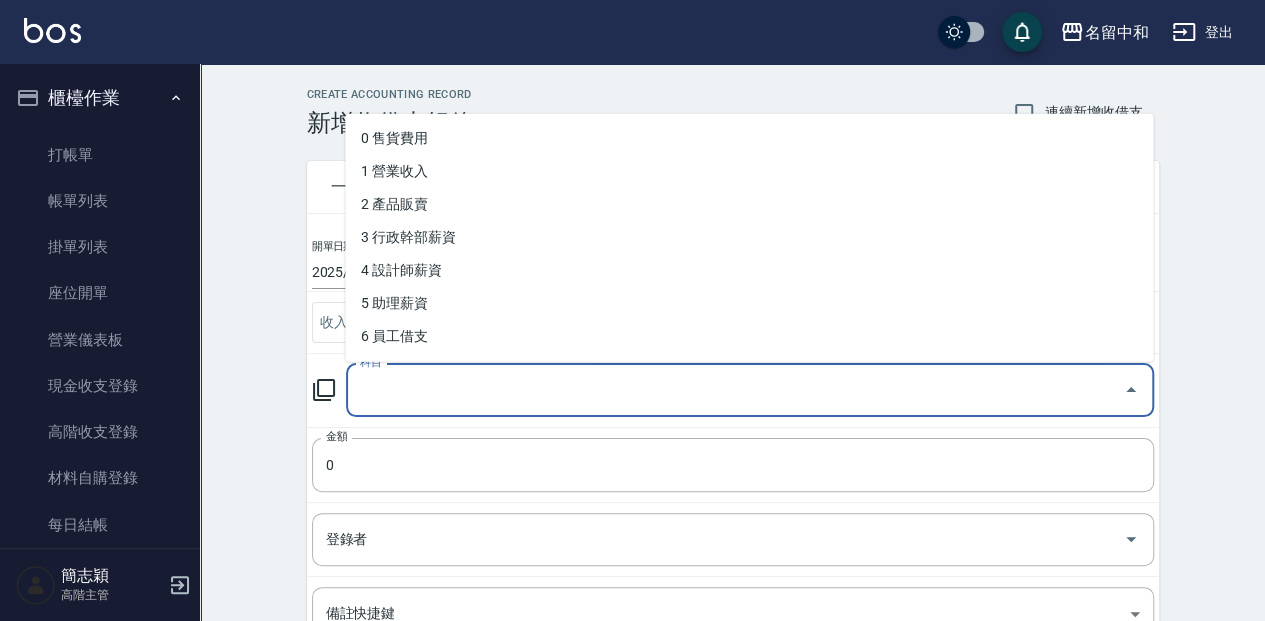 click on "科目" at bounding box center [735, 390] 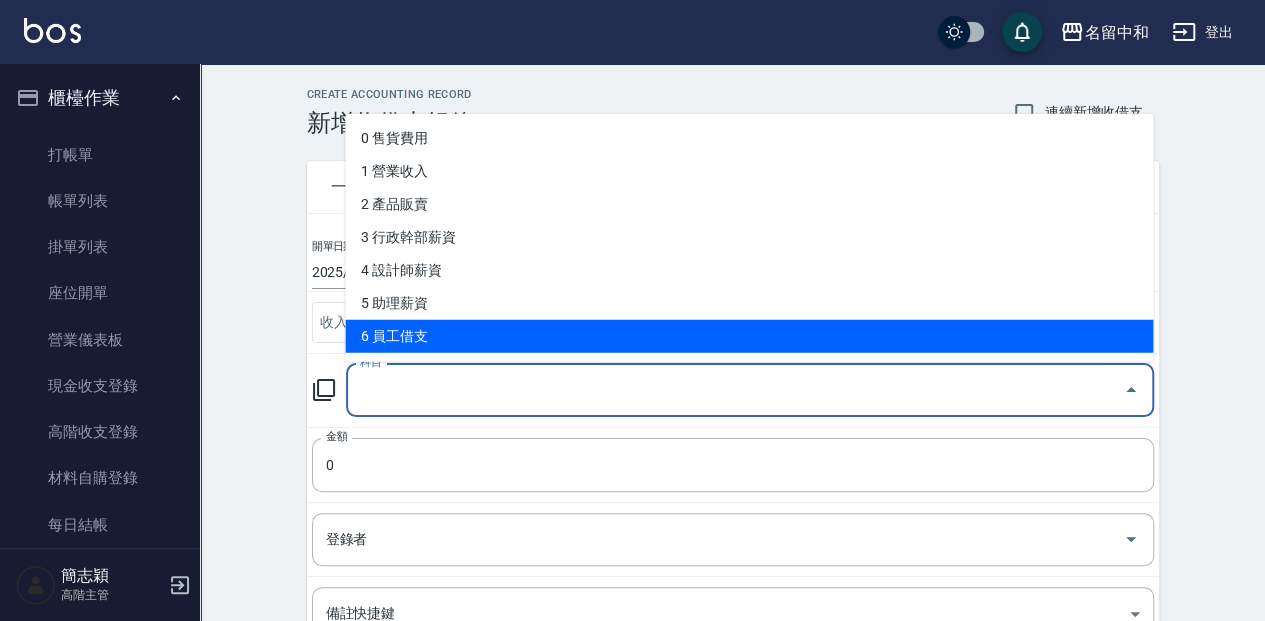click on "6 員工借支" at bounding box center (749, 335) 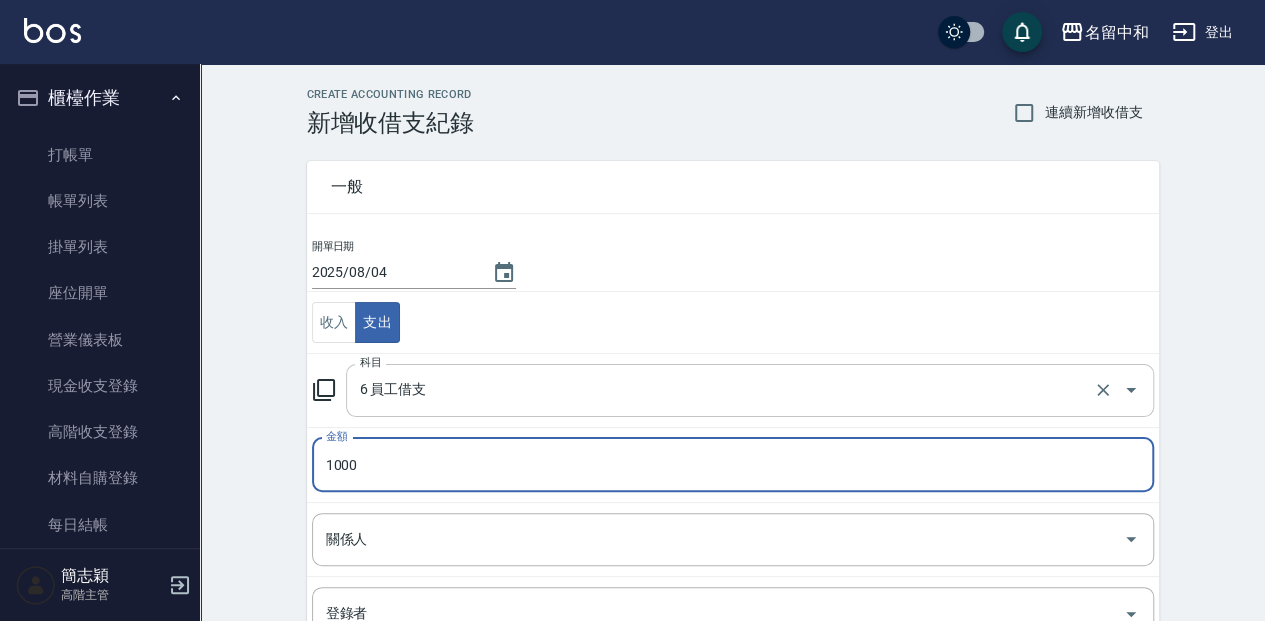 type on "1000" 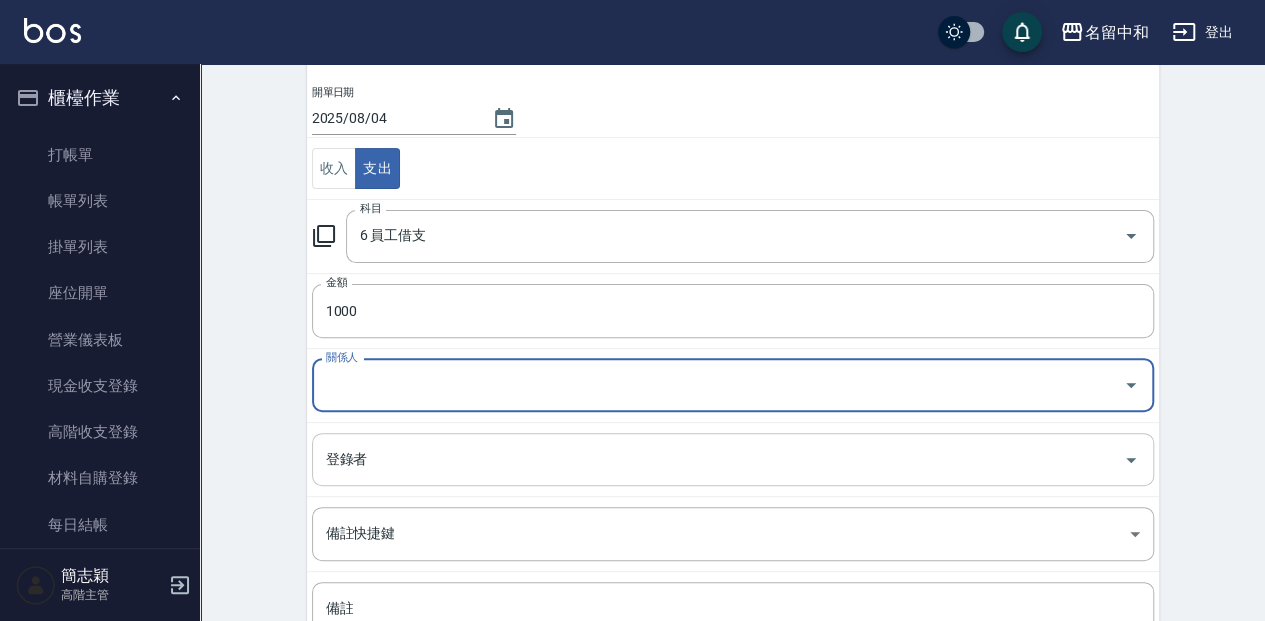 scroll, scrollTop: 200, scrollLeft: 0, axis: vertical 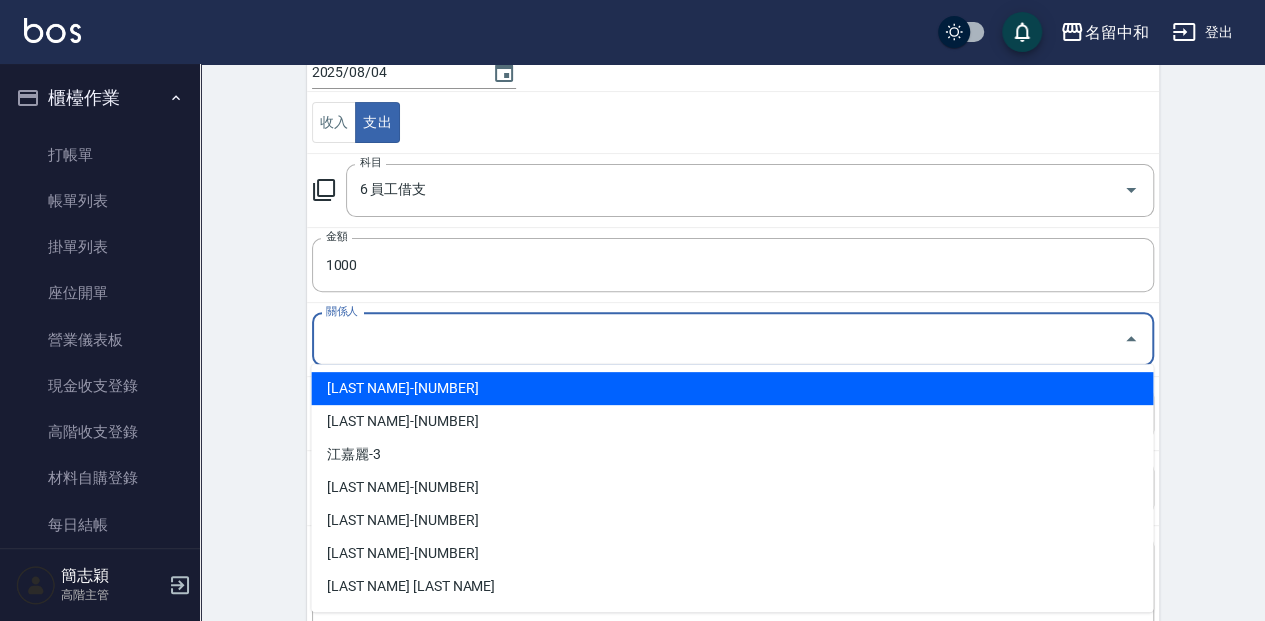 click on "關係人" at bounding box center (718, 339) 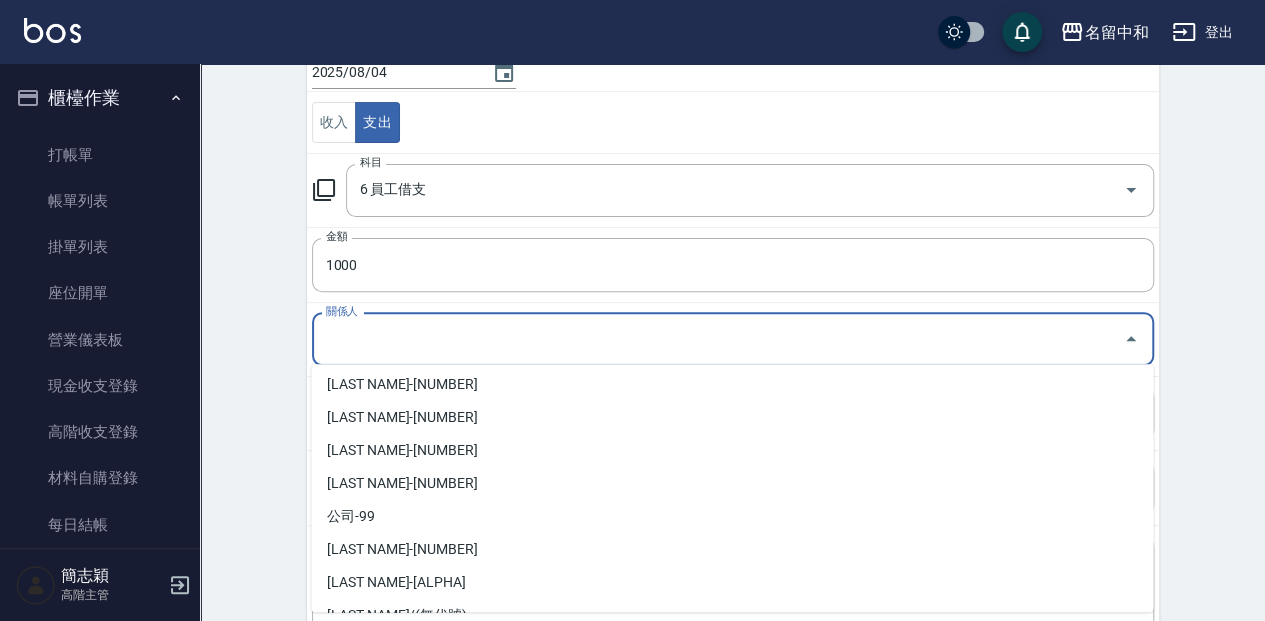 scroll, scrollTop: 427, scrollLeft: 0, axis: vertical 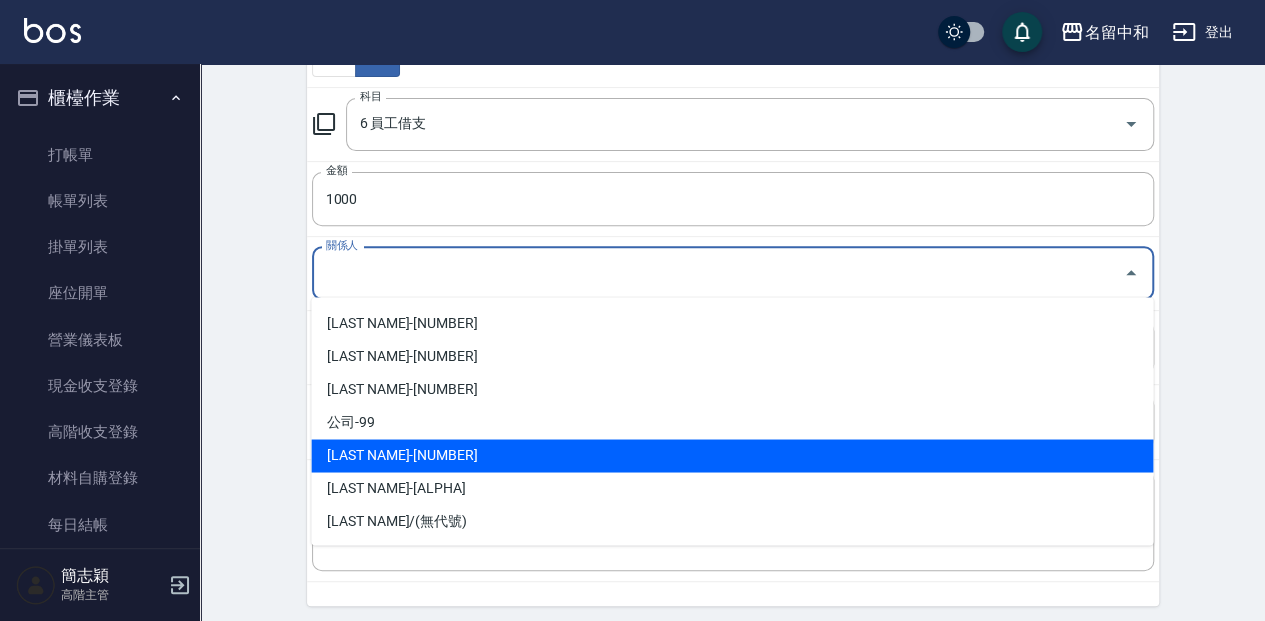 click on "[LAST NAME]-[NUMBER]" at bounding box center [732, 455] 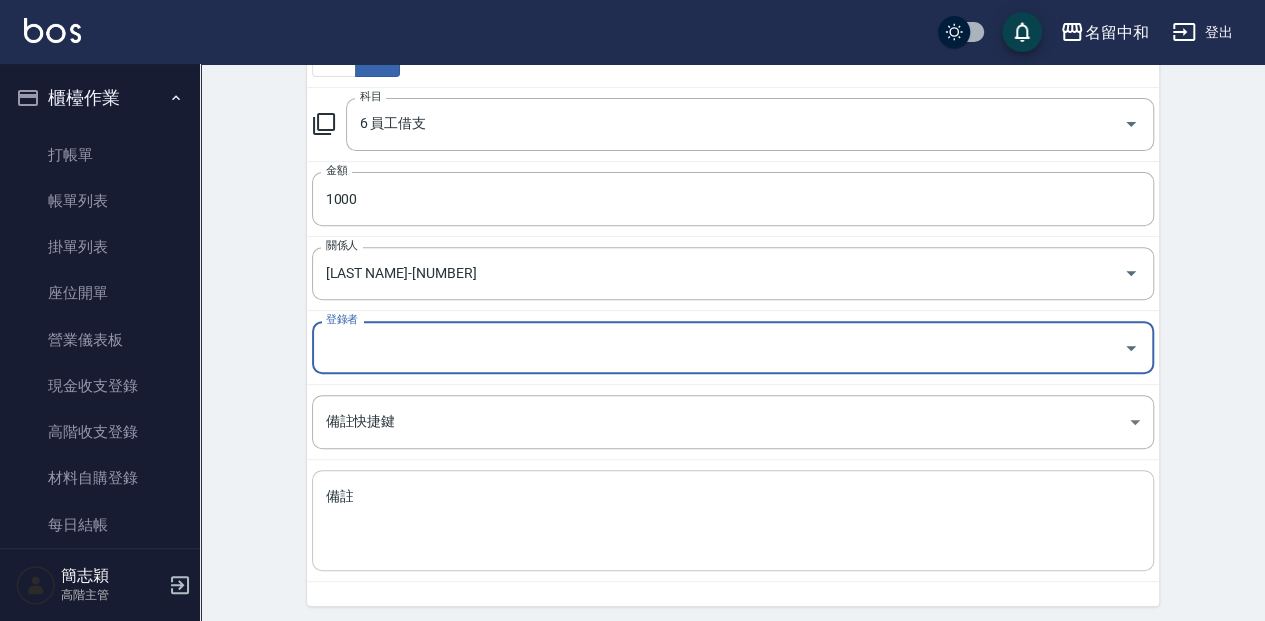 click on "備註" at bounding box center (733, 521) 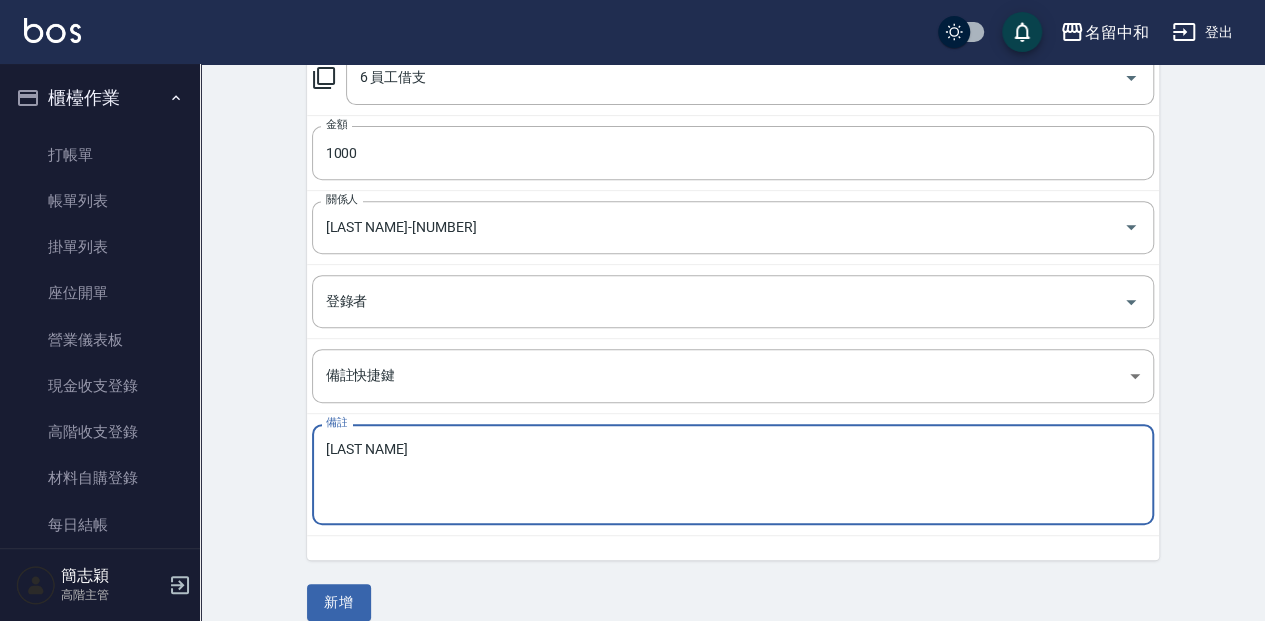 scroll, scrollTop: 332, scrollLeft: 0, axis: vertical 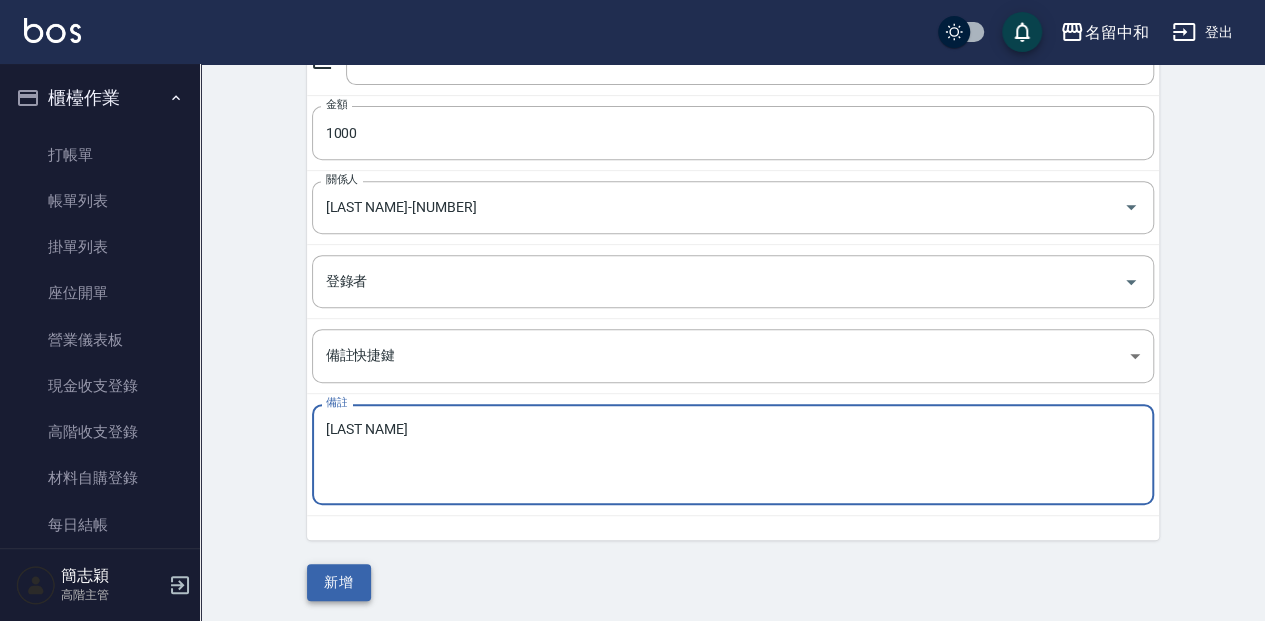 type on "[LAST NAME]" 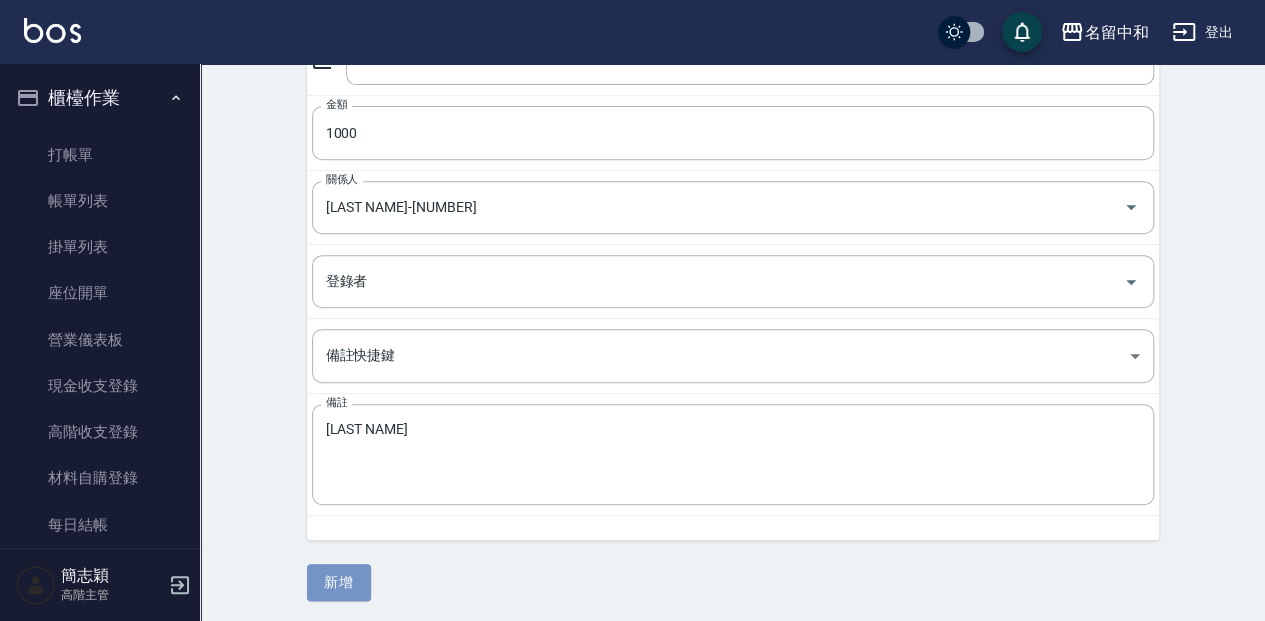 click on "新增" at bounding box center [339, 582] 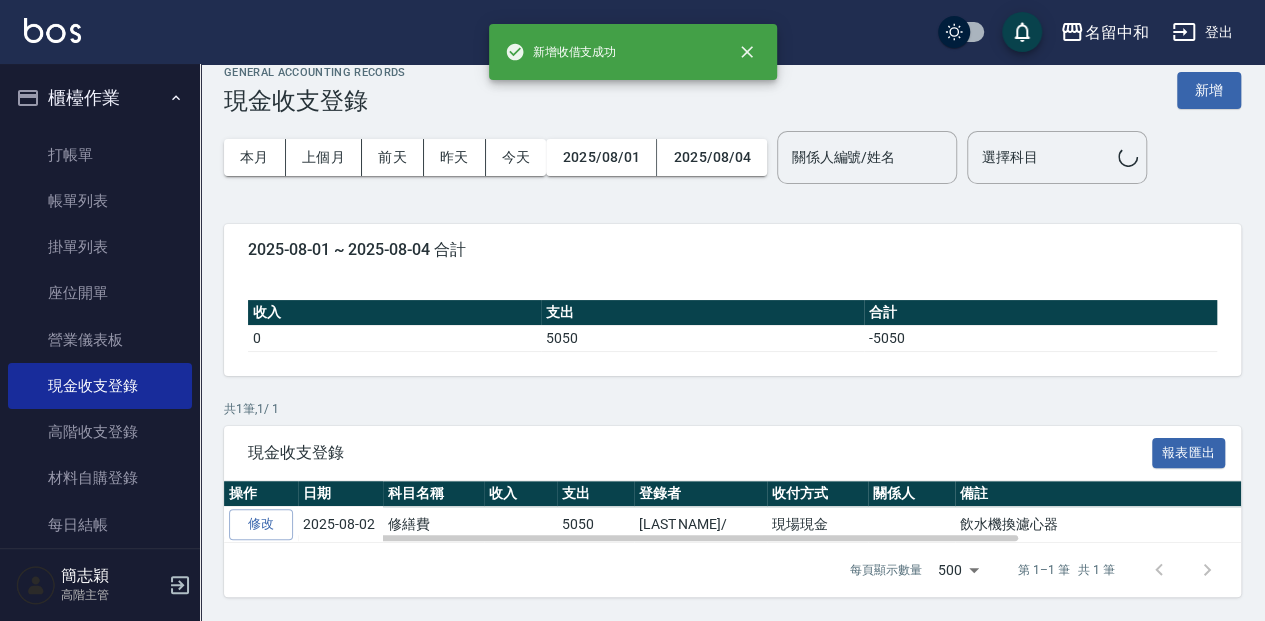 scroll, scrollTop: 0, scrollLeft: 0, axis: both 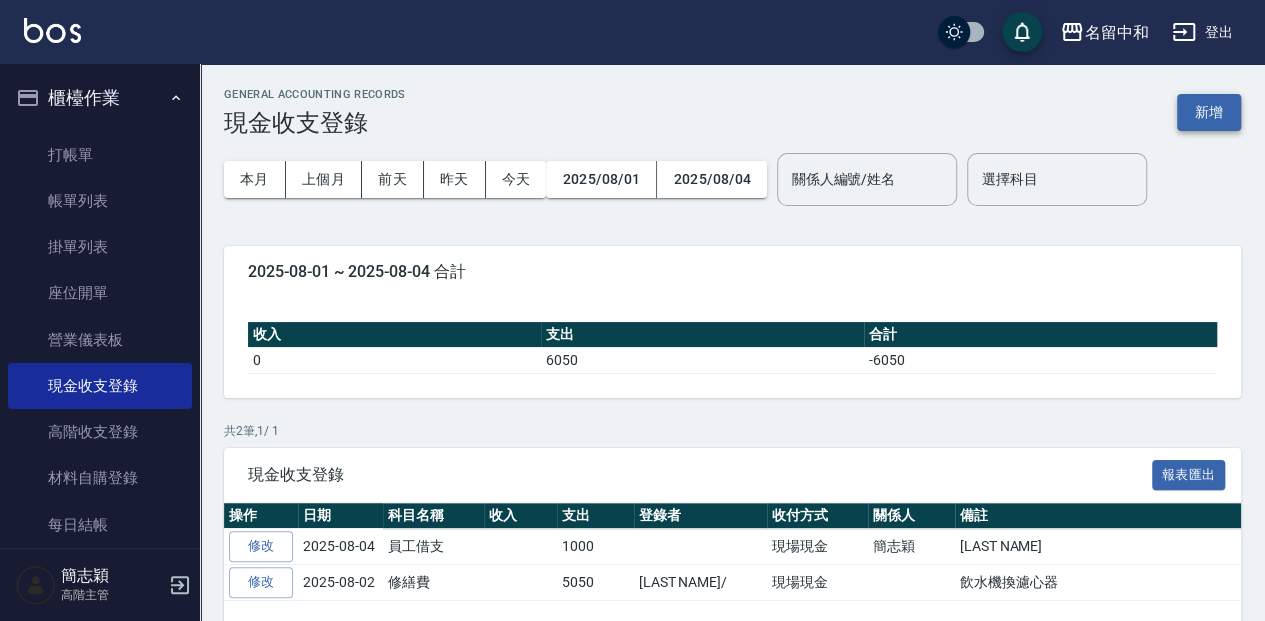 click on "新增" at bounding box center [1209, 112] 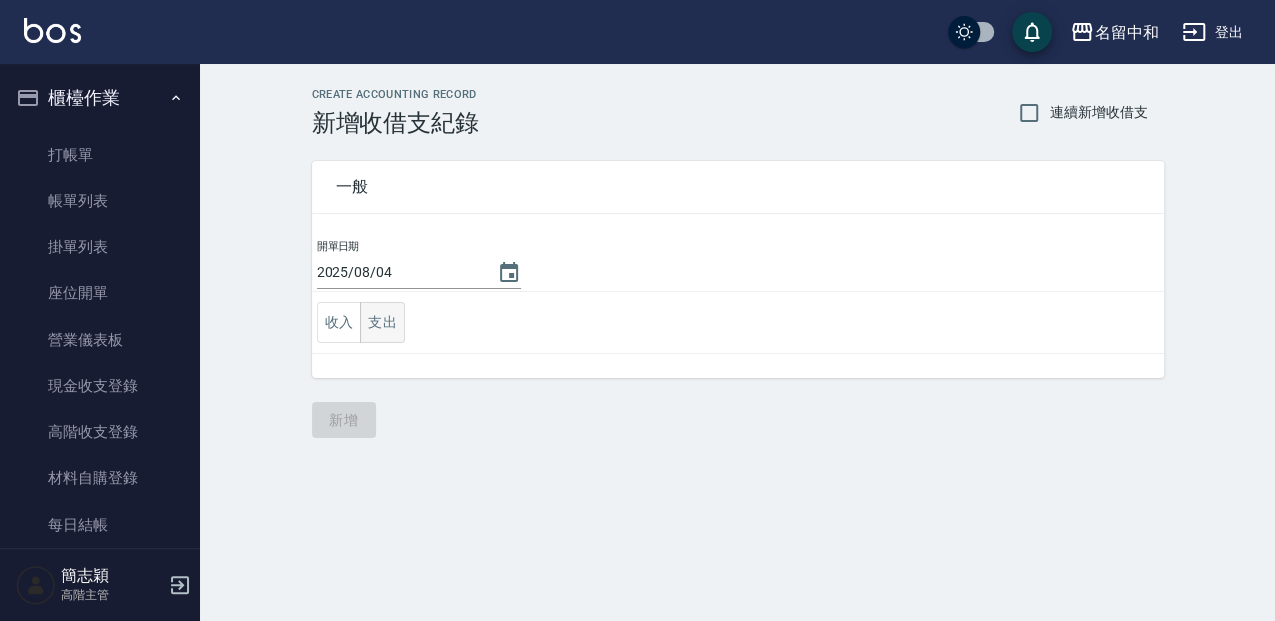 click on "支出" at bounding box center [382, 322] 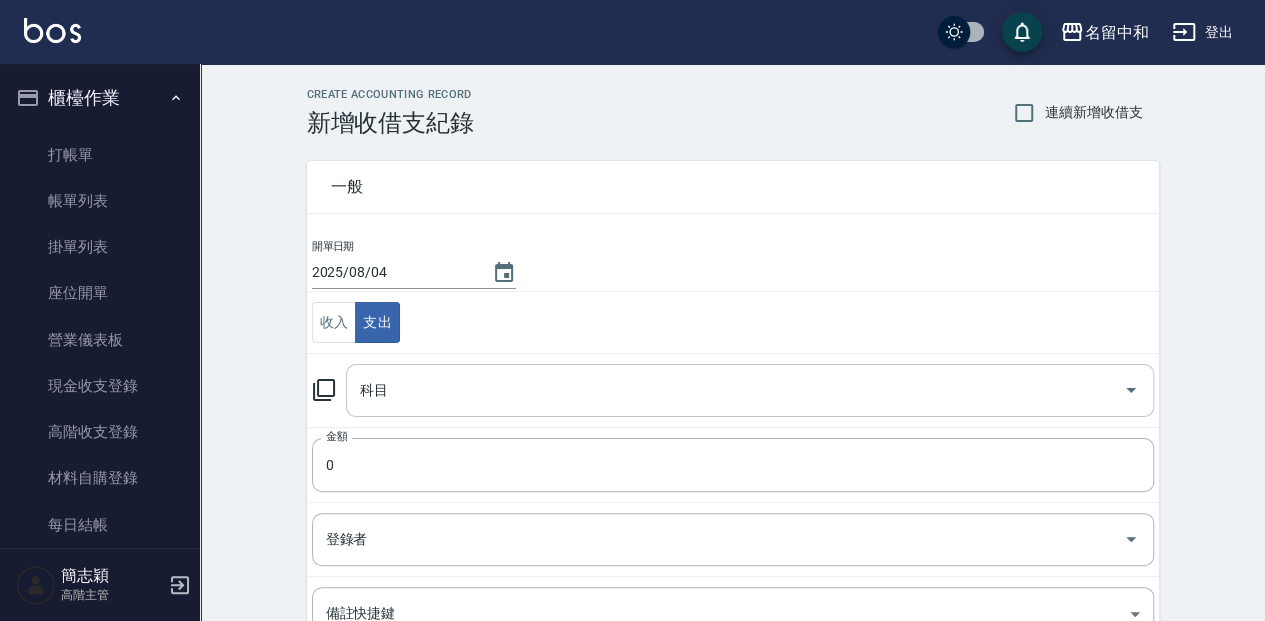 click on "科目" at bounding box center (735, 390) 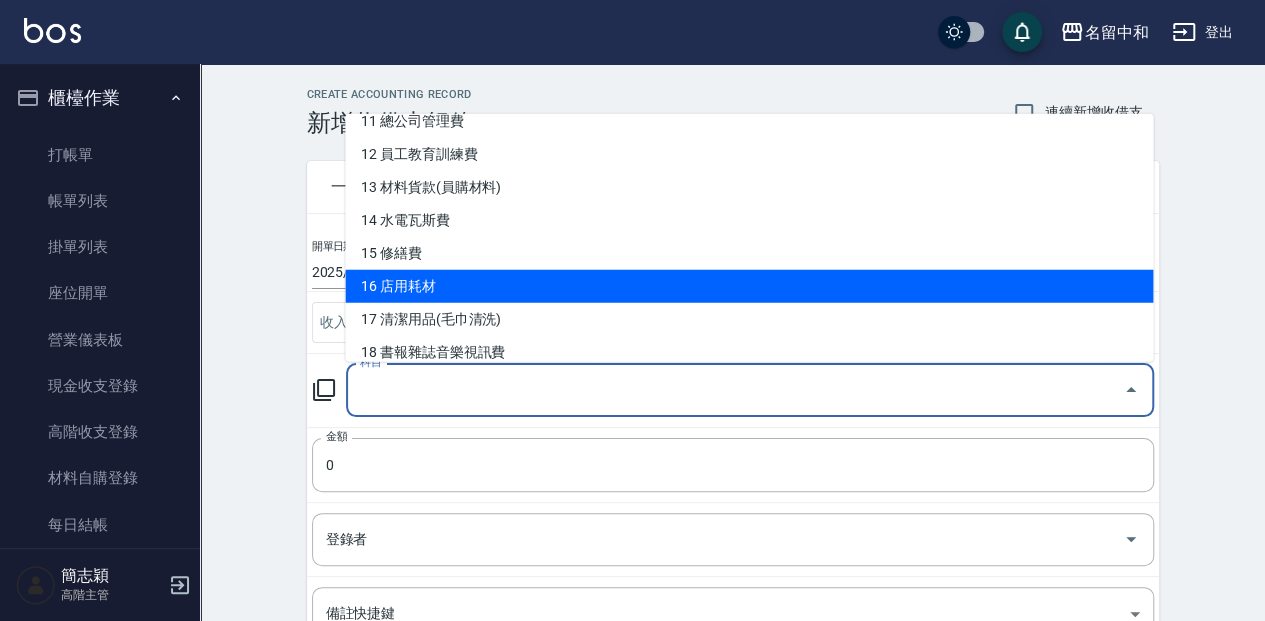 scroll, scrollTop: 400, scrollLeft: 0, axis: vertical 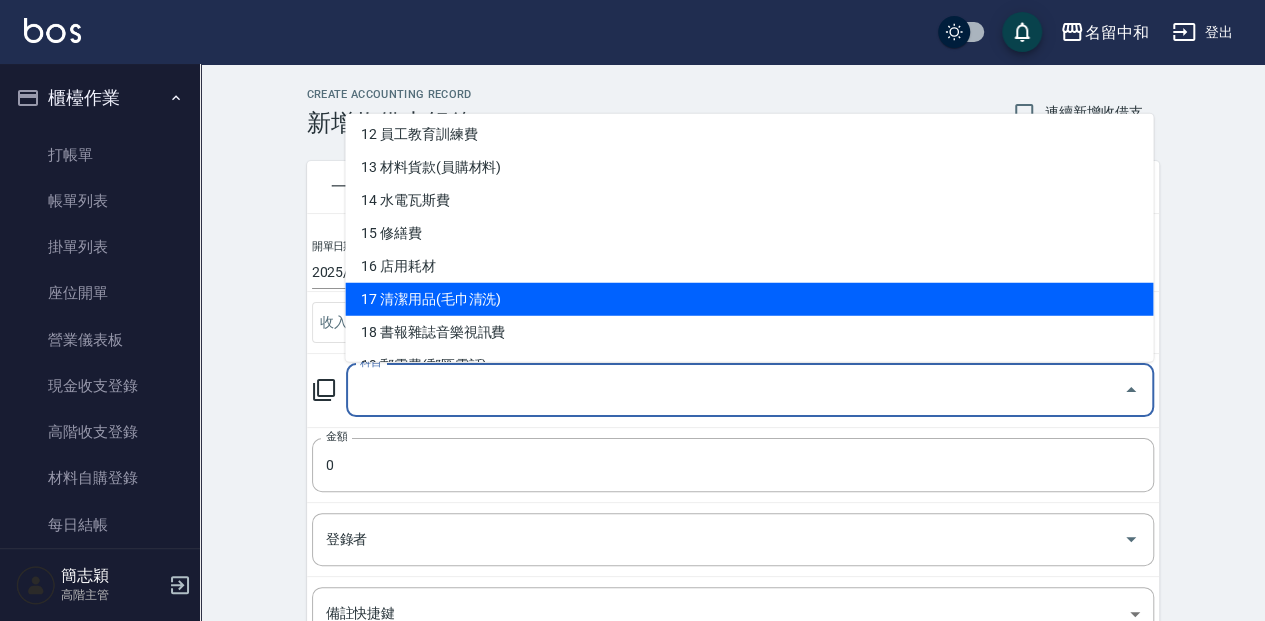 click on "17 清潔用品(毛巾清洗)" at bounding box center (749, 298) 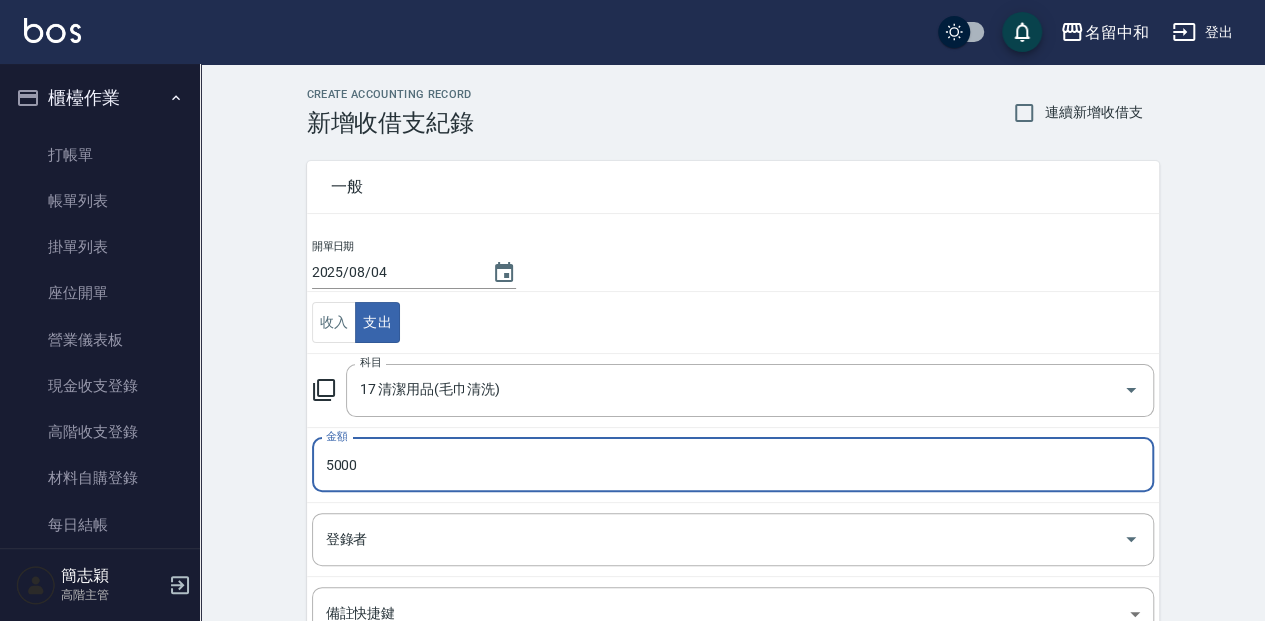 type on "5000" 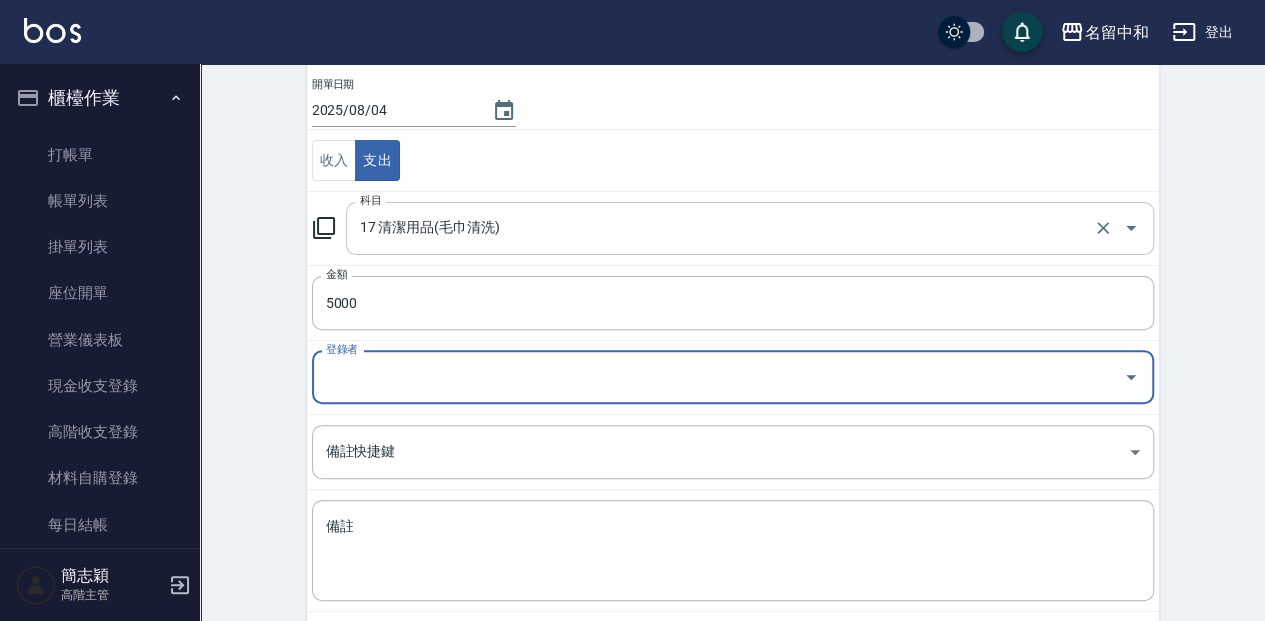 scroll, scrollTop: 258, scrollLeft: 0, axis: vertical 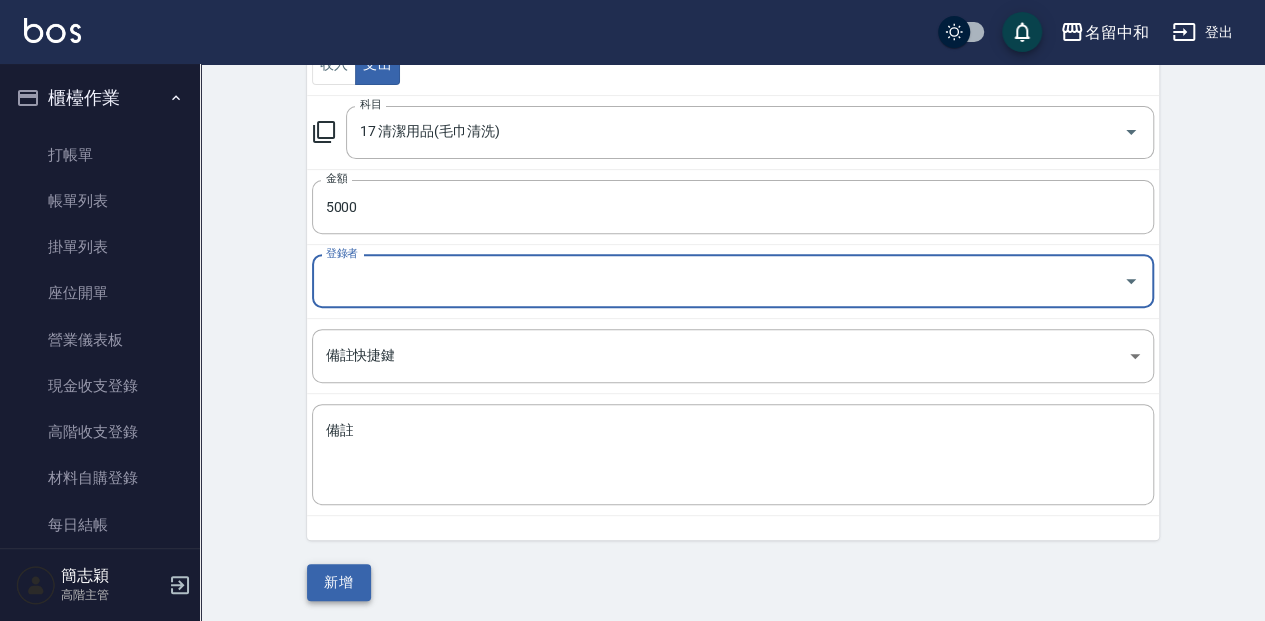 click on "新增" at bounding box center (339, 582) 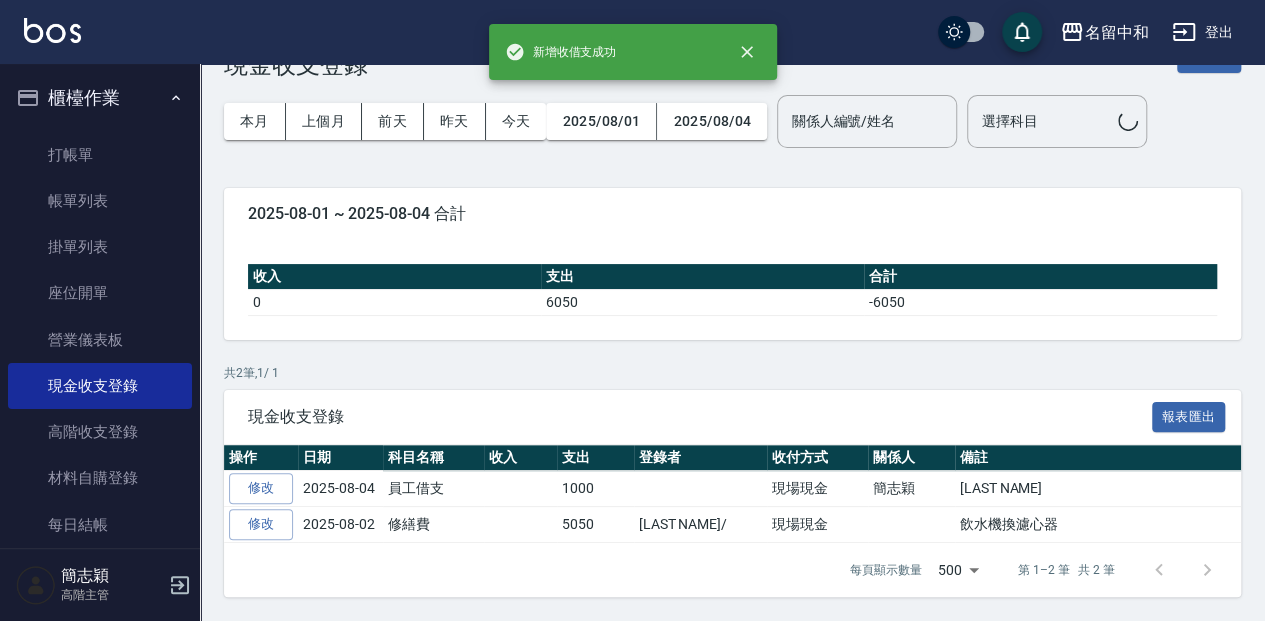 scroll, scrollTop: 0, scrollLeft: 0, axis: both 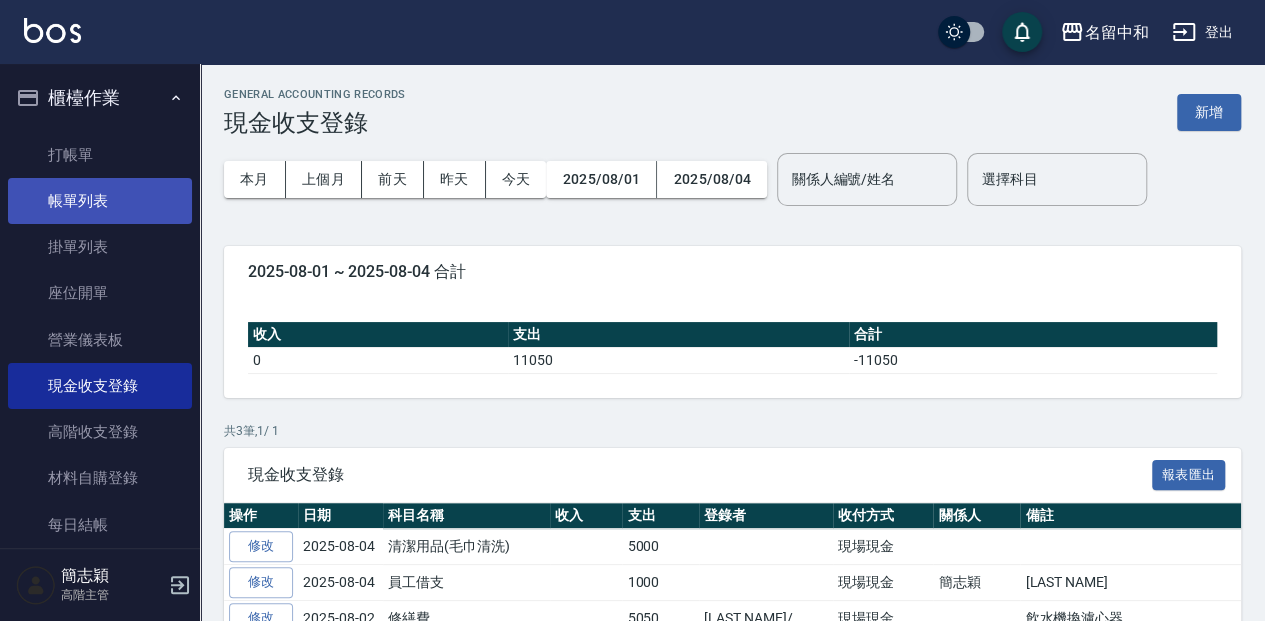 drag, startPoint x: 151, startPoint y: 183, endPoint x: 110, endPoint y: 211, distance: 49.648766 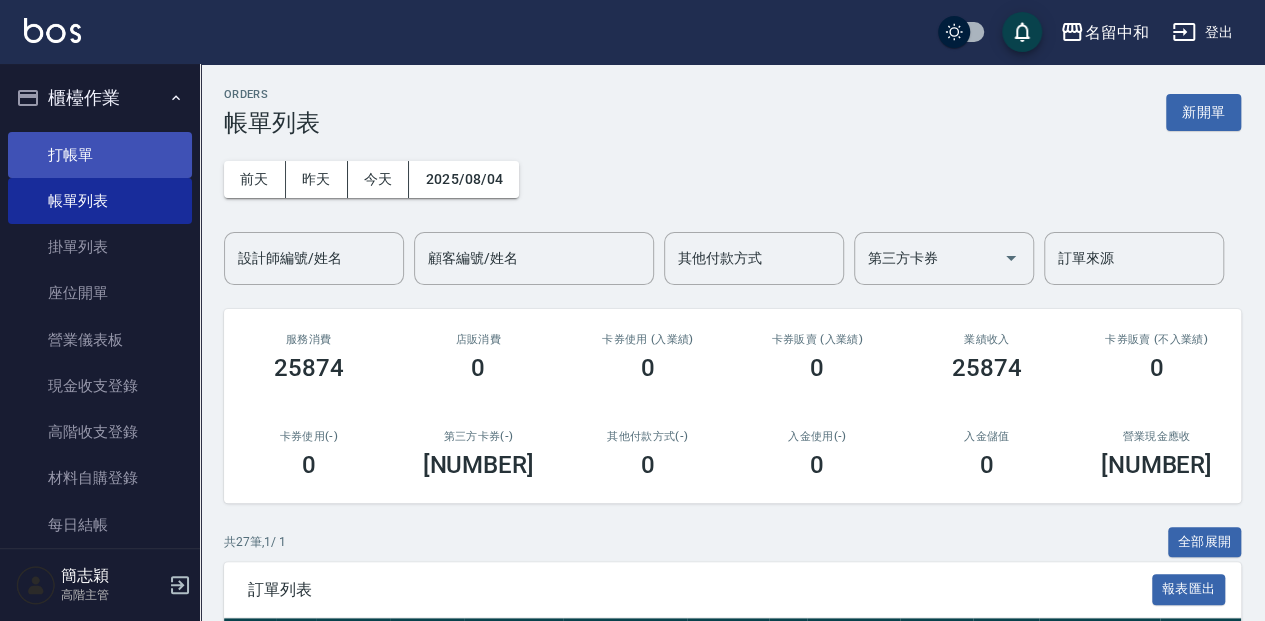 click on "打帳單" at bounding box center (100, 155) 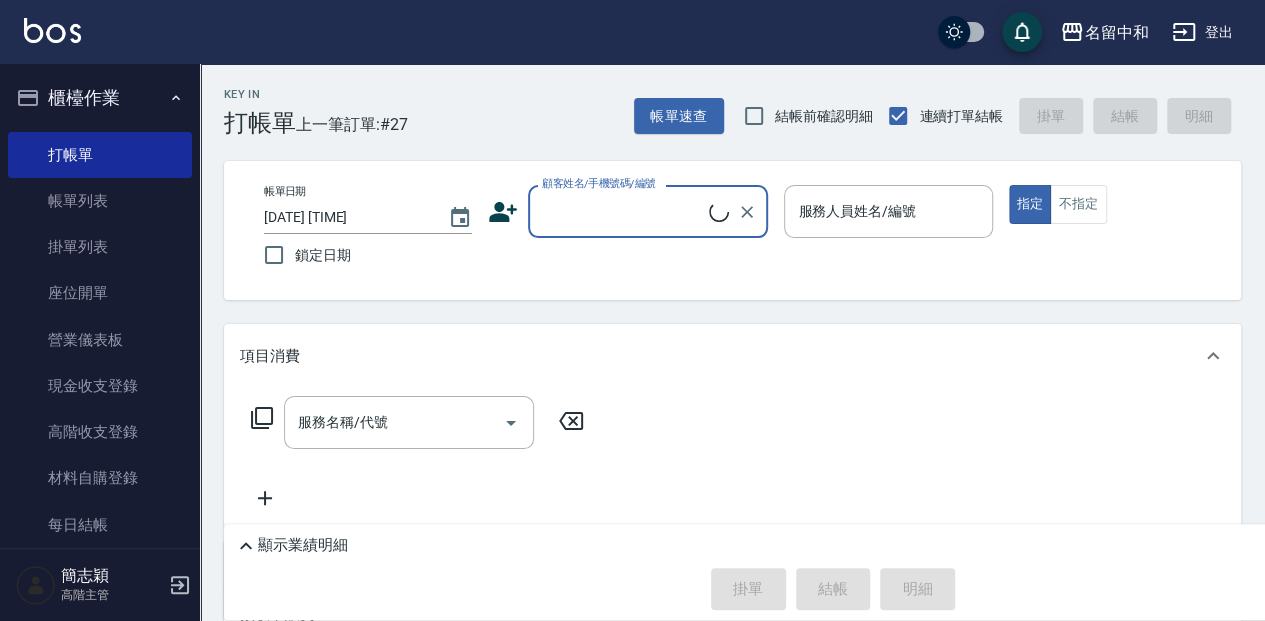 click on "Key In 打帳單 上一筆訂單:#27 帳單速查 結帳前確認明細 連續打單結帳 掛單 結帳 明細" at bounding box center (720, 100) 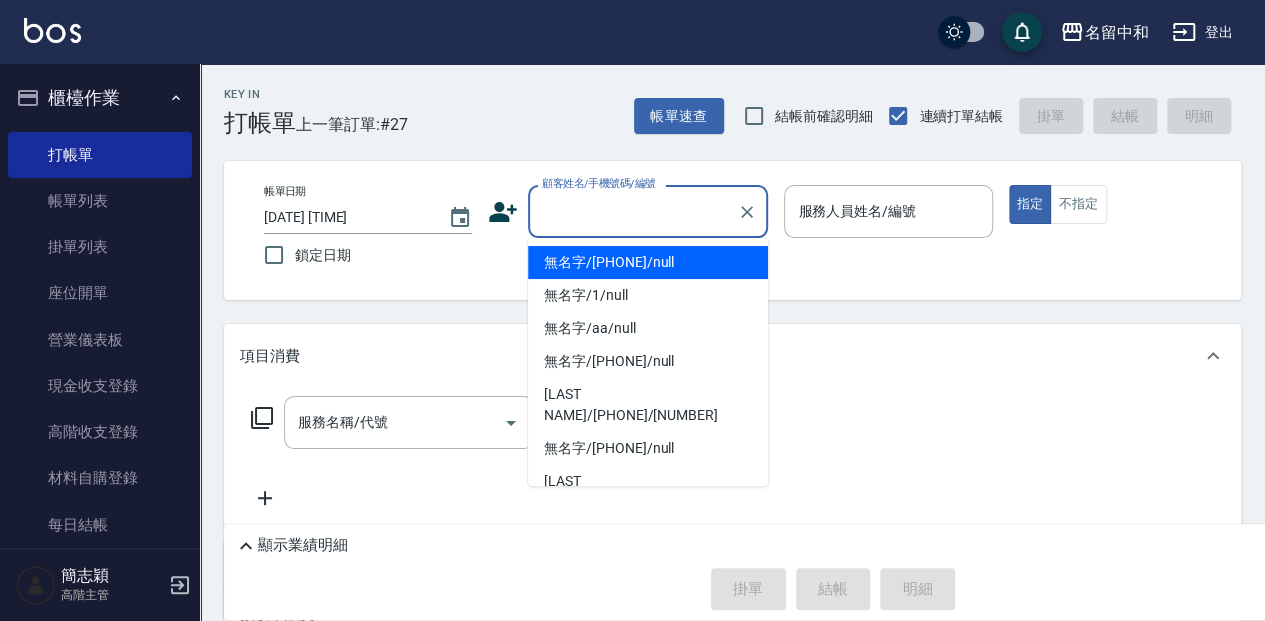 click on "顧客姓名/手機號碼/編號" at bounding box center (633, 211) 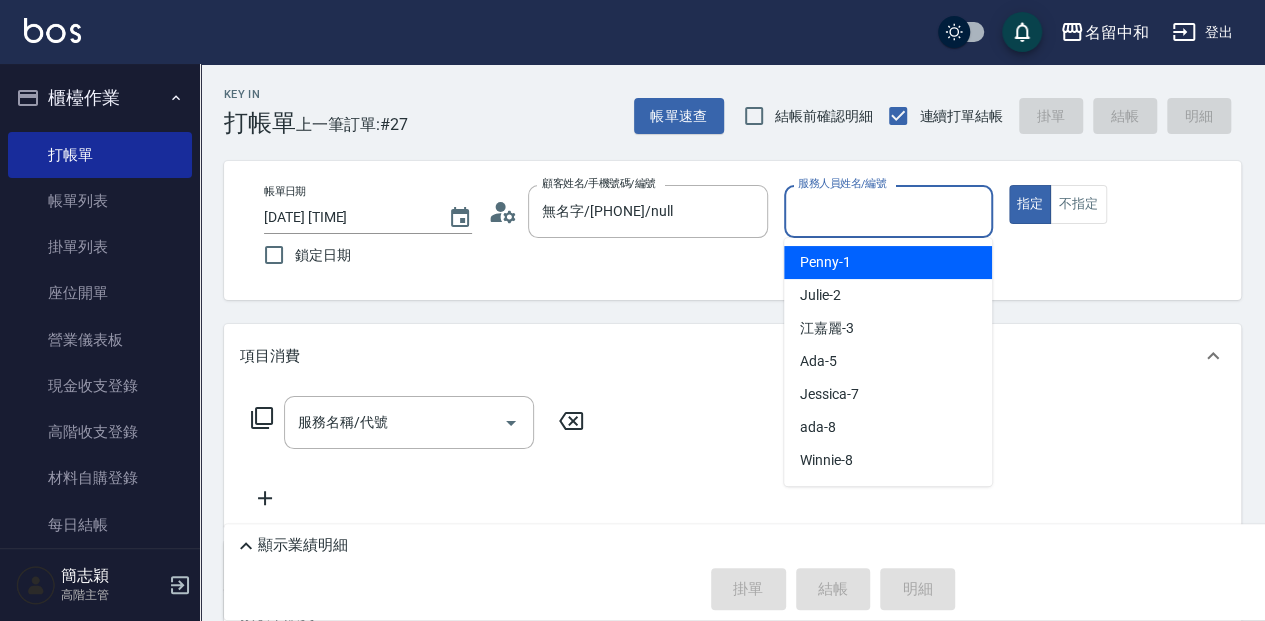 click on "服務人員姓名/編號" at bounding box center [888, 211] 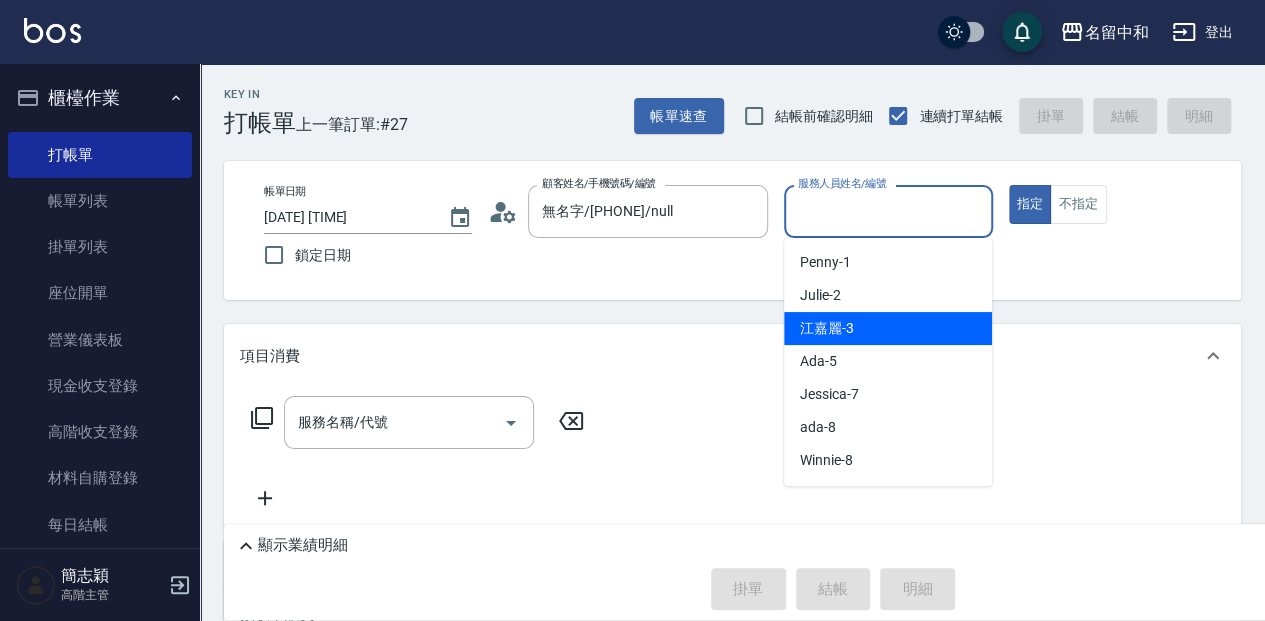 drag, startPoint x: 900, startPoint y: 318, endPoint x: 994, endPoint y: 236, distance: 124.73973 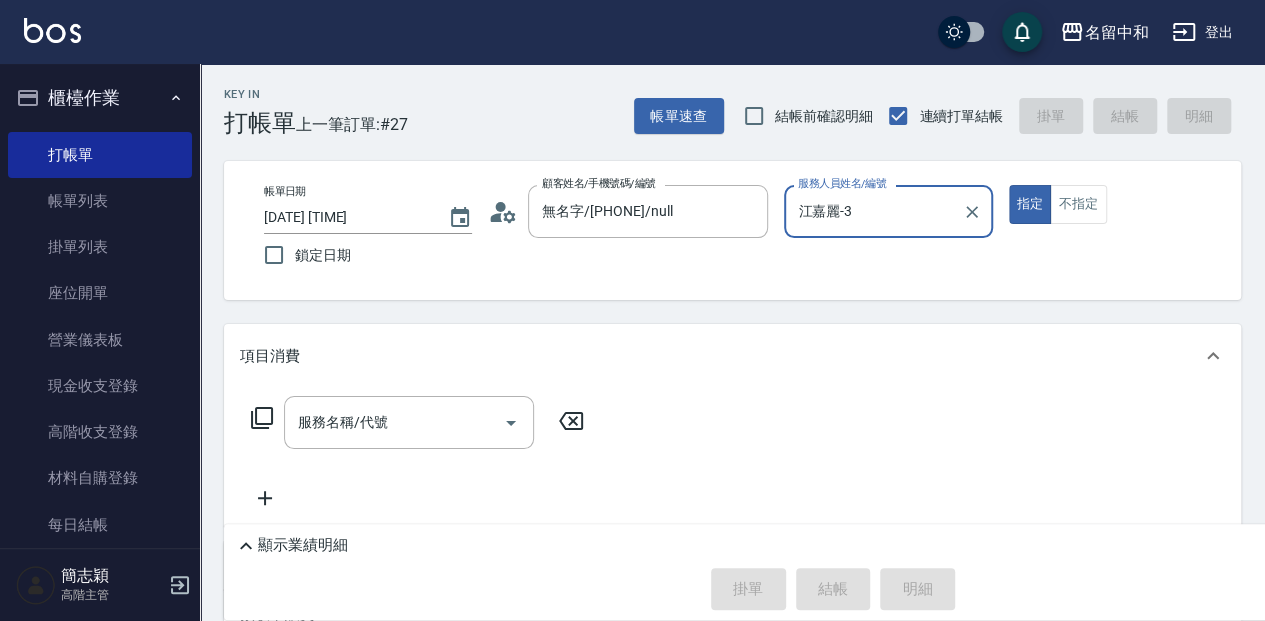 click on "不指定" at bounding box center [1078, 204] 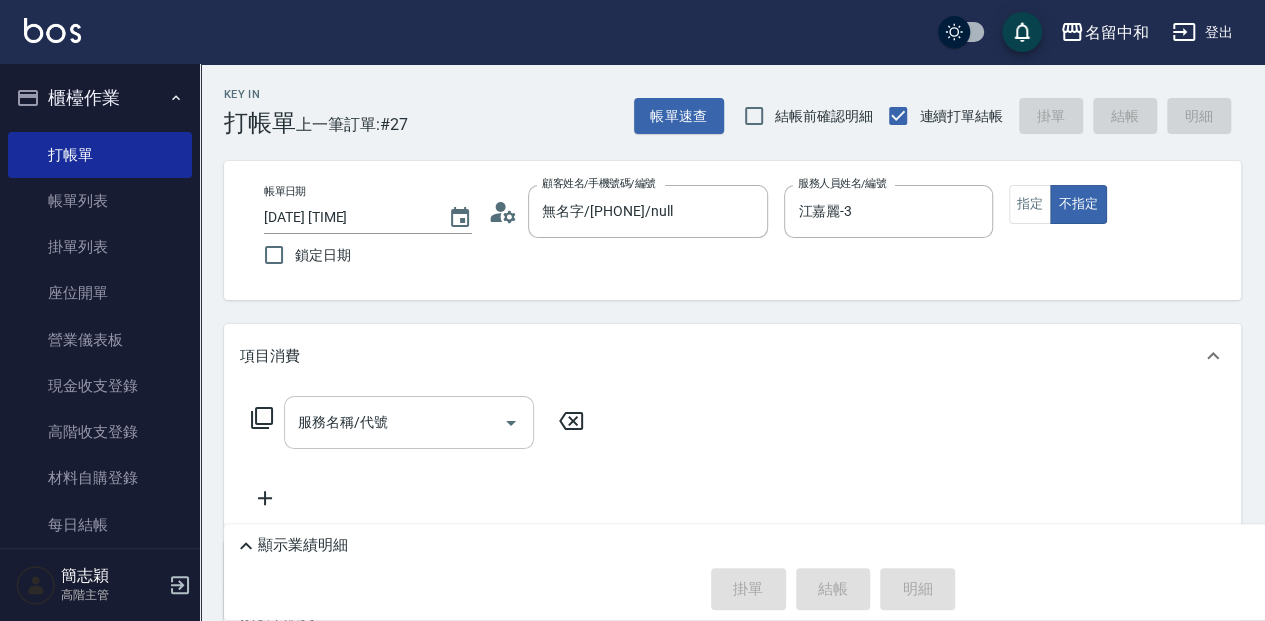 click on "服務名稱/代號" at bounding box center [394, 422] 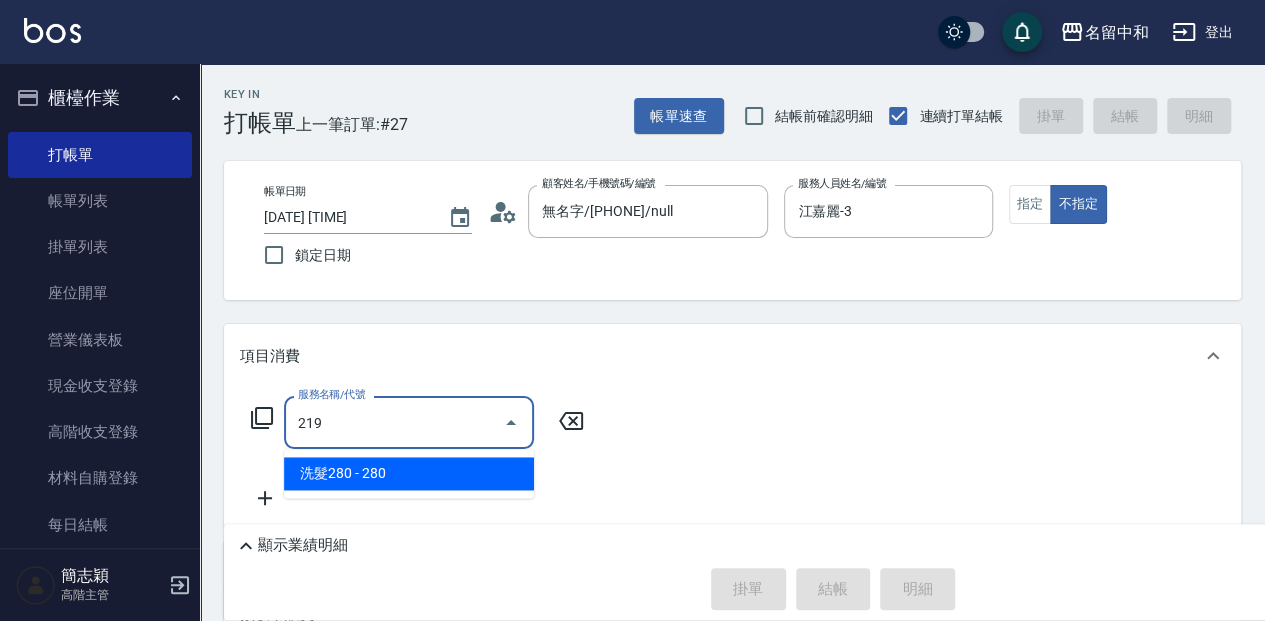 type on "洗髮280(219)" 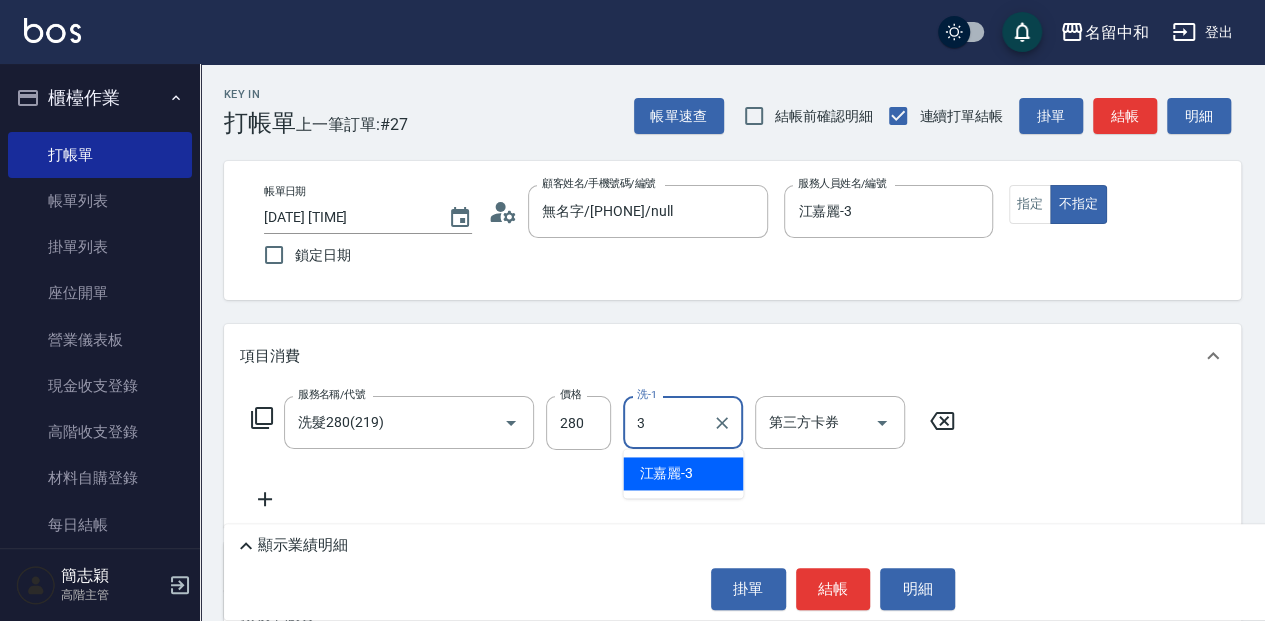 type on "江嘉麗-3" 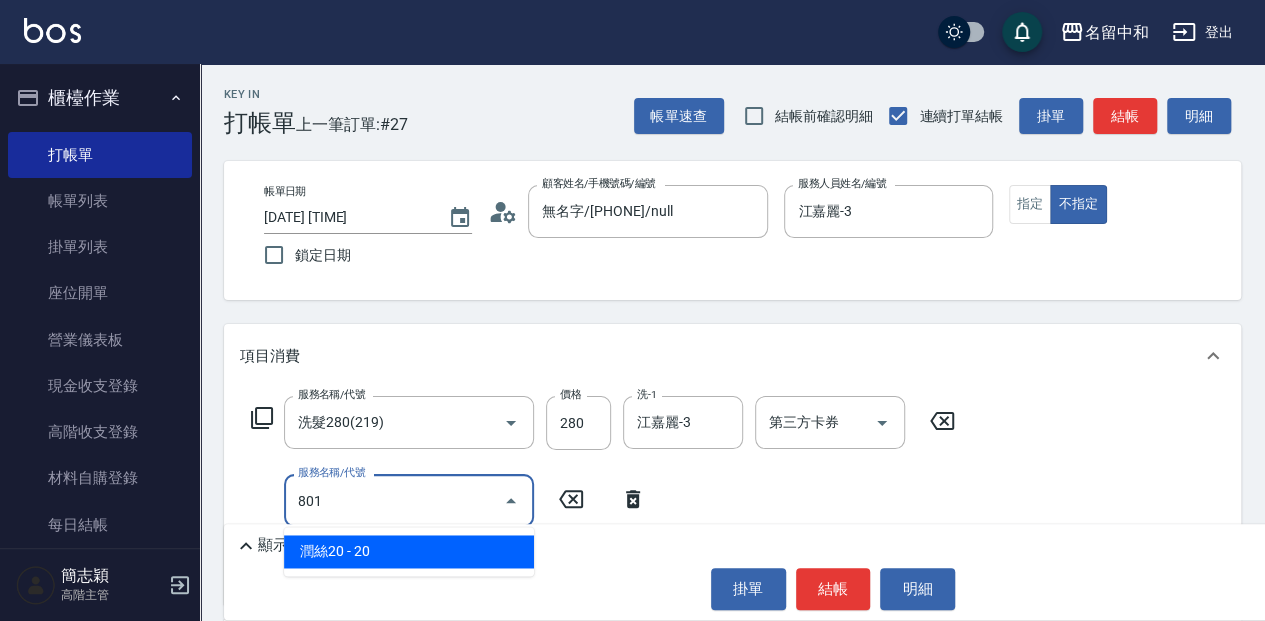 type on "潤絲20(801)" 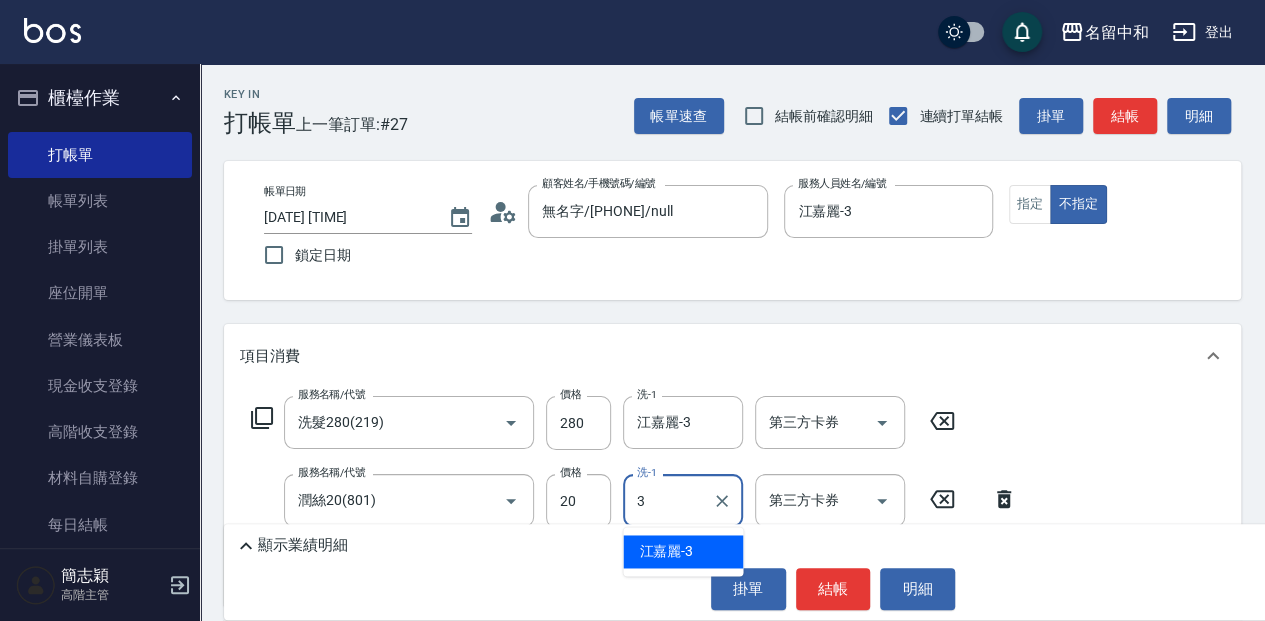 type on "江嘉麗-3" 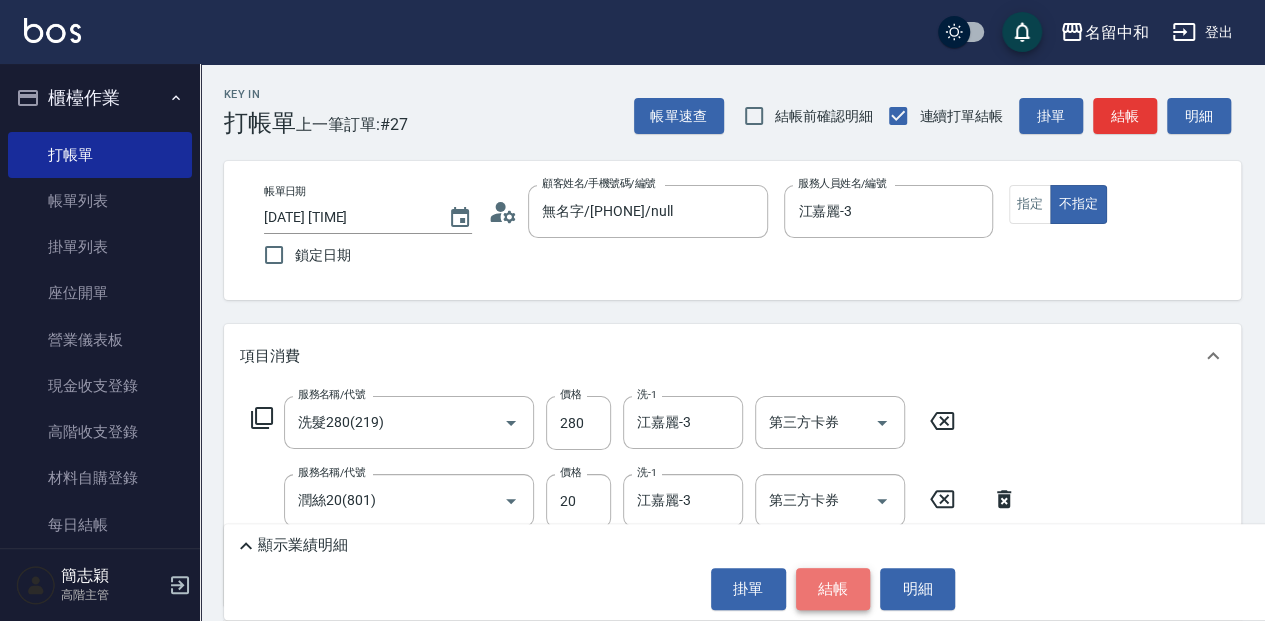 click on "結帳" at bounding box center [833, 589] 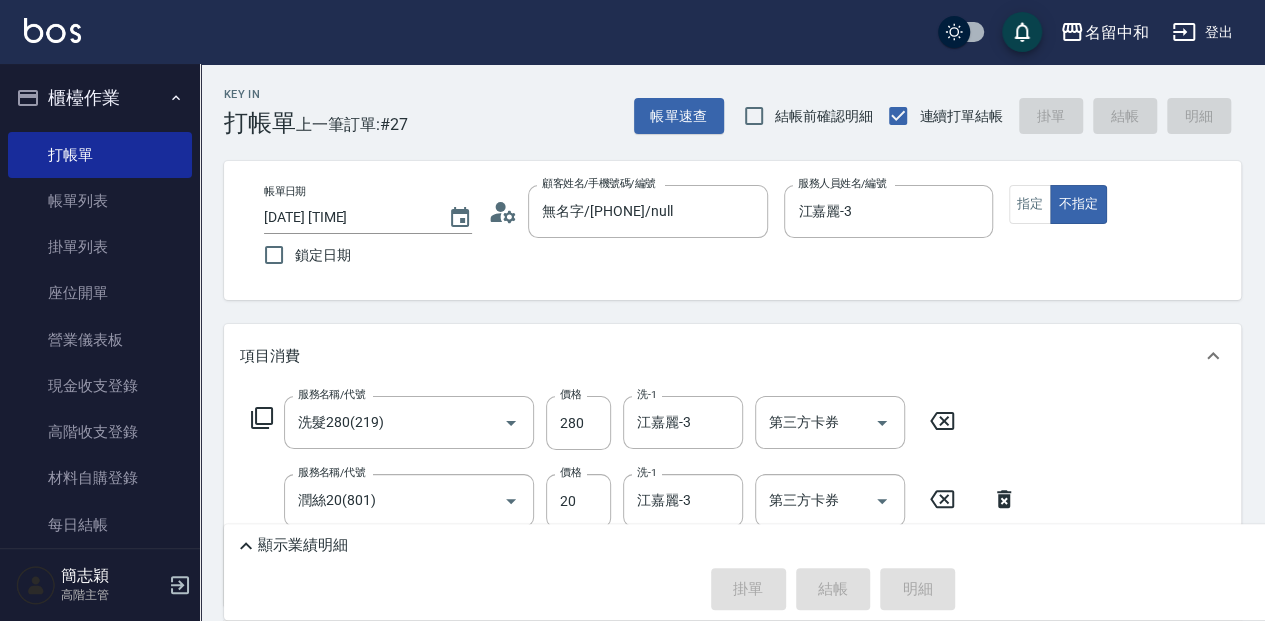 type on "[DATE] [TIME]" 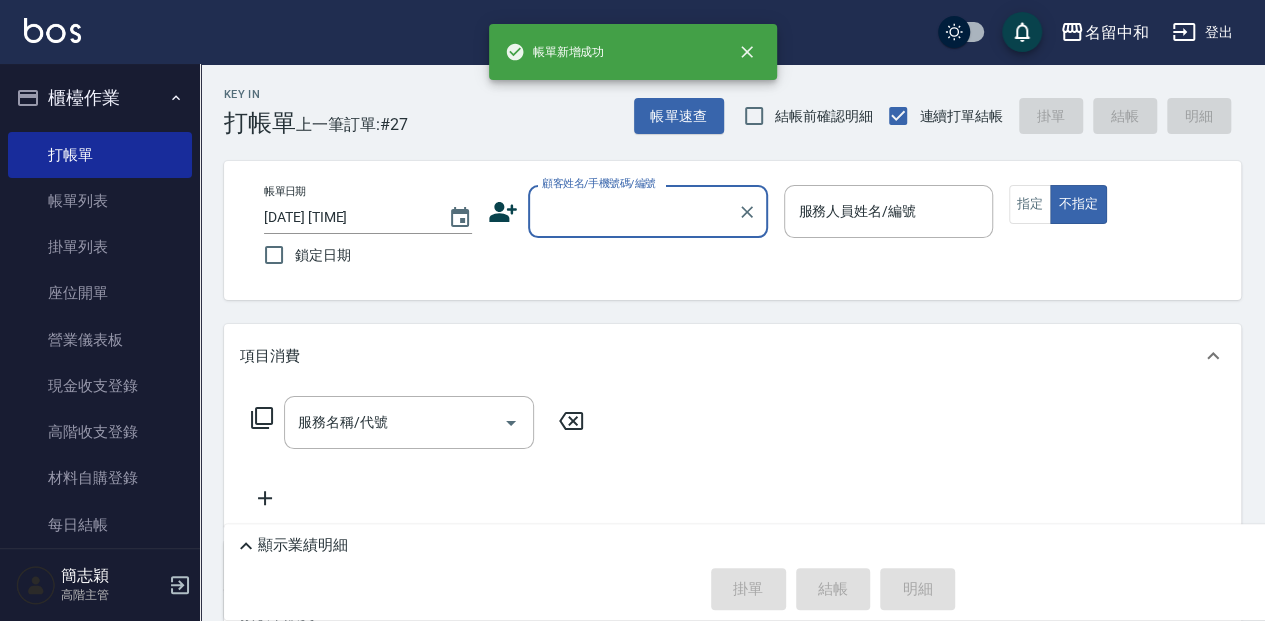 scroll, scrollTop: 0, scrollLeft: 0, axis: both 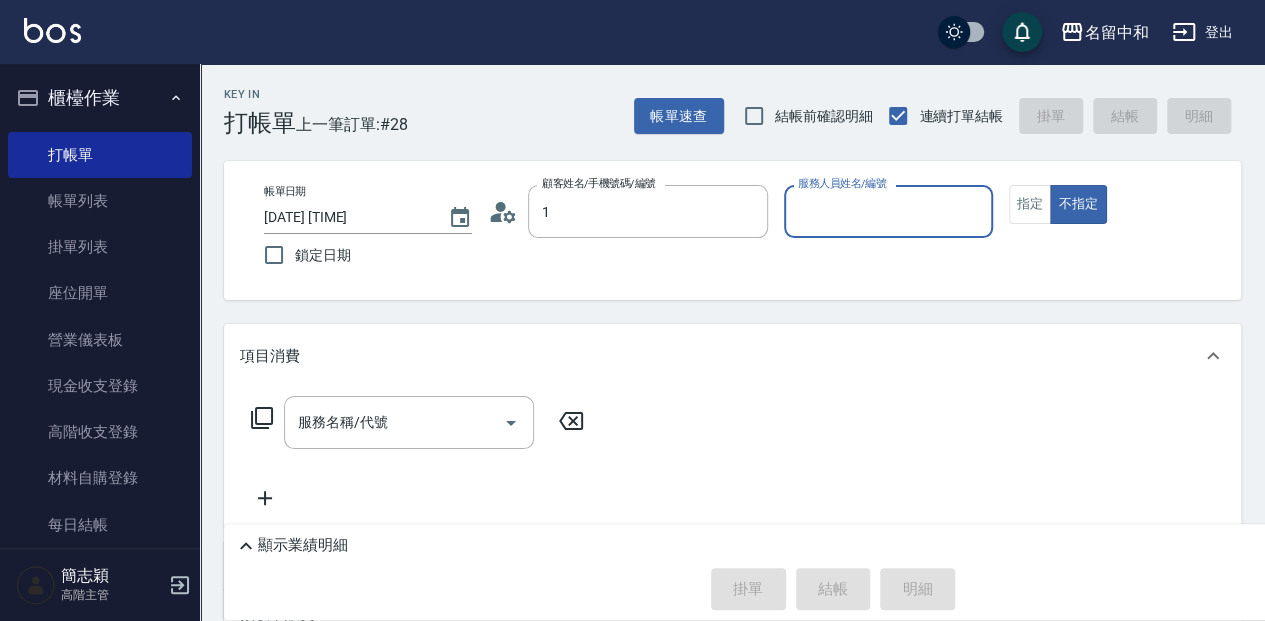 type on "無名字/[PHONE]/null" 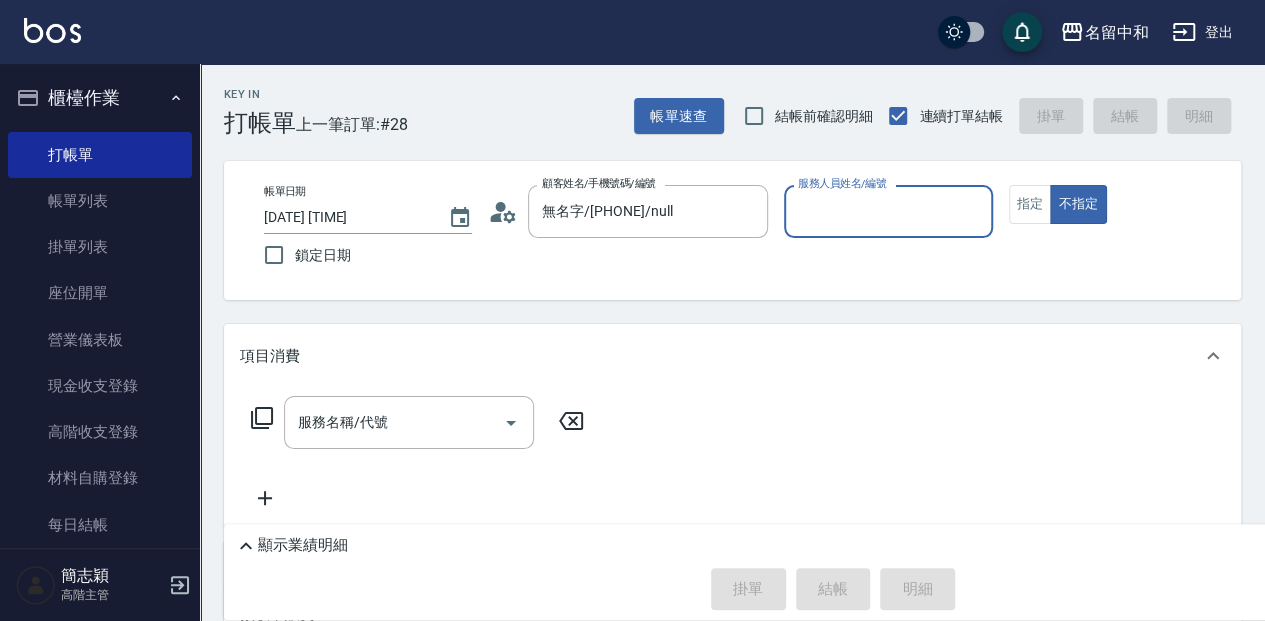 type on "8" 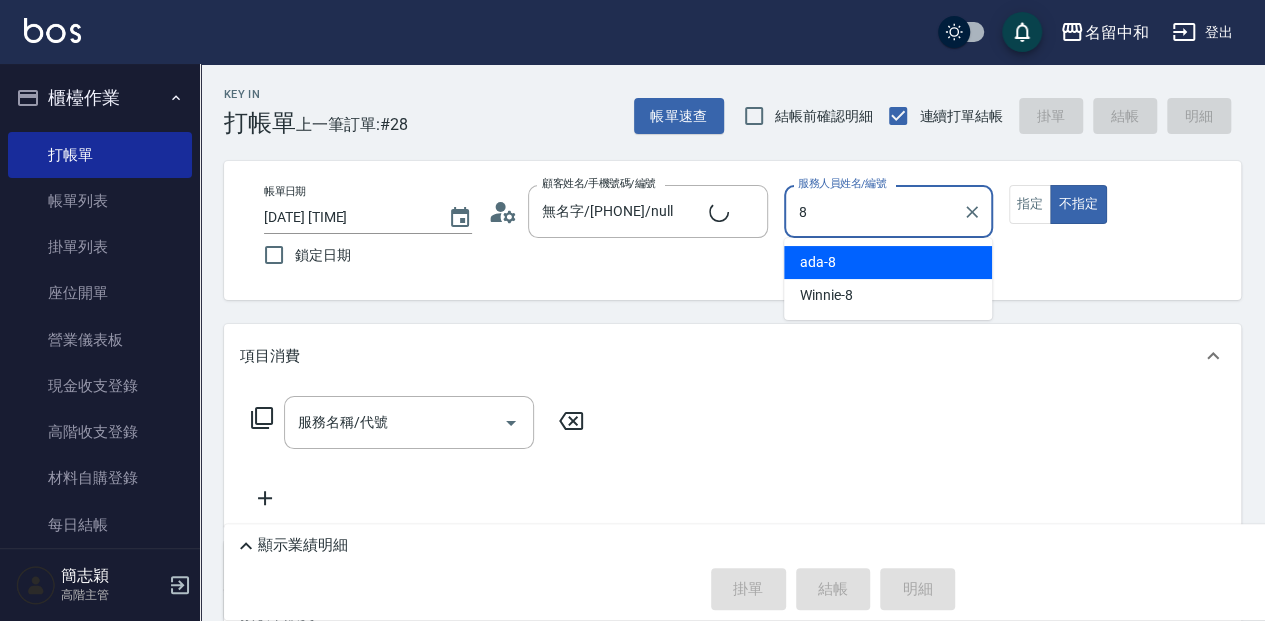 type on "無名字/1/null" 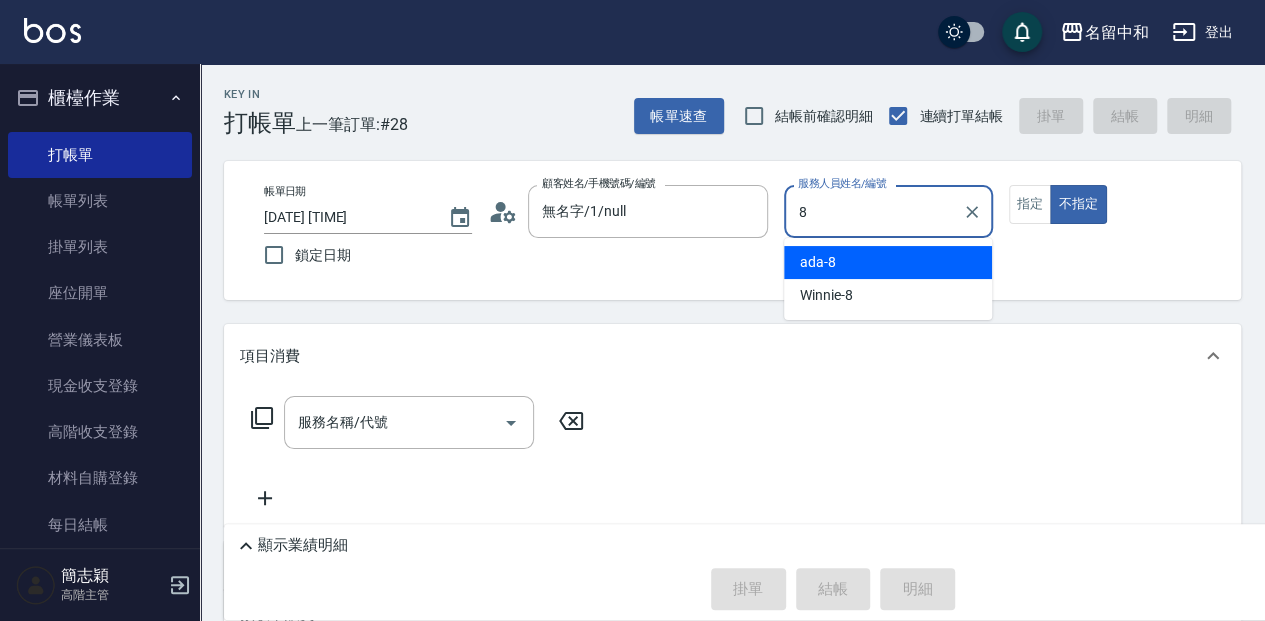 type on "ada-8" 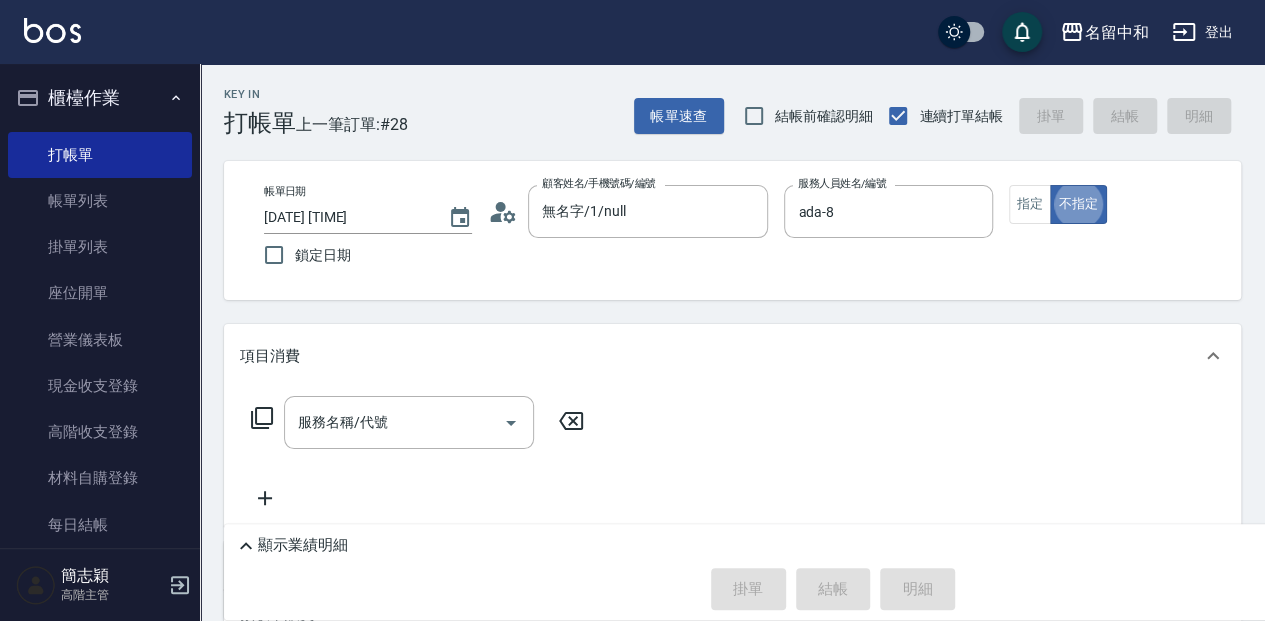 type on "false" 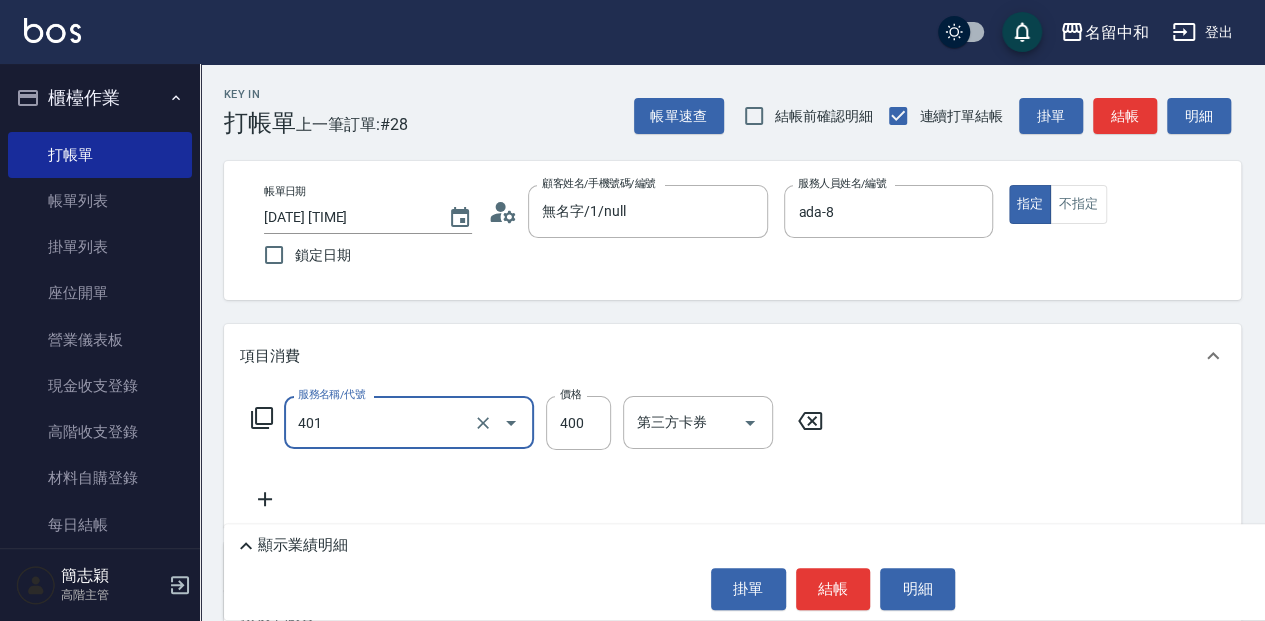 type on "剪髮(400)(401)" 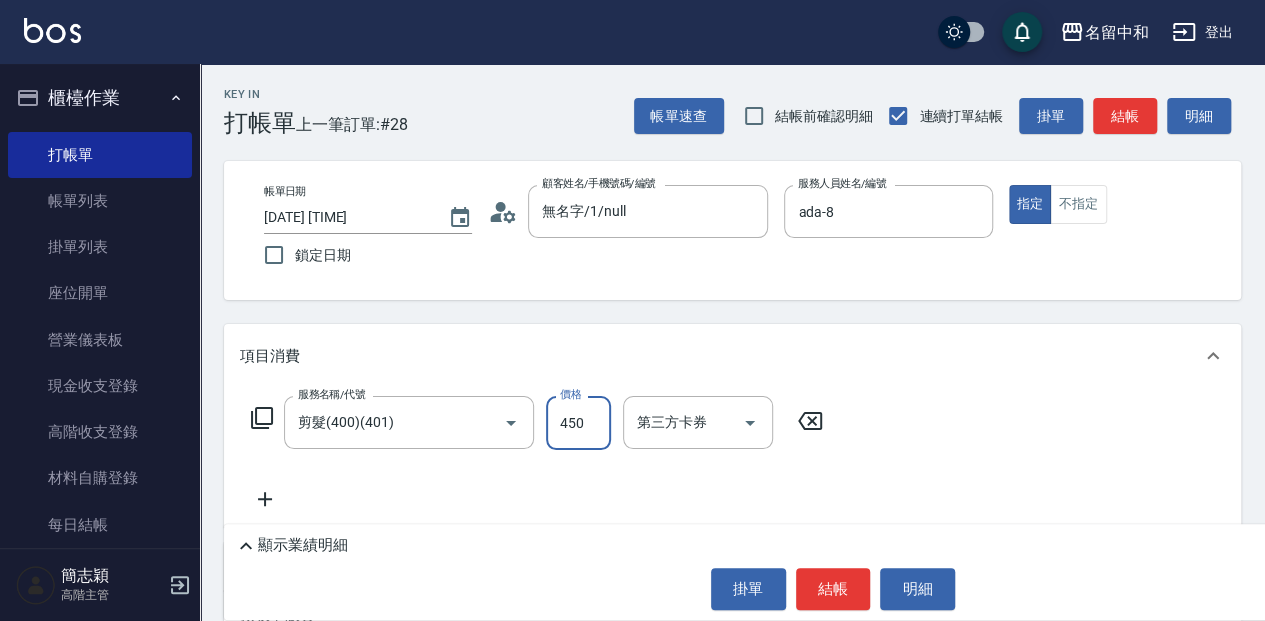 type on "450" 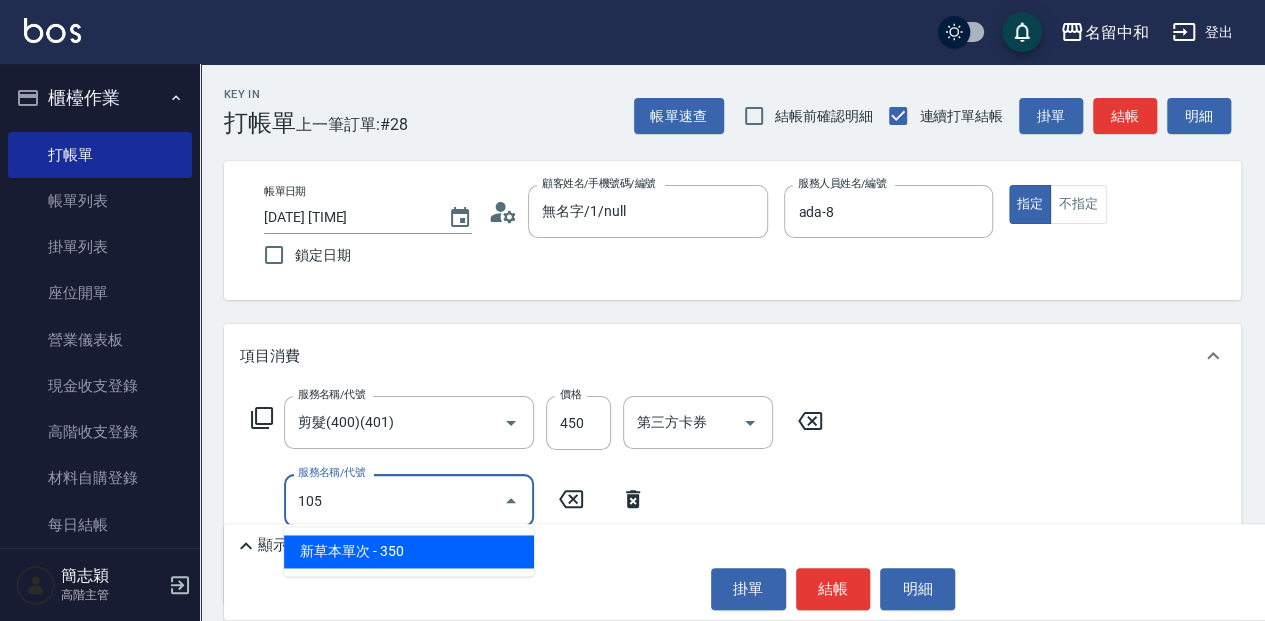 type on "新草本單次(105)" 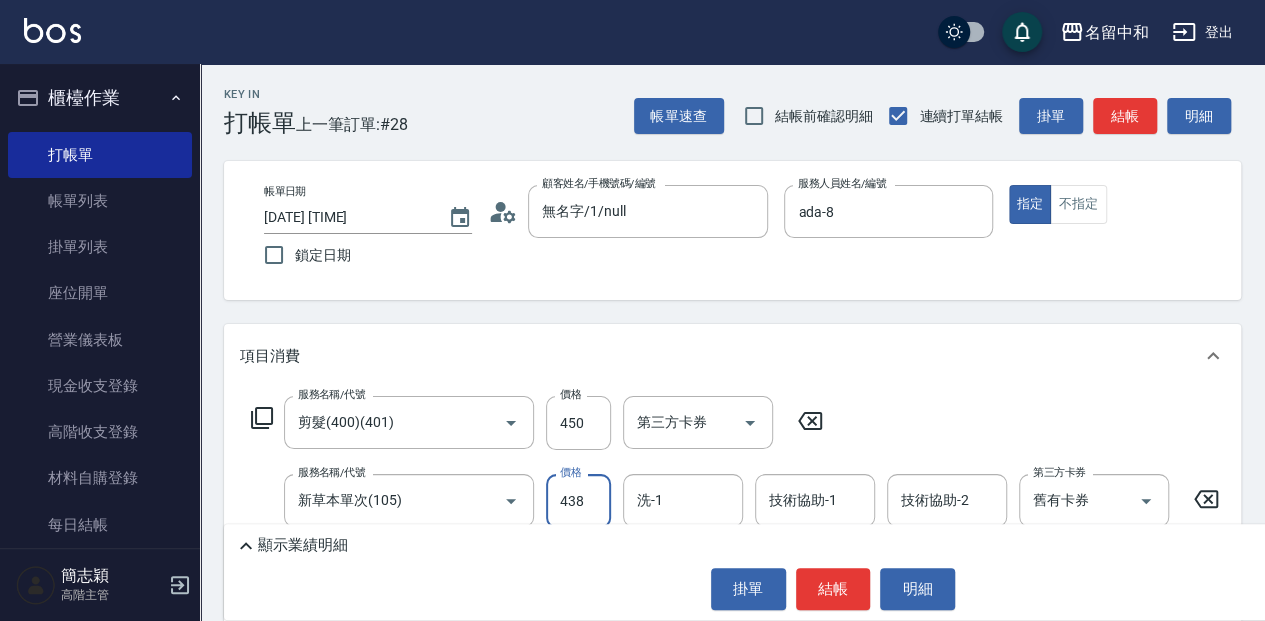 type on "438" 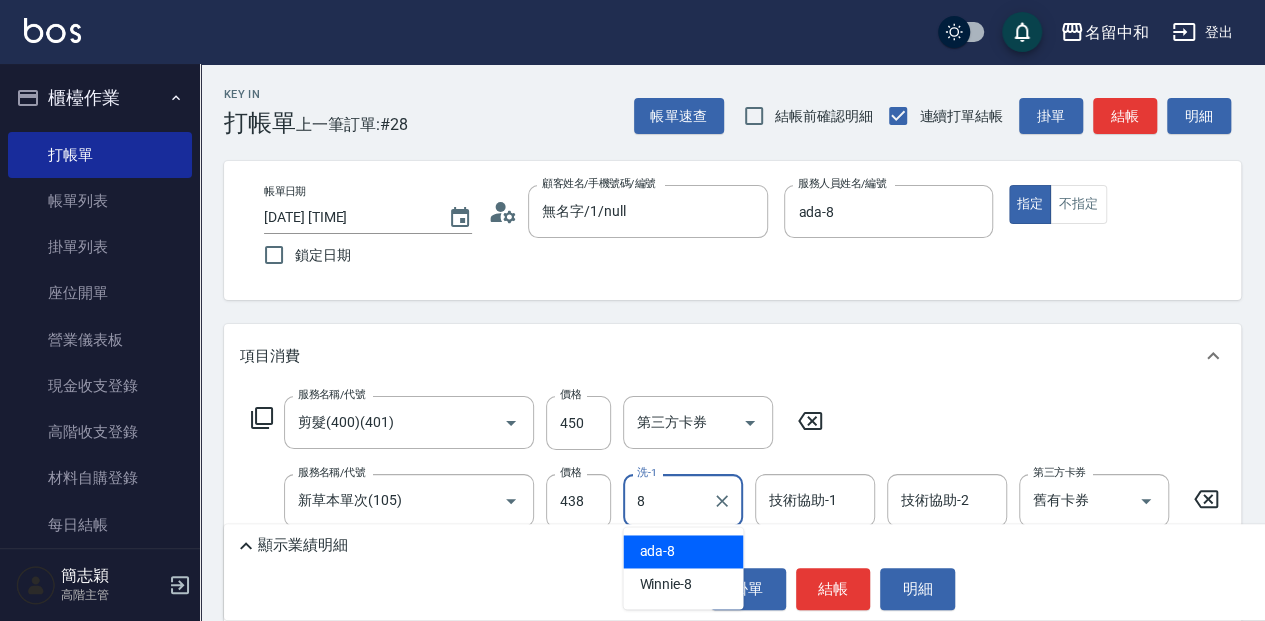 type on "ada-8" 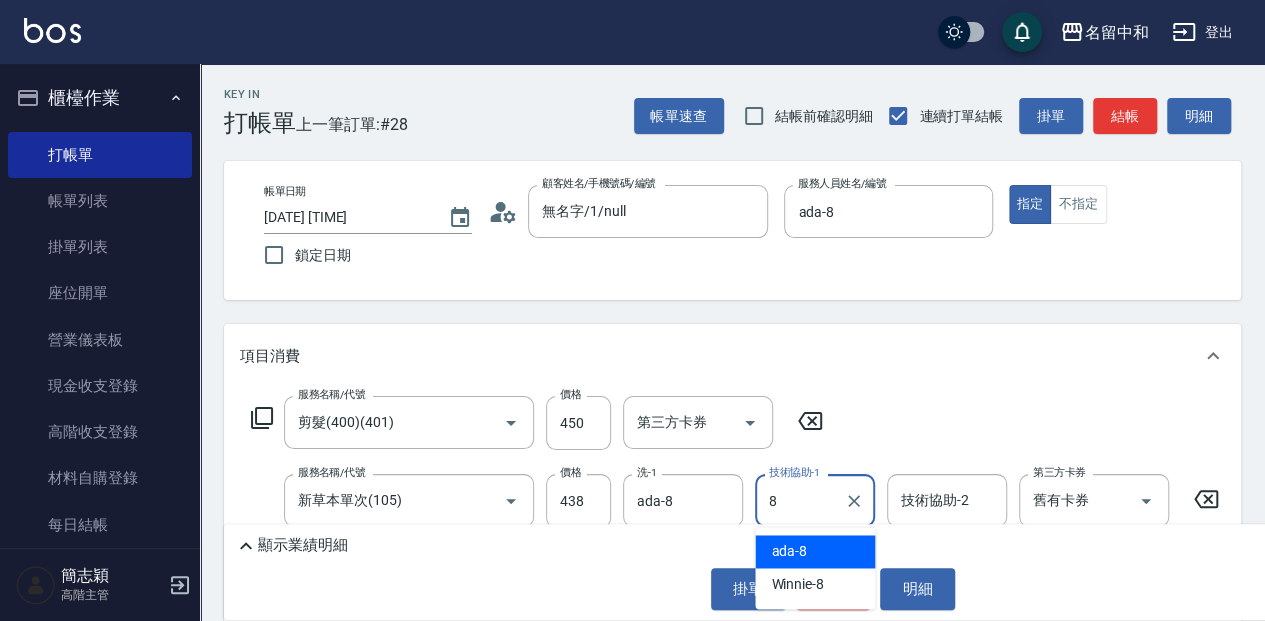 type on "ada-8" 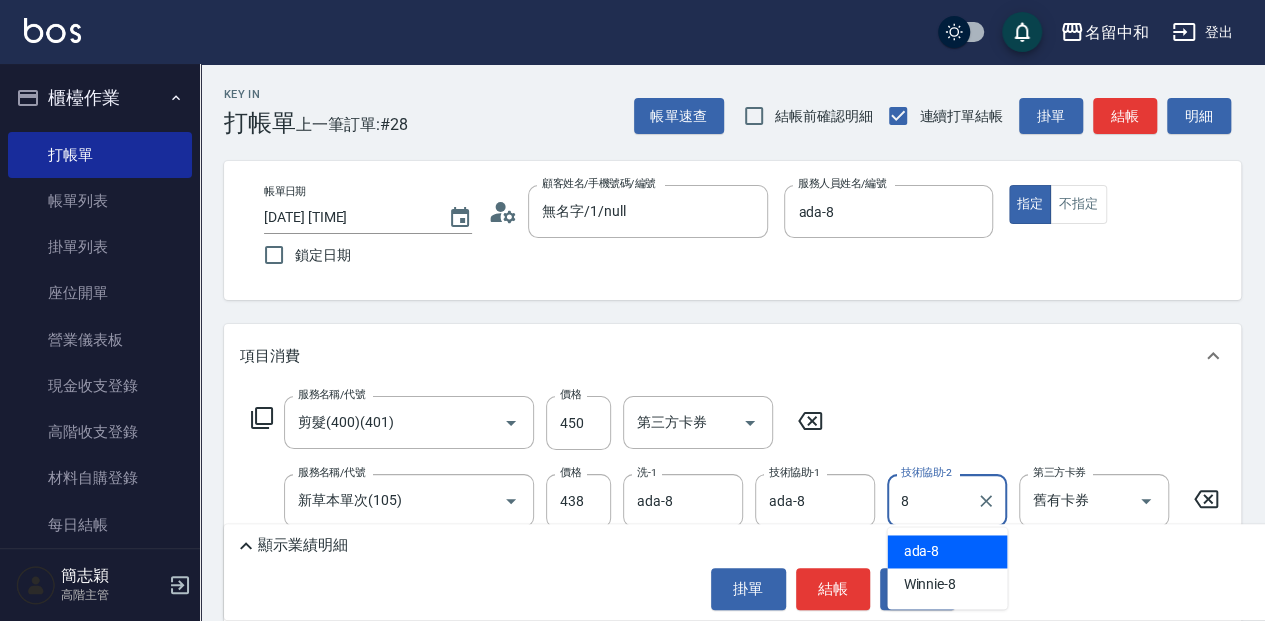 type on "ada-8" 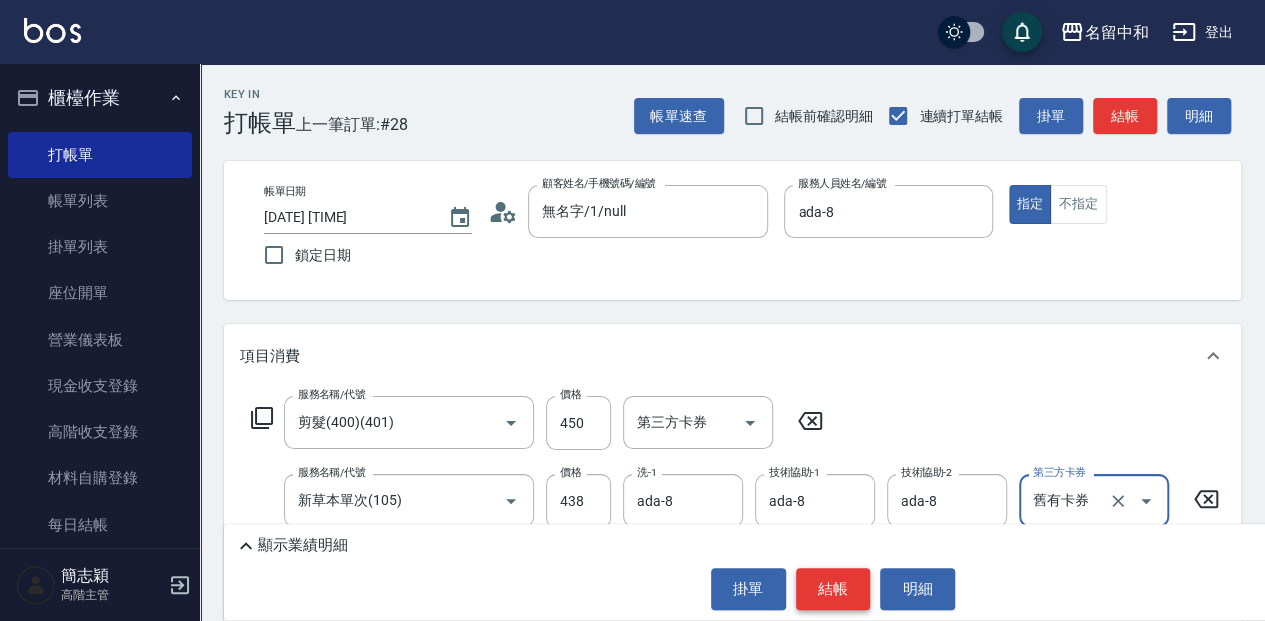 click on "結帳" at bounding box center (833, 589) 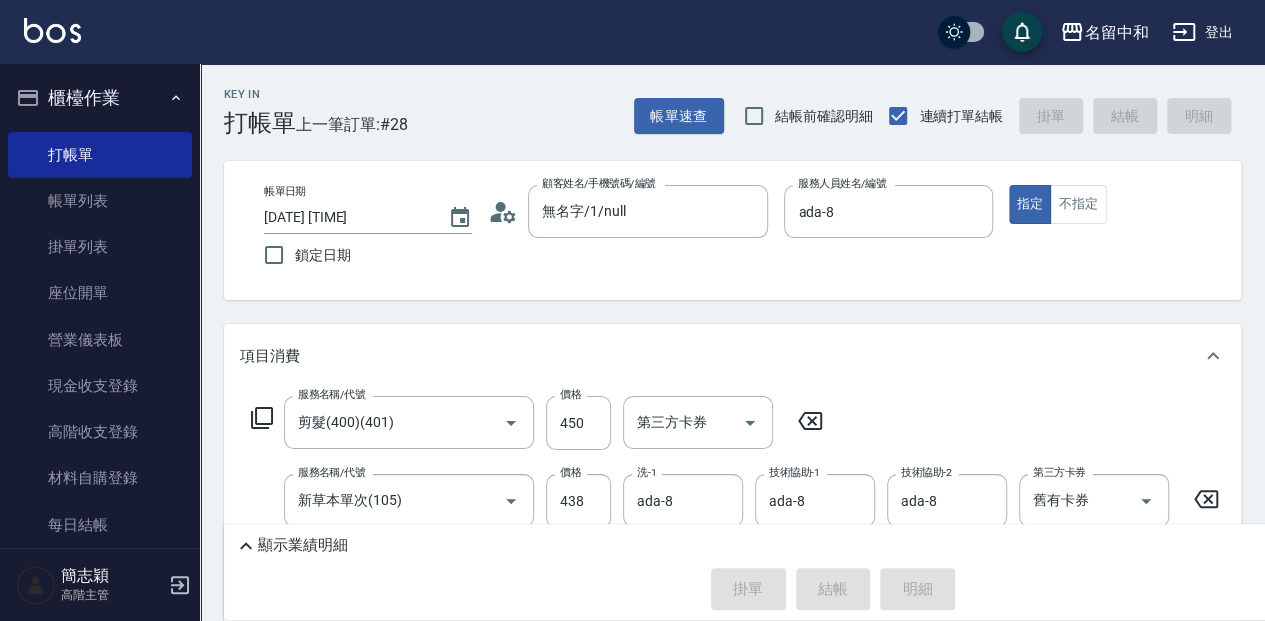 type on "[DATE] [TIME]" 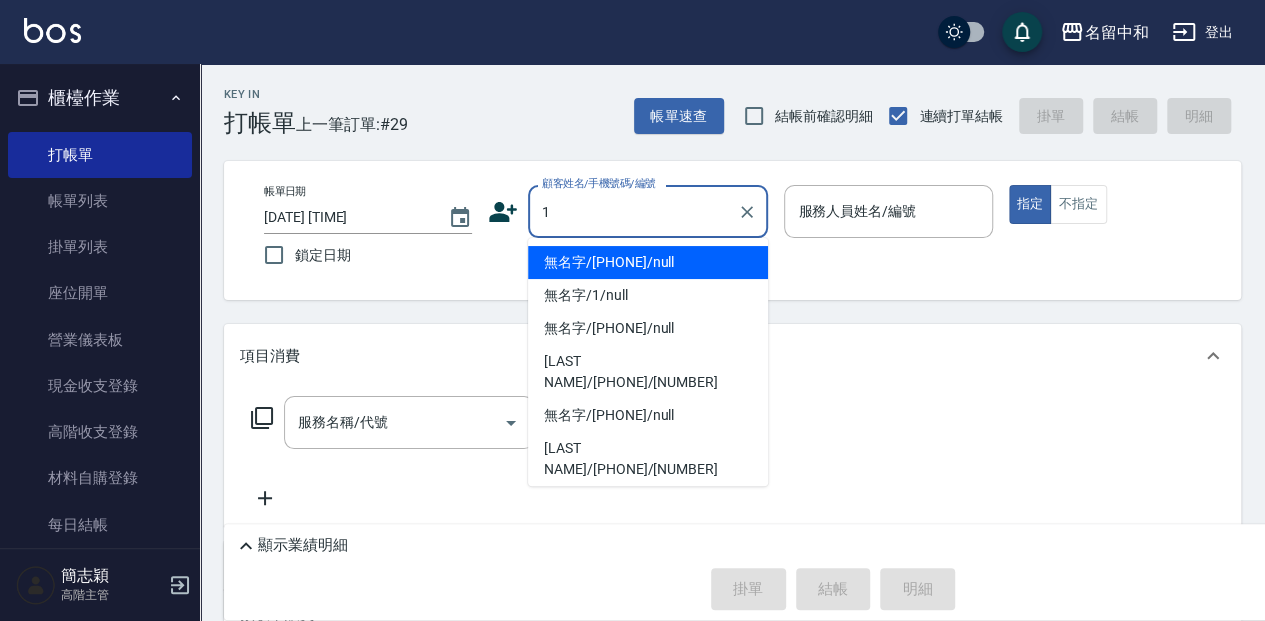 type on "無名字/[PHONE]/null" 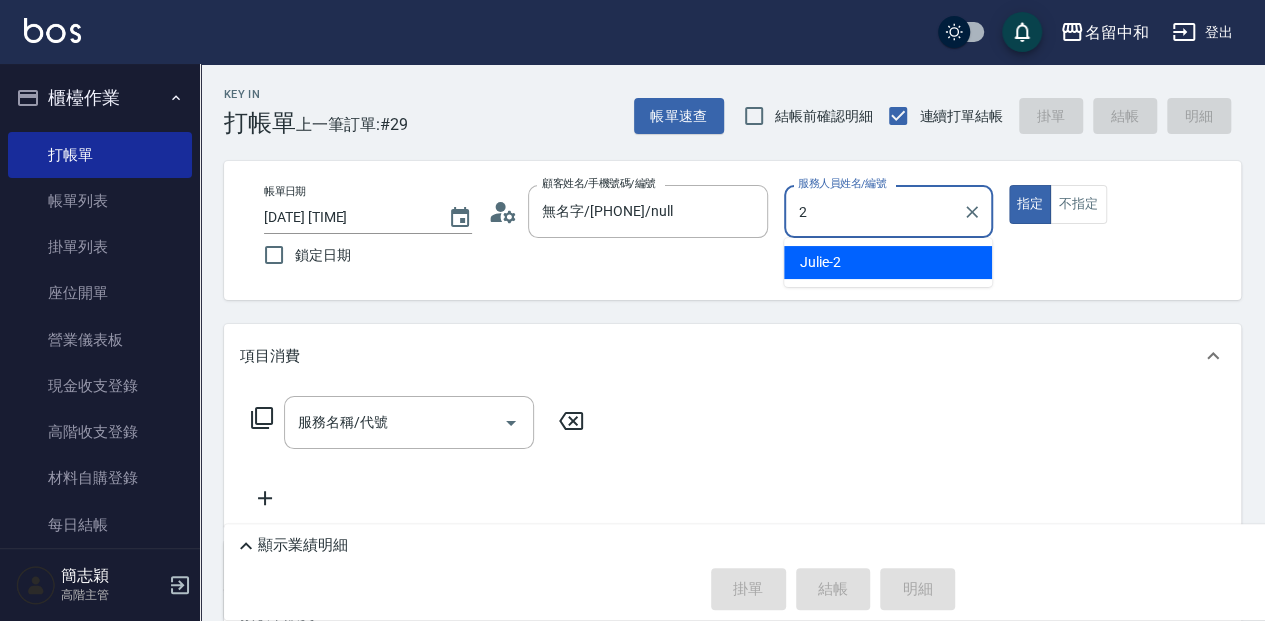 type on "Julie-2" 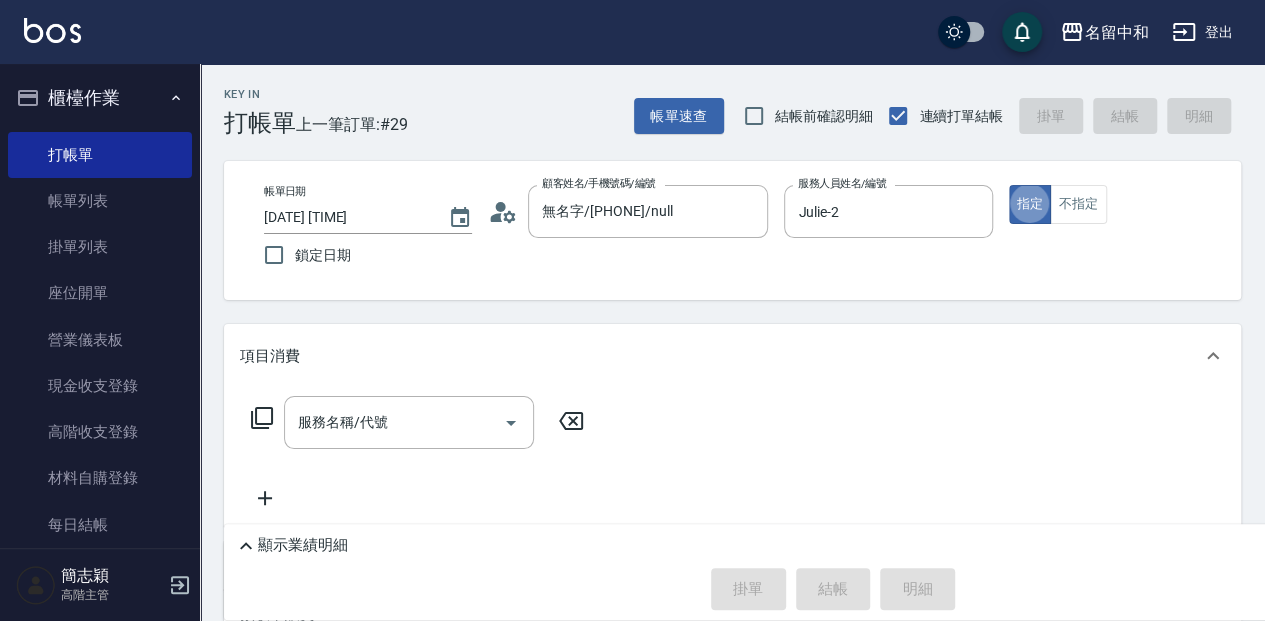 type on "true" 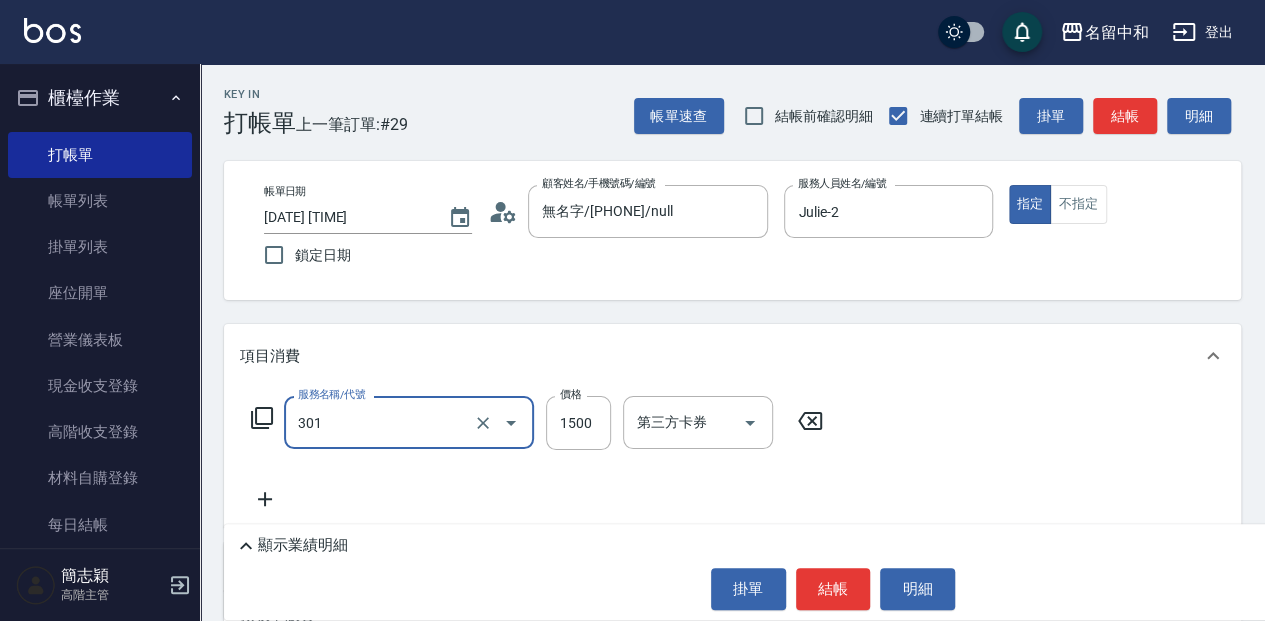 type on "燙髮(1500](301)" 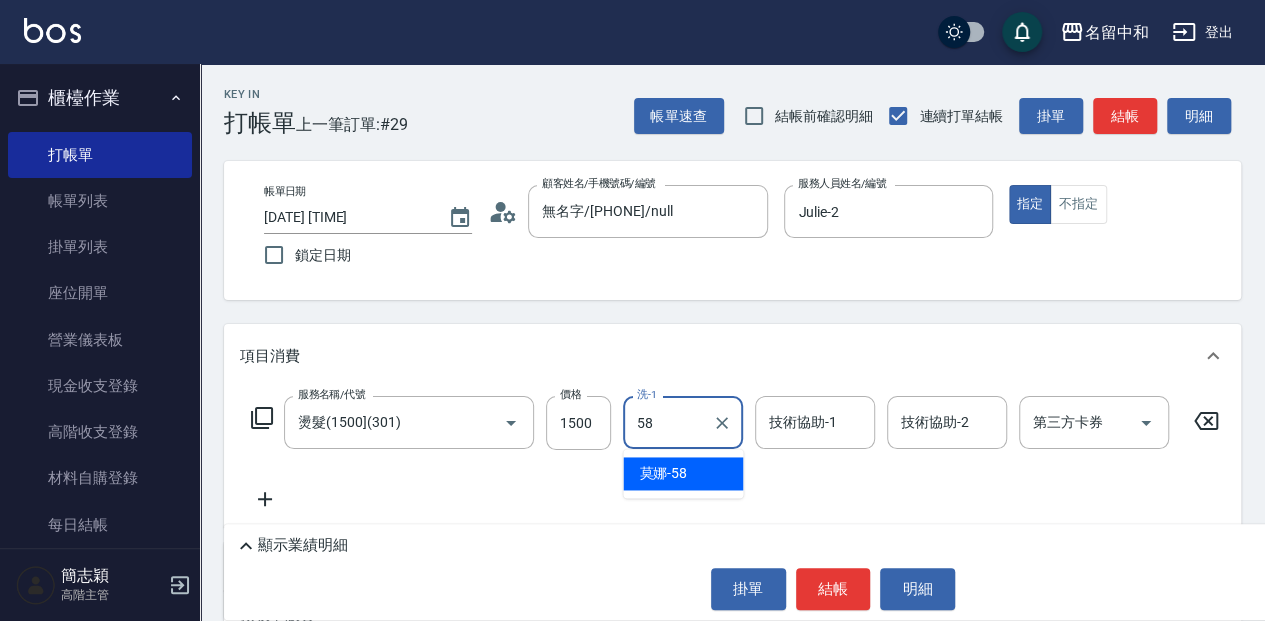 type on "莫娜-58" 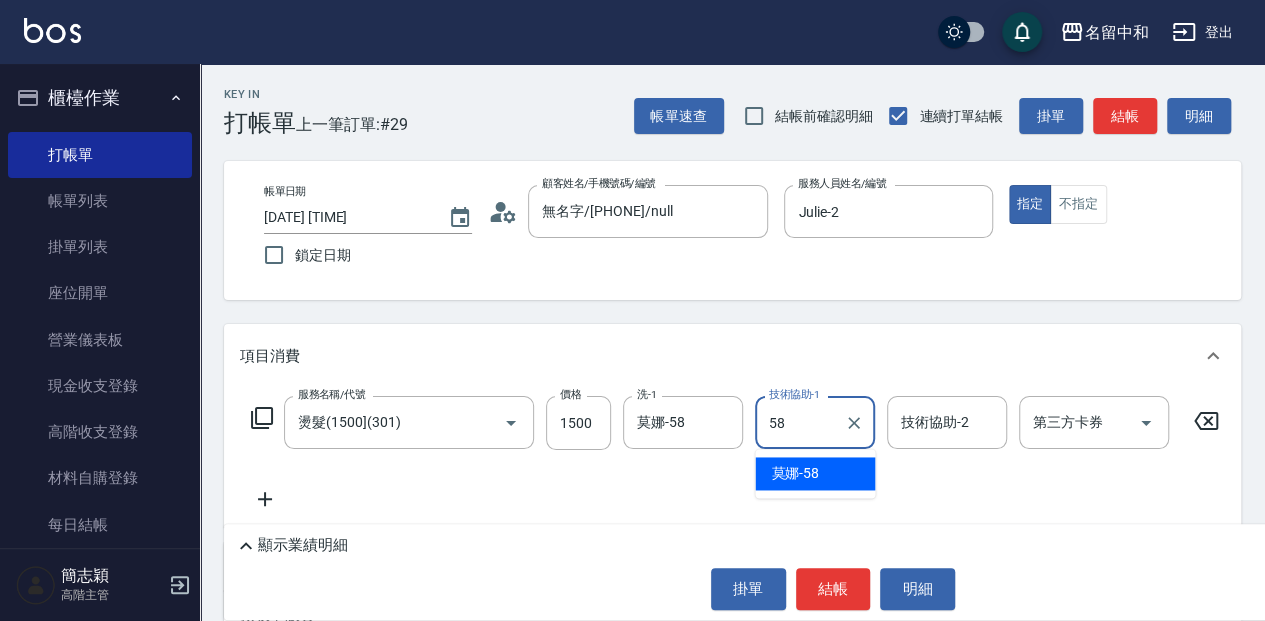 type on "莫娜-58" 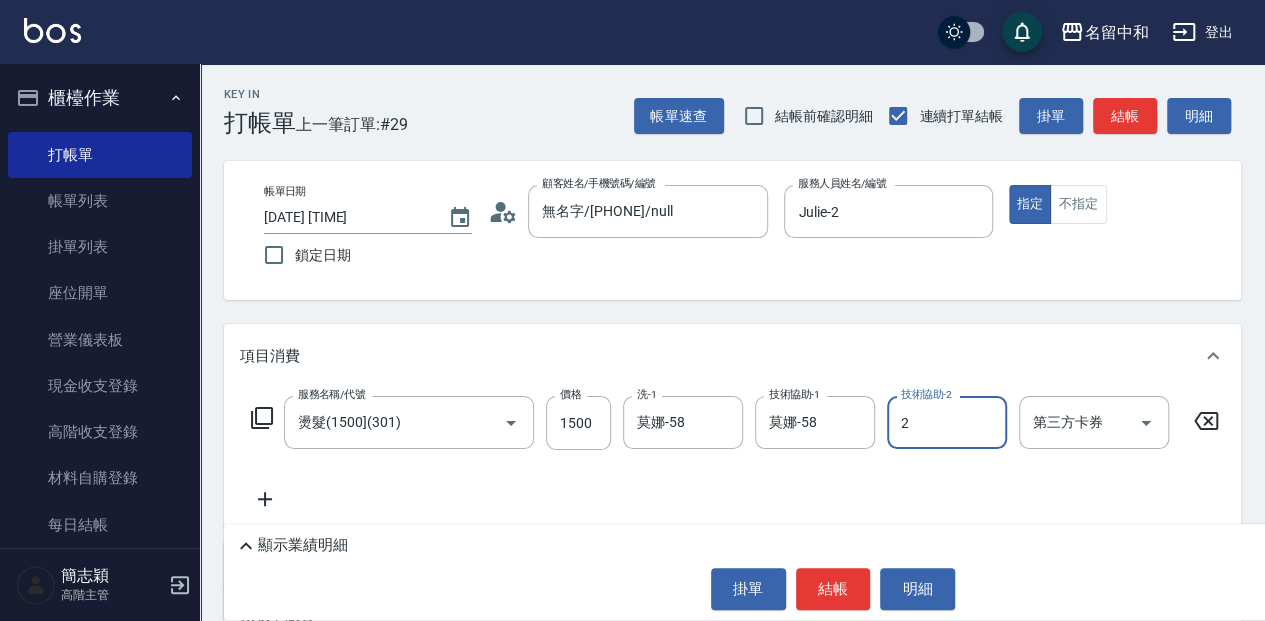 type on "Julie-2" 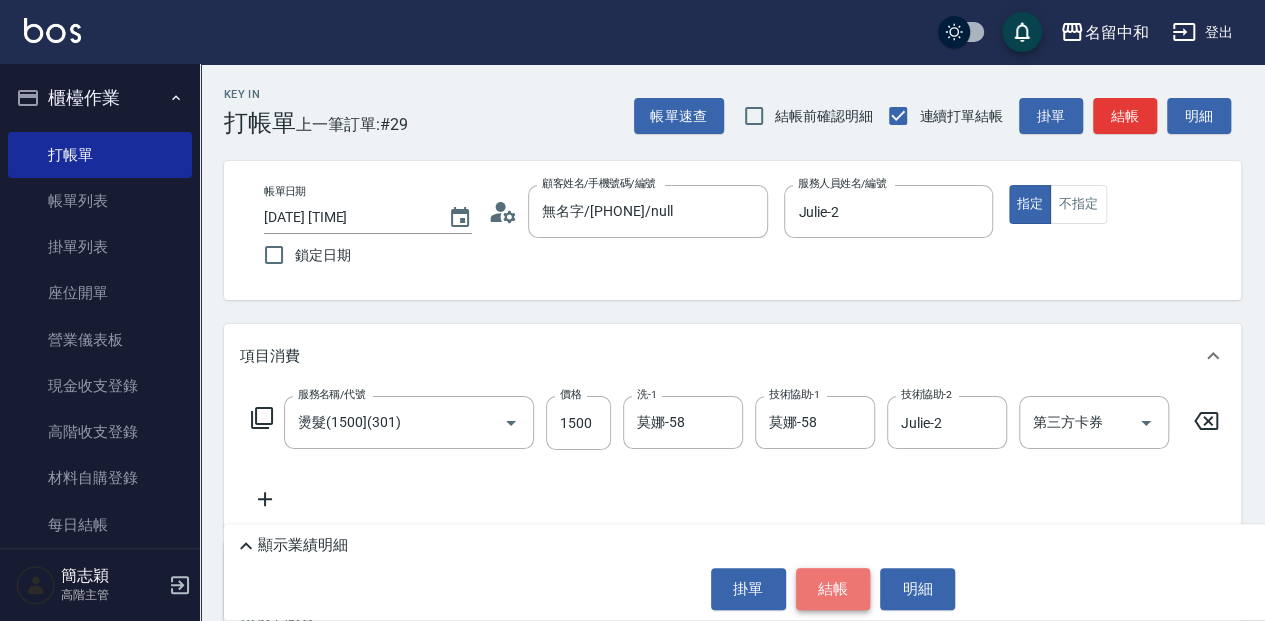 click on "結帳" at bounding box center [833, 589] 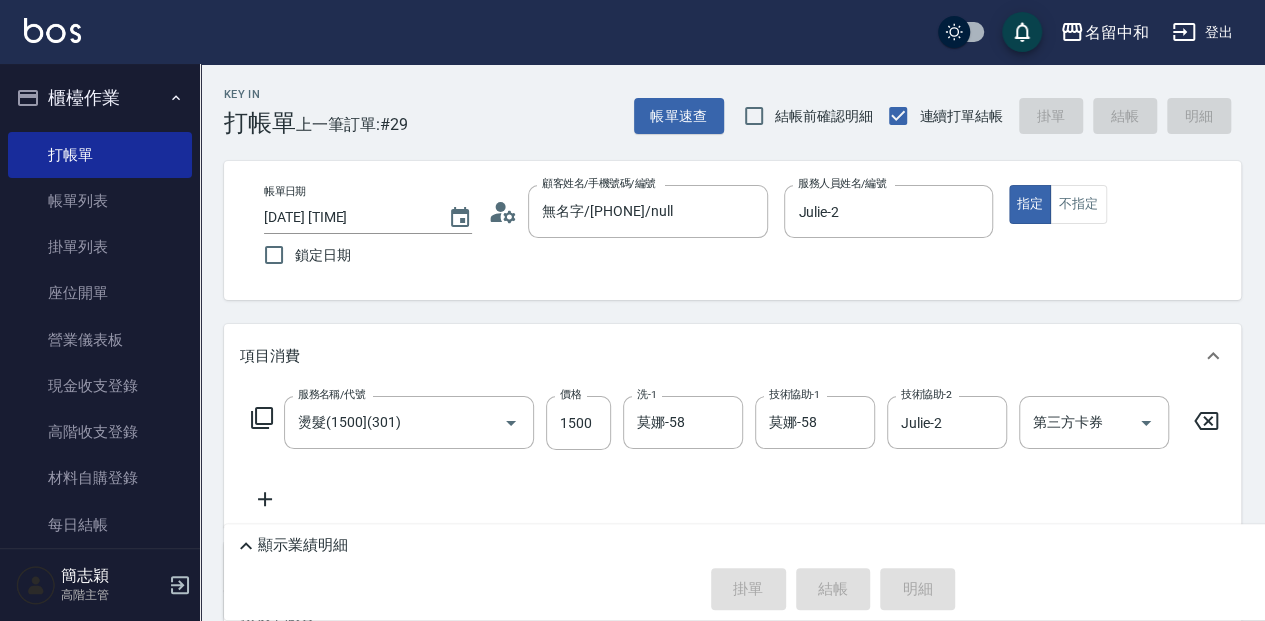 type 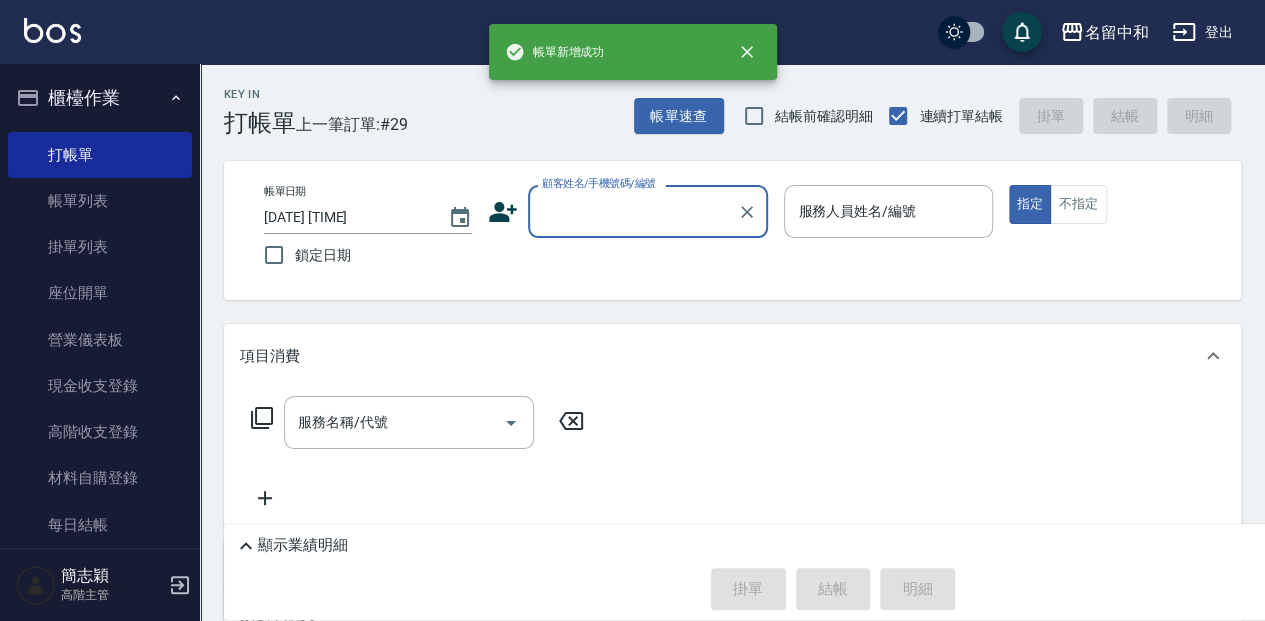 scroll, scrollTop: 0, scrollLeft: 0, axis: both 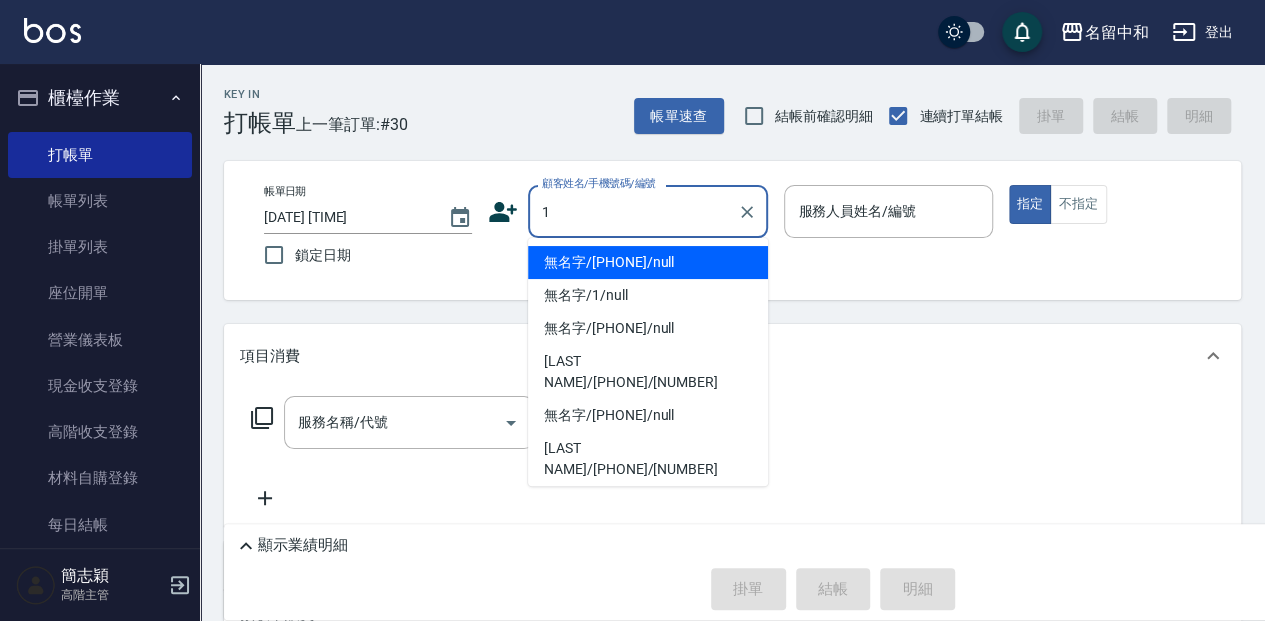 type on "無名字/[PHONE]/null" 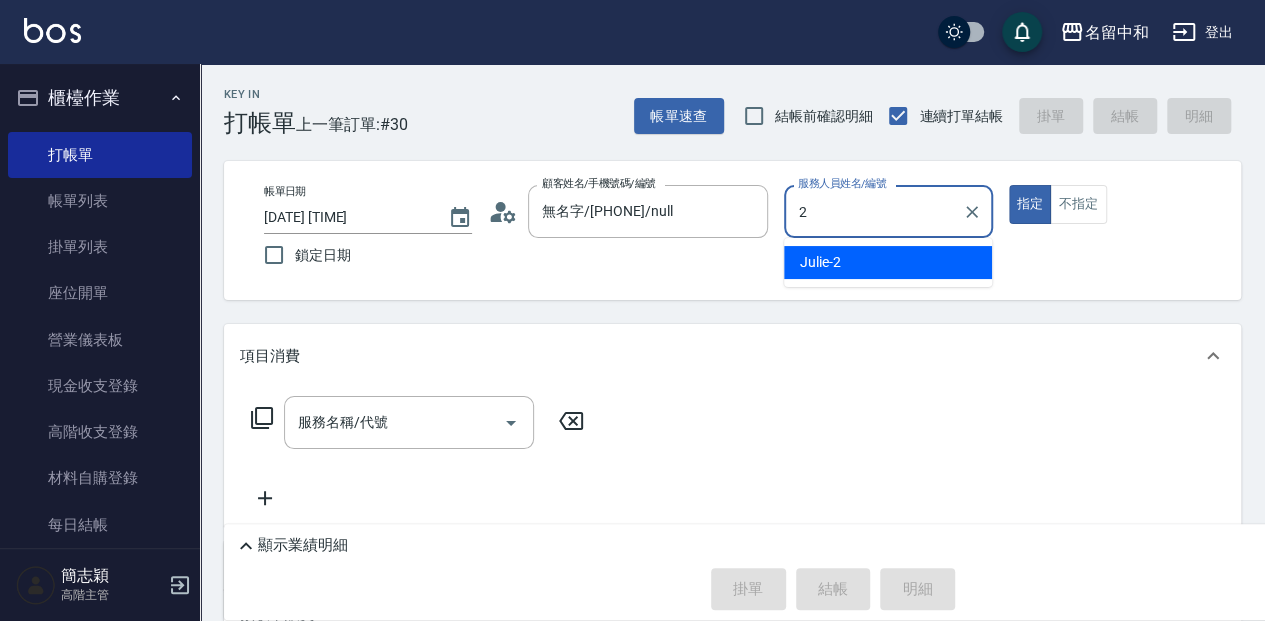 type on "Julie-2" 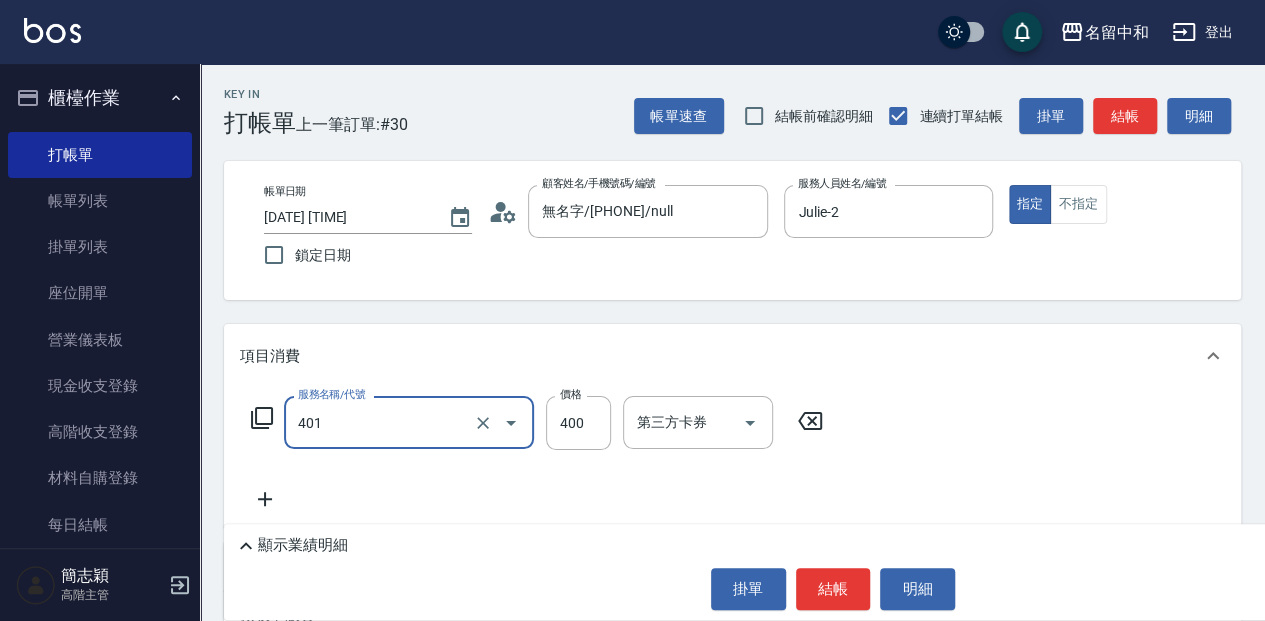 type on "剪髮(400)(401)" 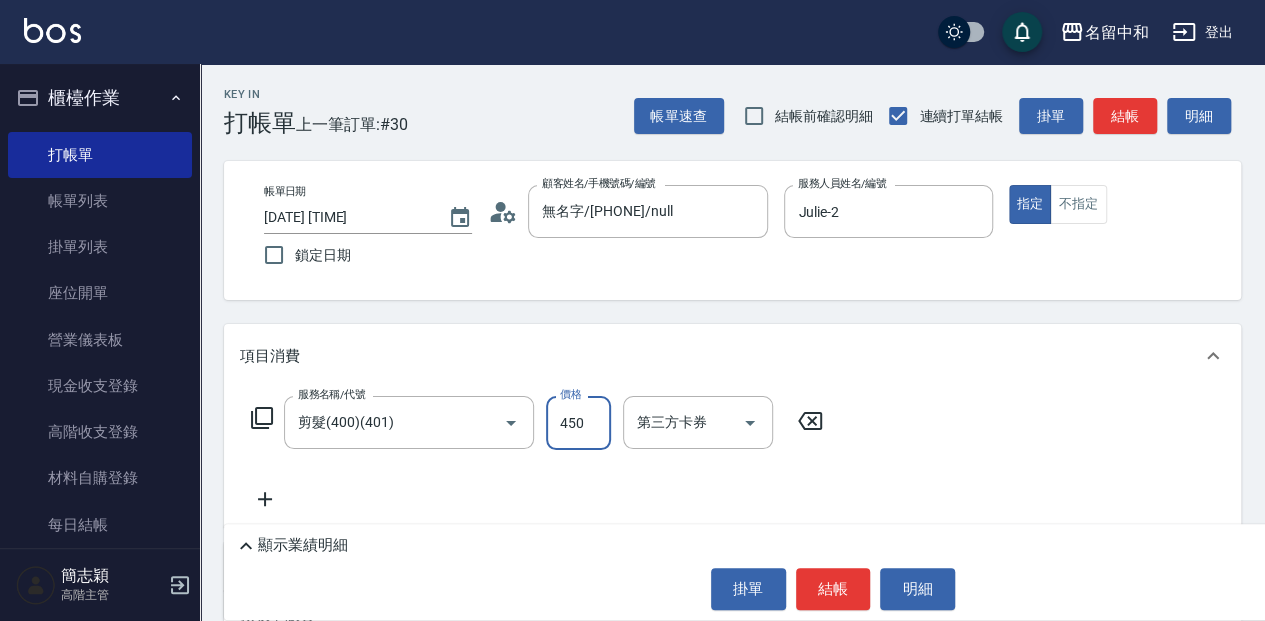 type on "450" 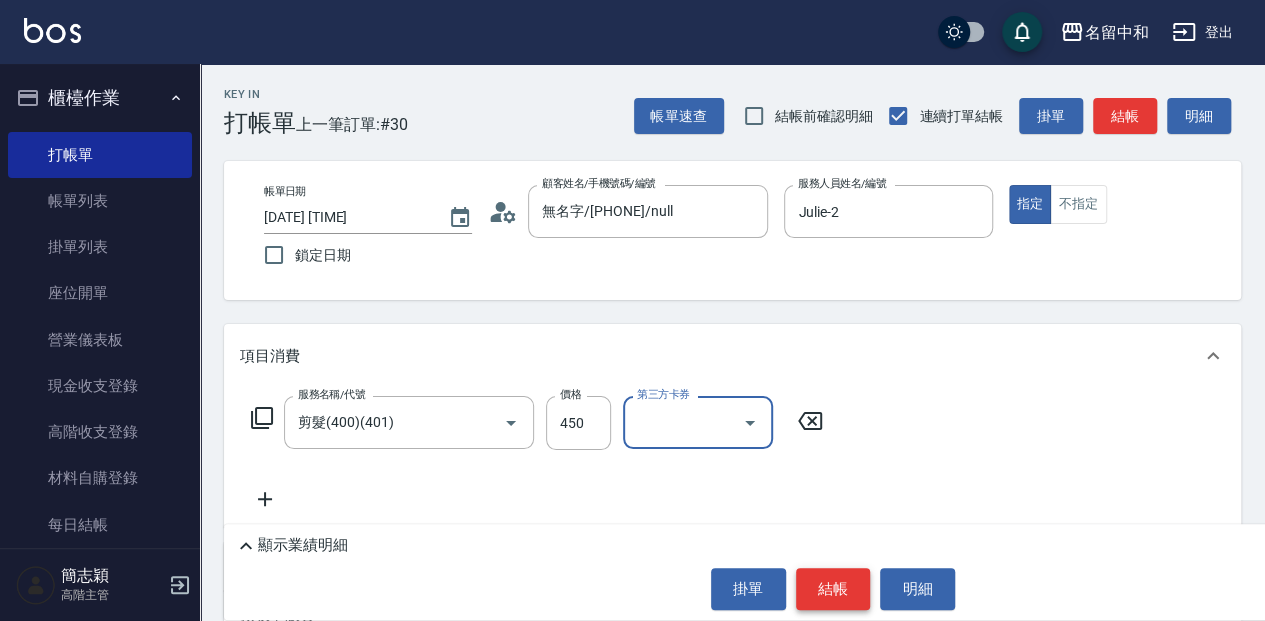 click on "結帳" at bounding box center [833, 589] 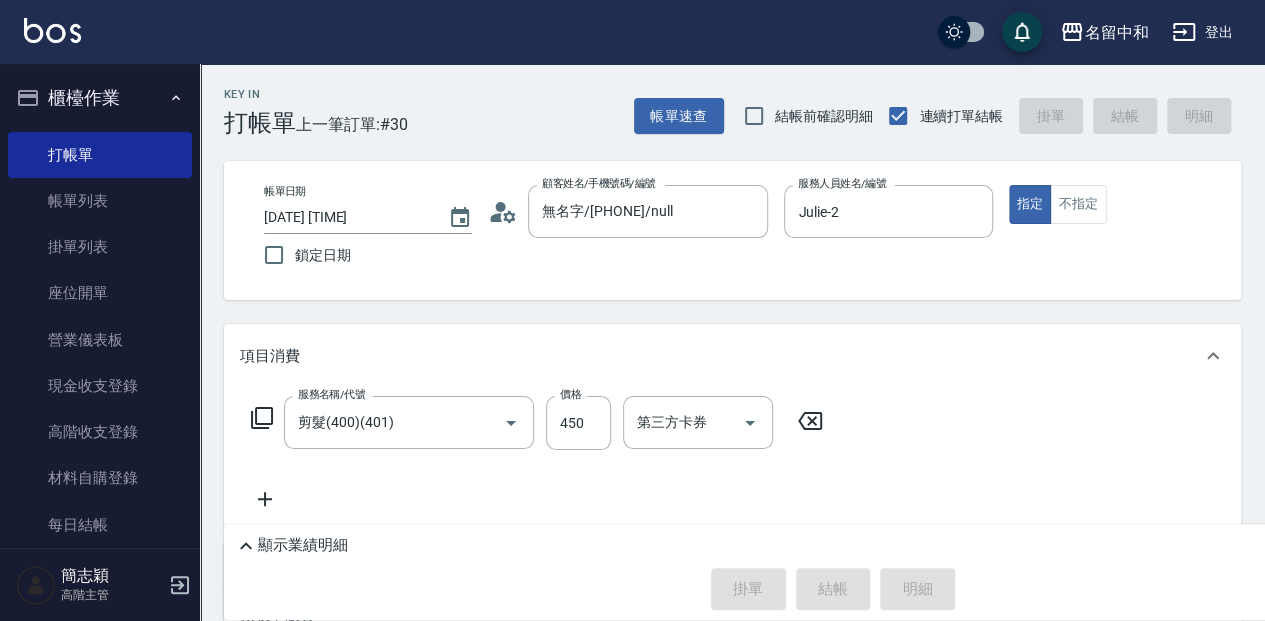 type on "[DATE] [TIME]" 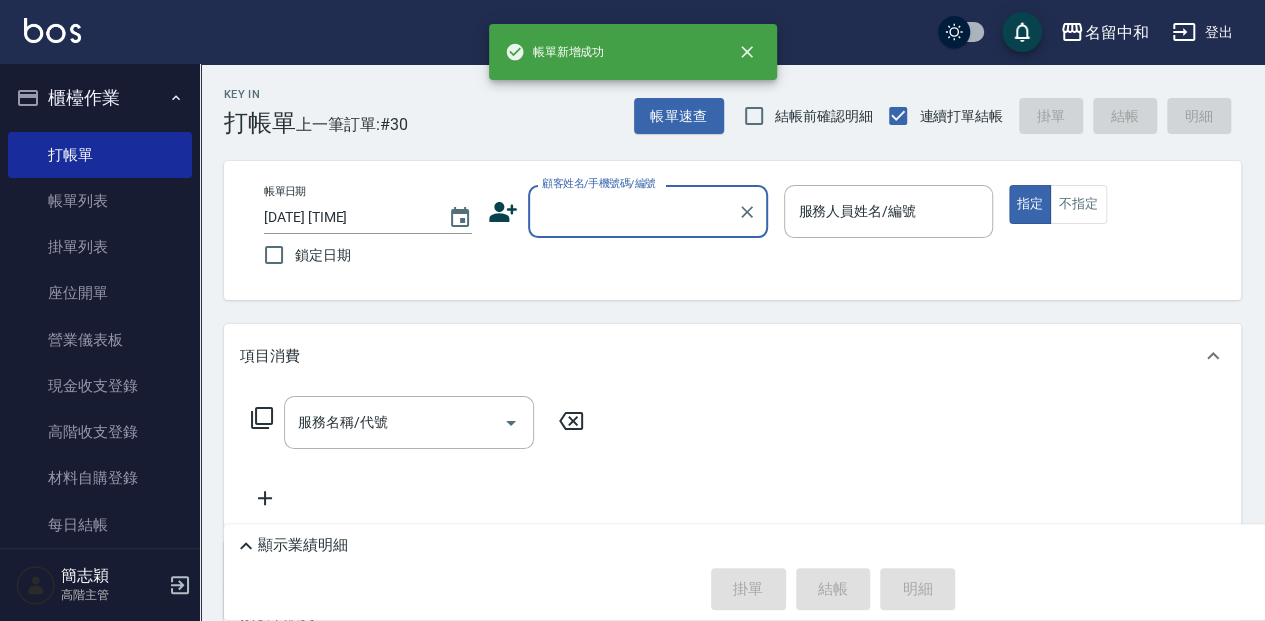 scroll, scrollTop: 0, scrollLeft: 0, axis: both 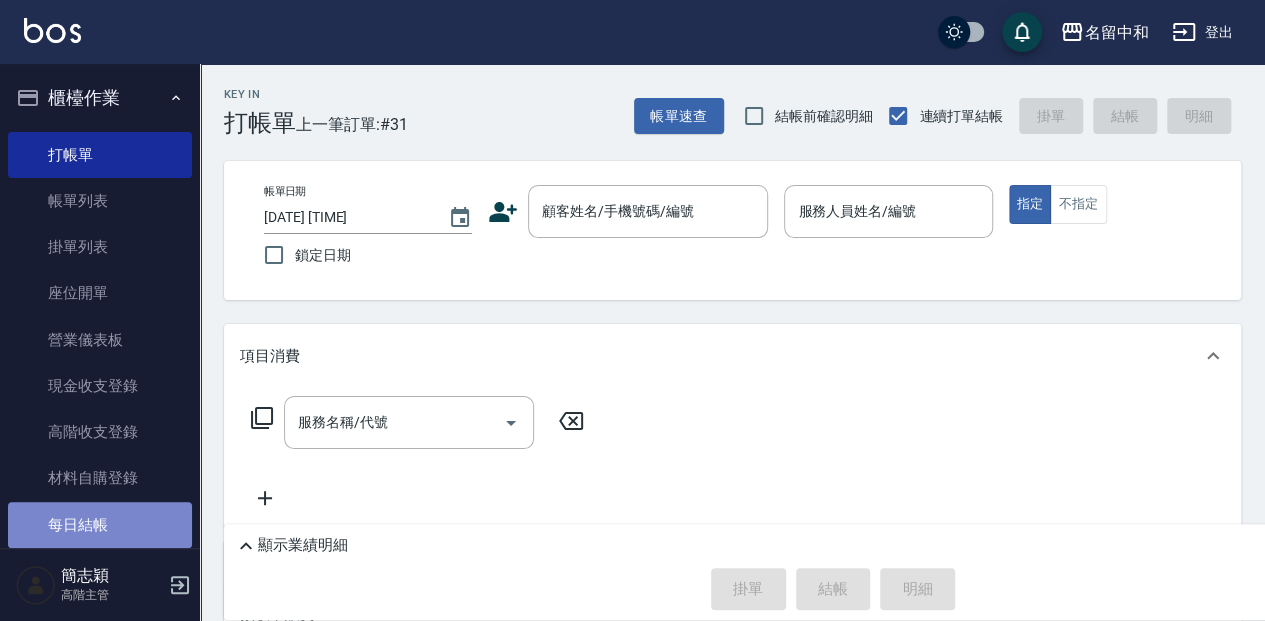 click on "每日結帳" at bounding box center (100, 525) 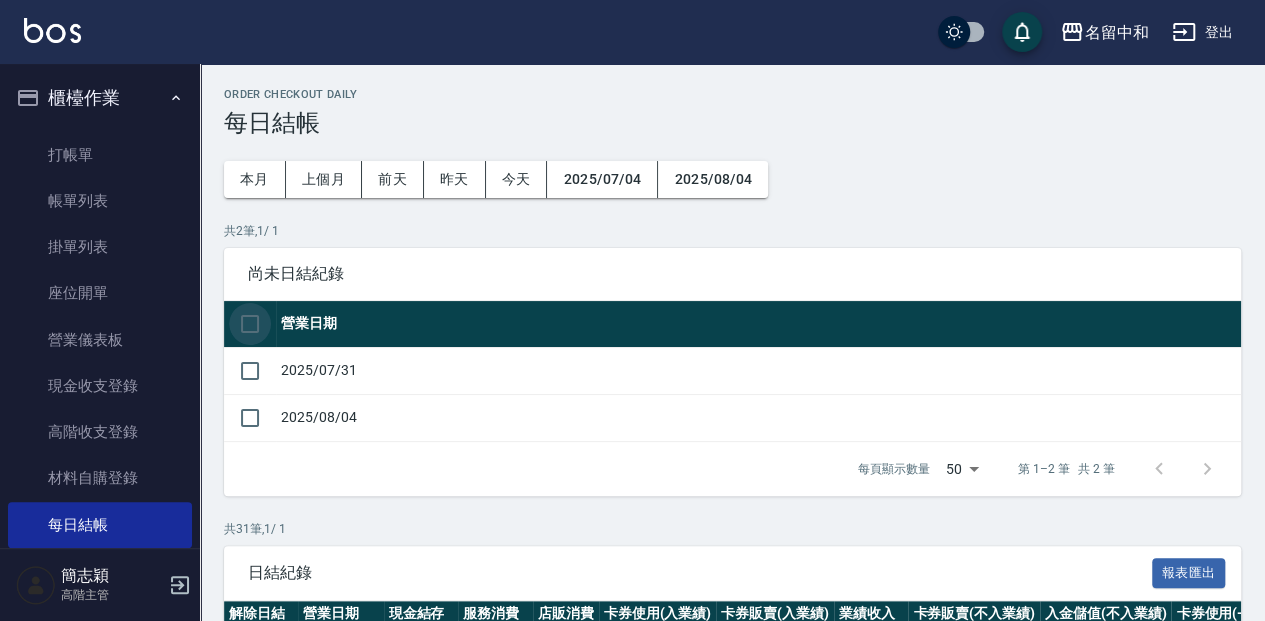 click at bounding box center [250, 324] 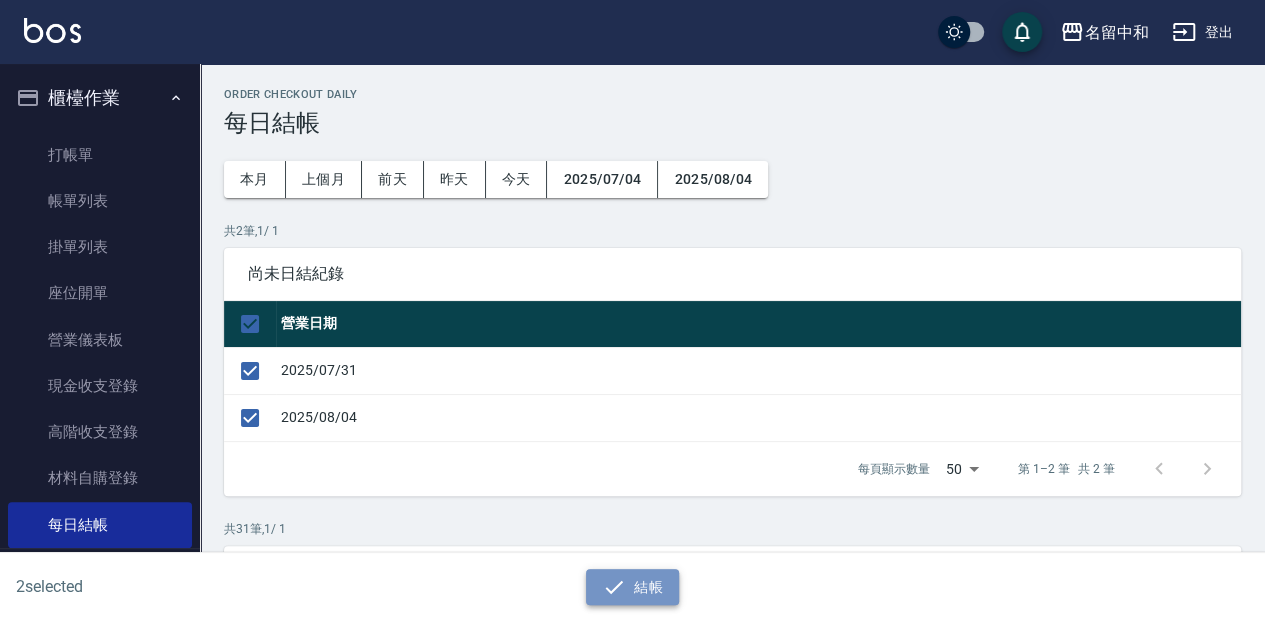 click 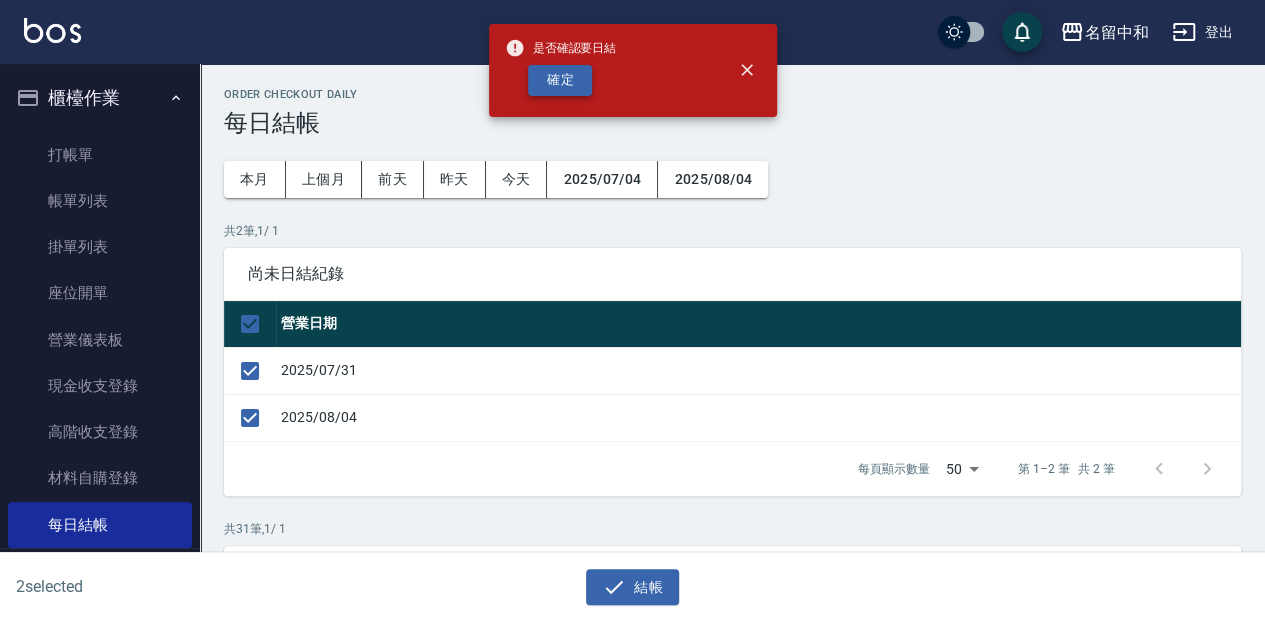 click on "確定" at bounding box center (560, 80) 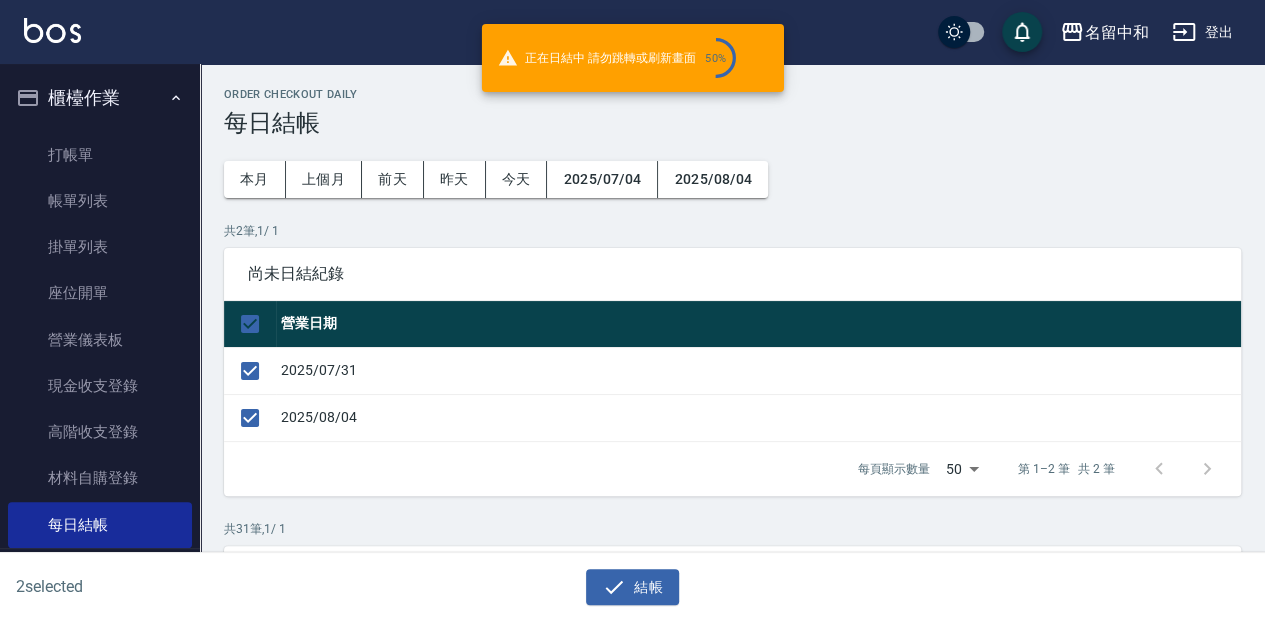 checkbox on "false" 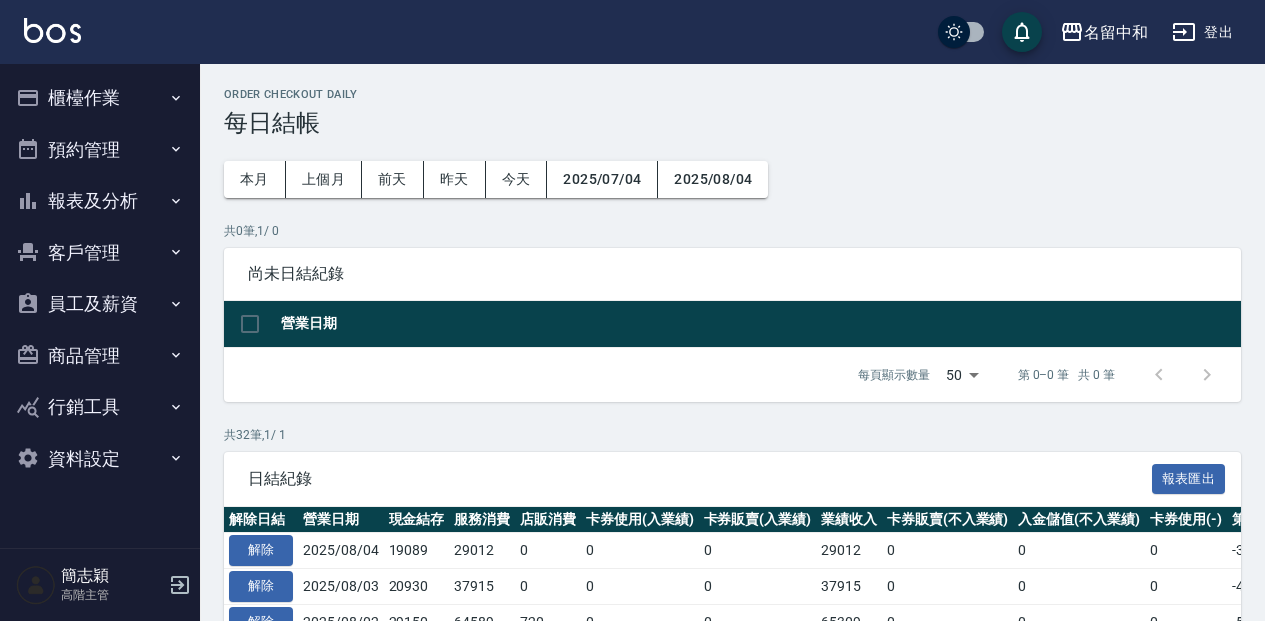 scroll, scrollTop: 0, scrollLeft: 0, axis: both 